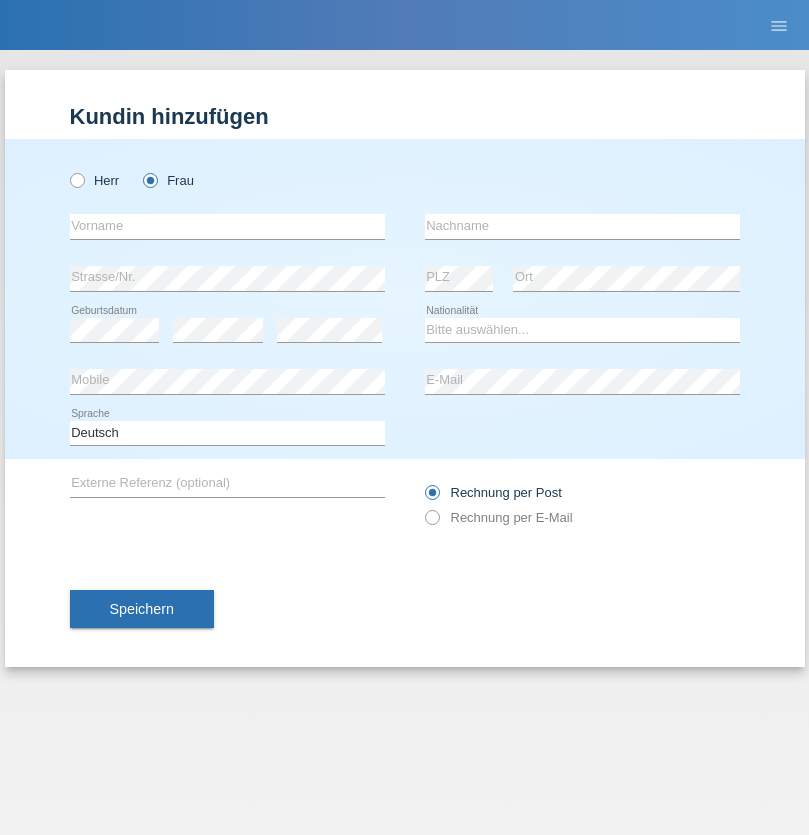 scroll, scrollTop: 0, scrollLeft: 0, axis: both 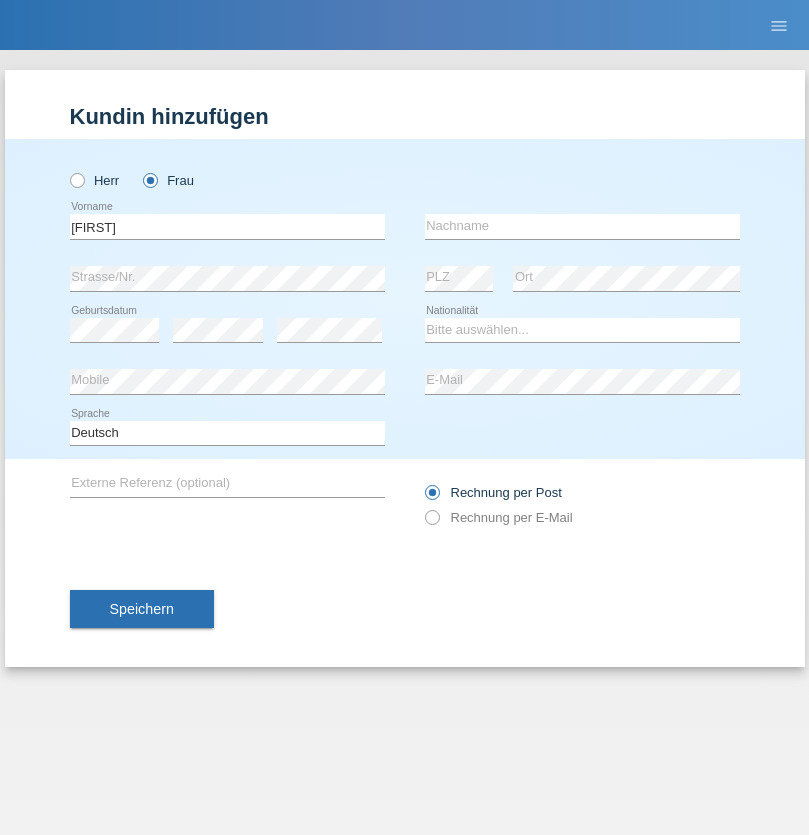 type on "[FIRST]" 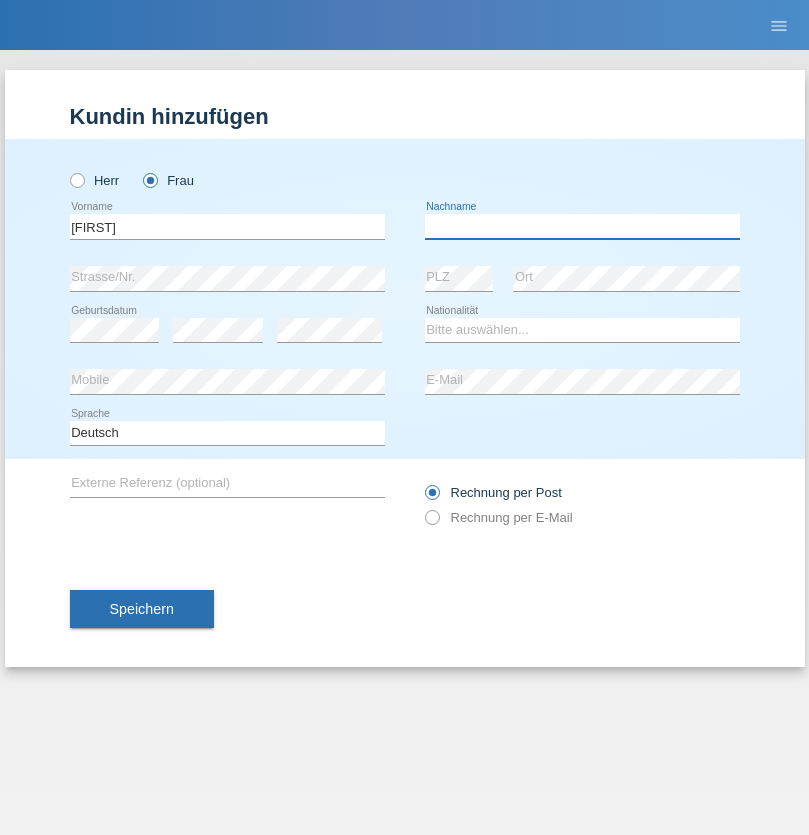 click at bounding box center [582, 226] 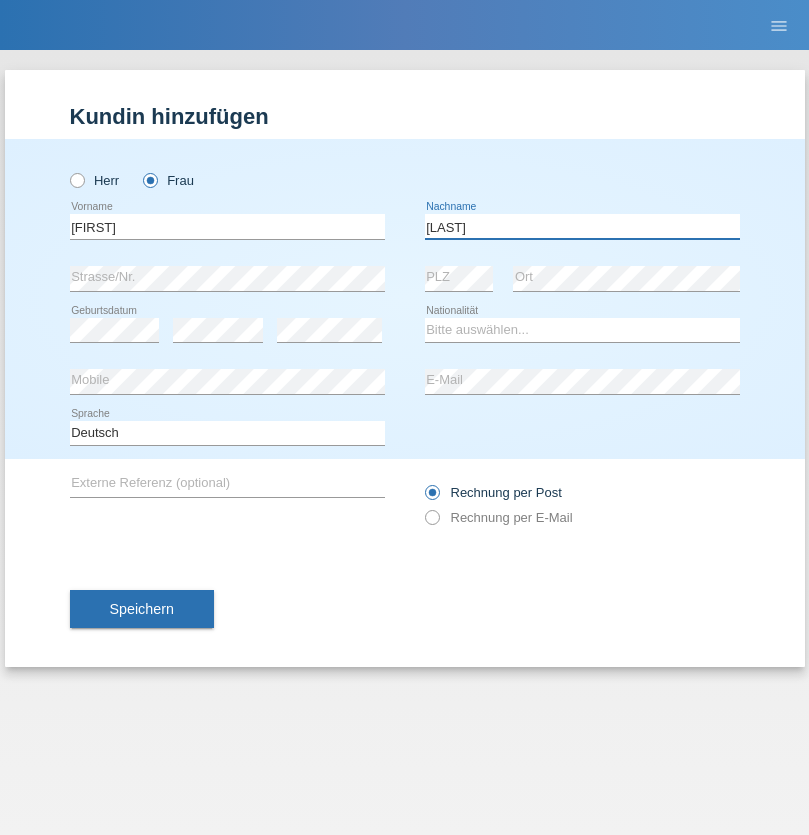 type on "[LAST]" 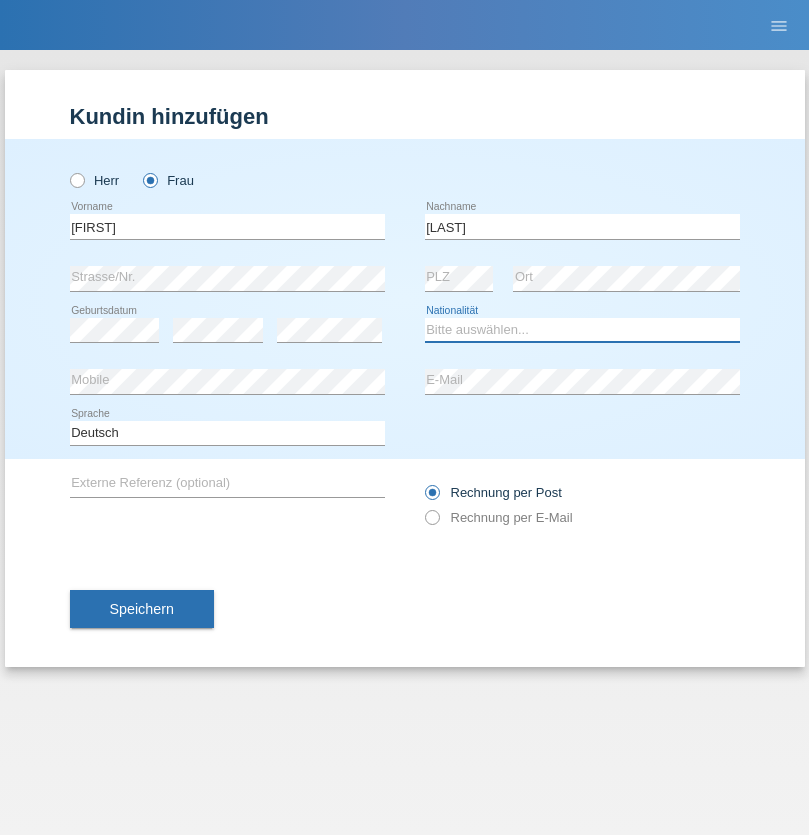 select on "SK" 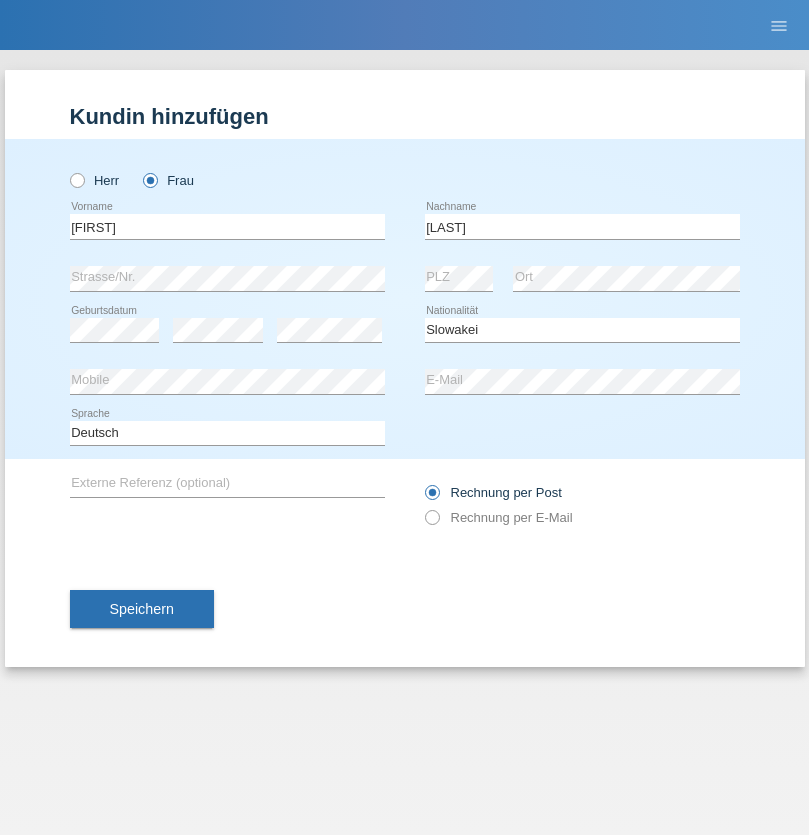 select on "C" 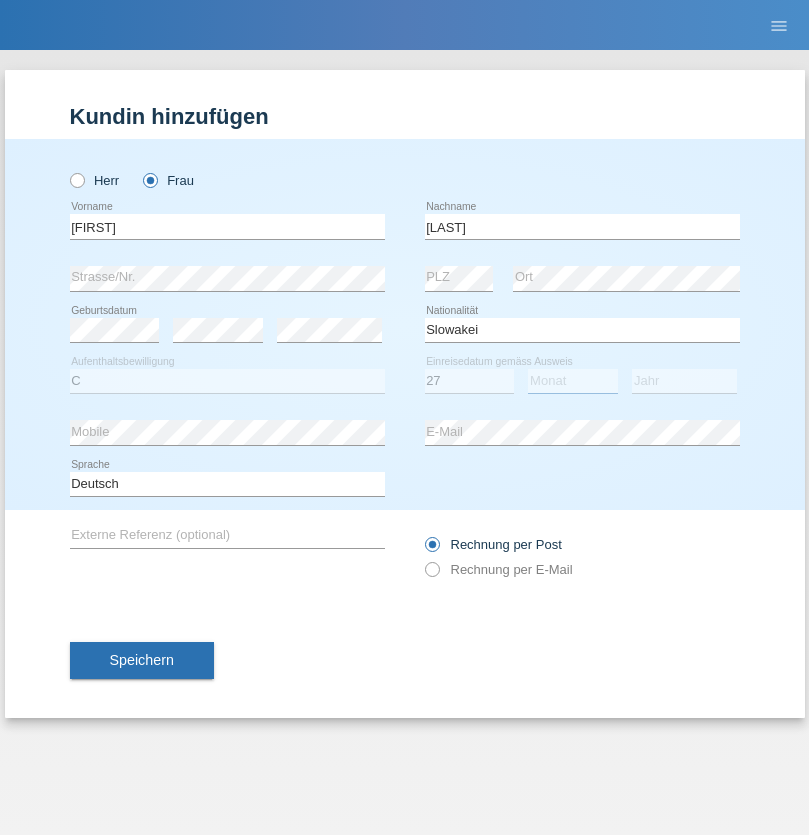 select on "10" 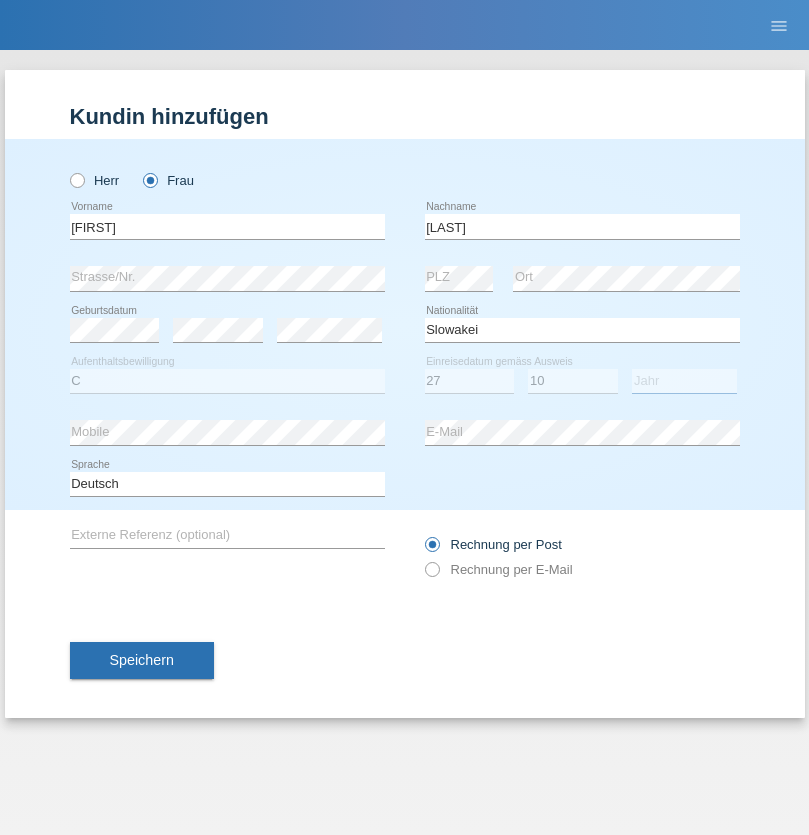 select on "2021" 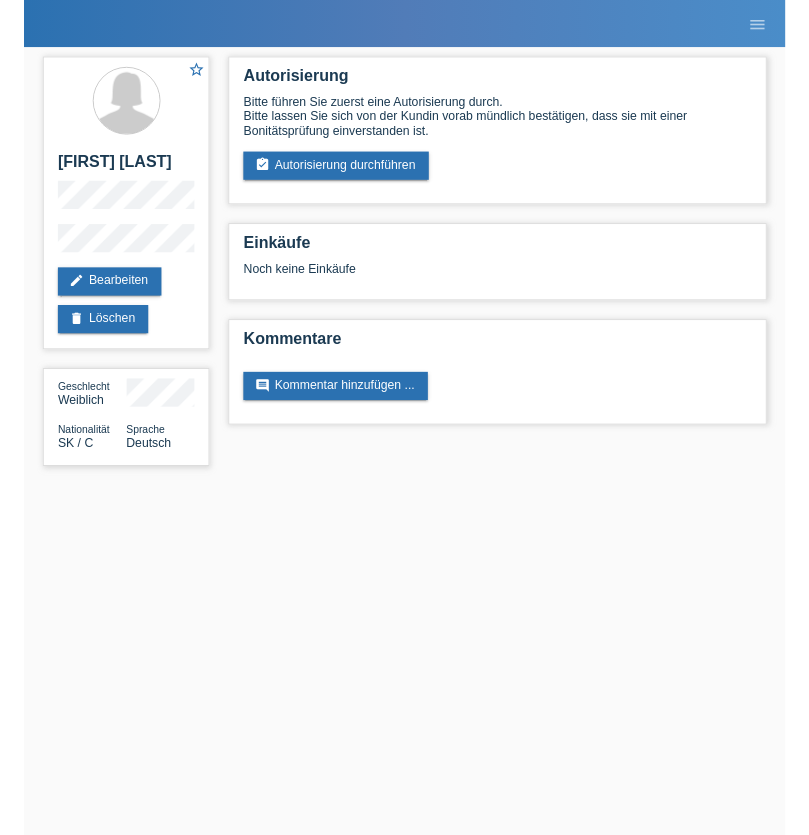 scroll, scrollTop: 0, scrollLeft: 0, axis: both 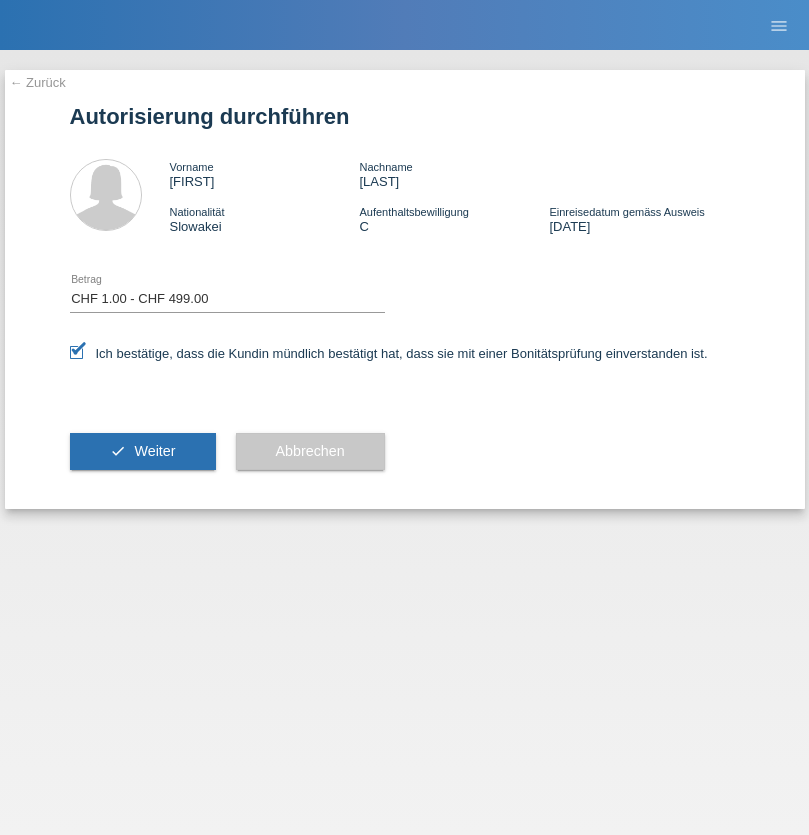 select on "1" 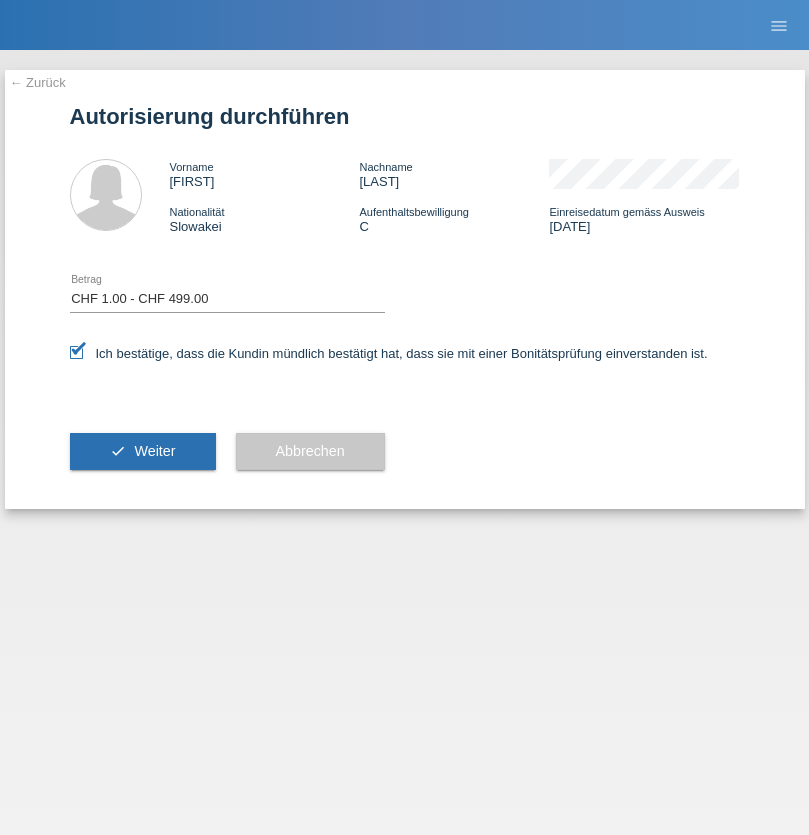 scroll, scrollTop: 0, scrollLeft: 0, axis: both 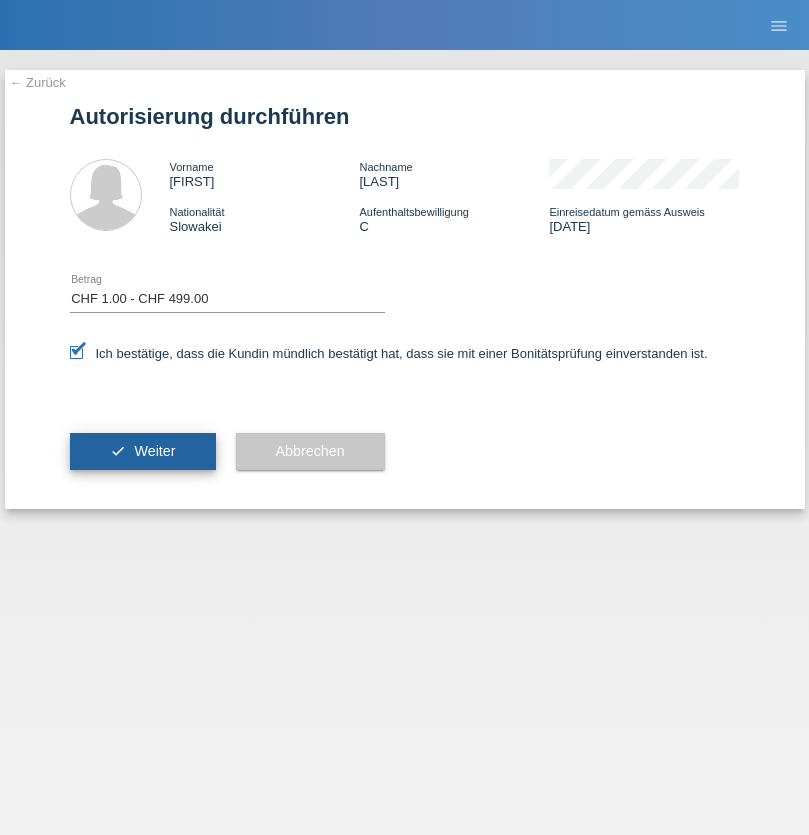 click on "Weiter" at bounding box center [154, 451] 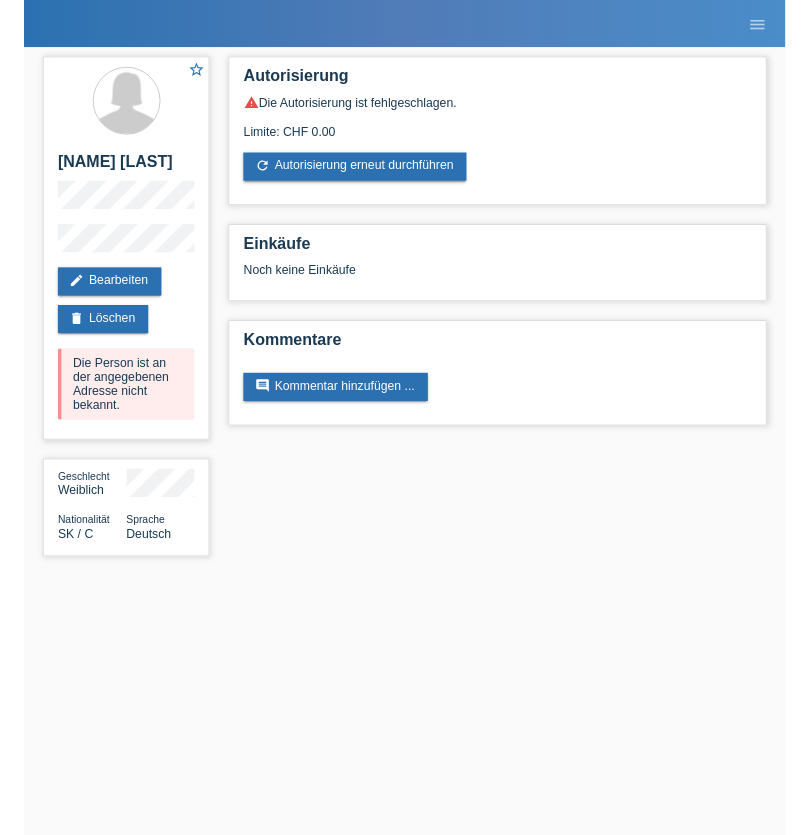 scroll, scrollTop: 0, scrollLeft: 0, axis: both 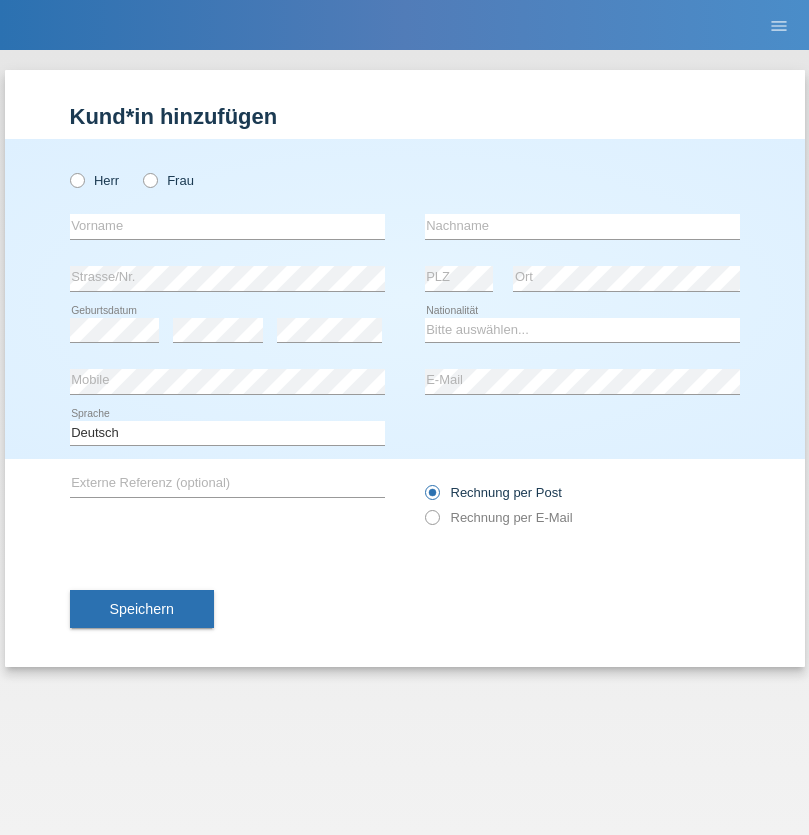 radio on "true" 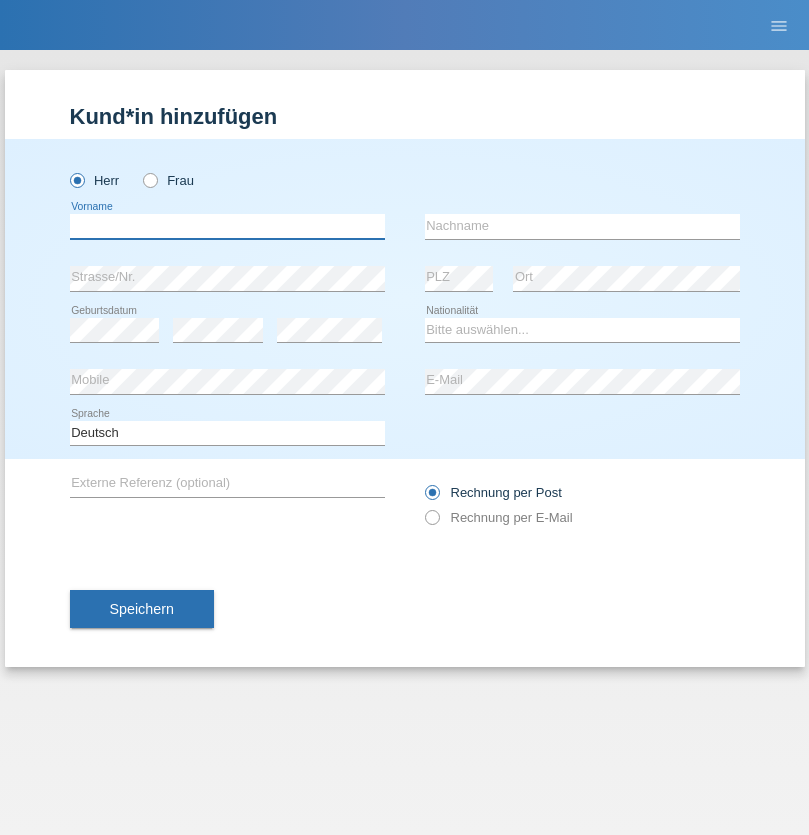 click at bounding box center [227, 226] 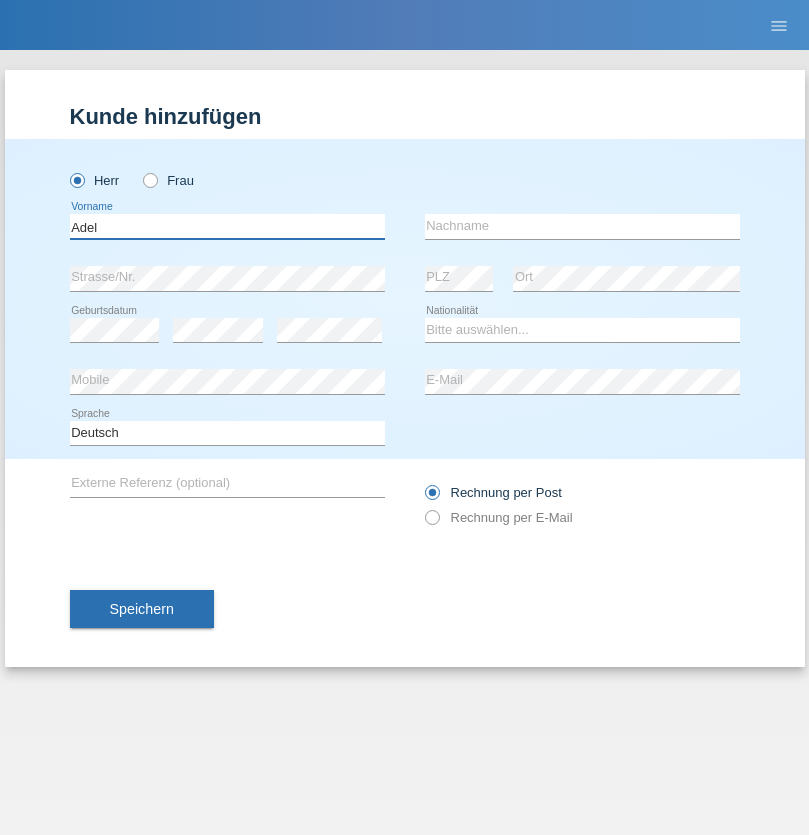 type on "Adel" 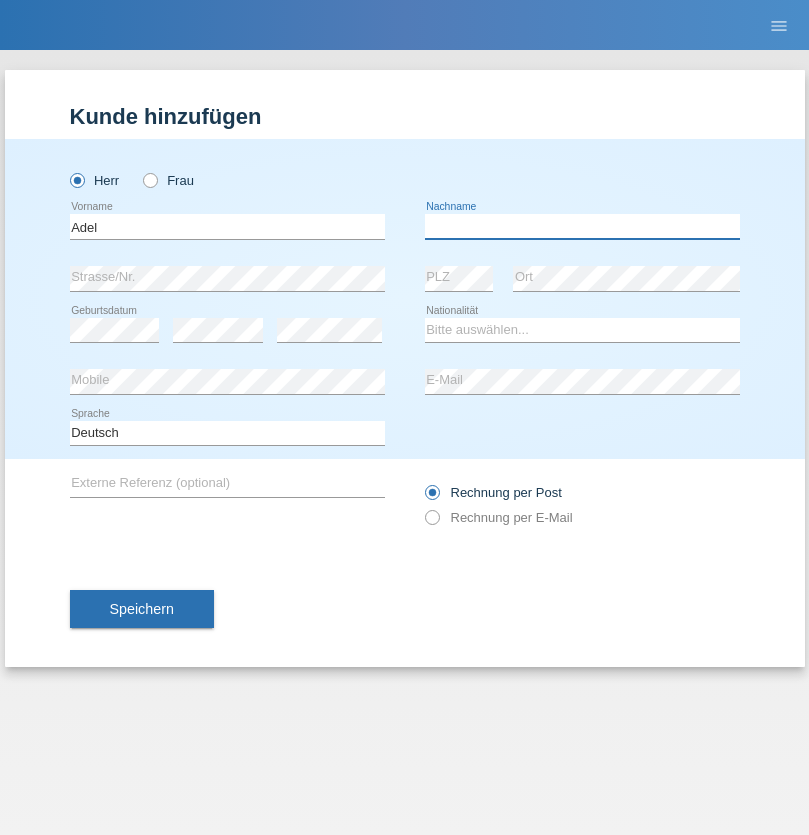 click at bounding box center [582, 226] 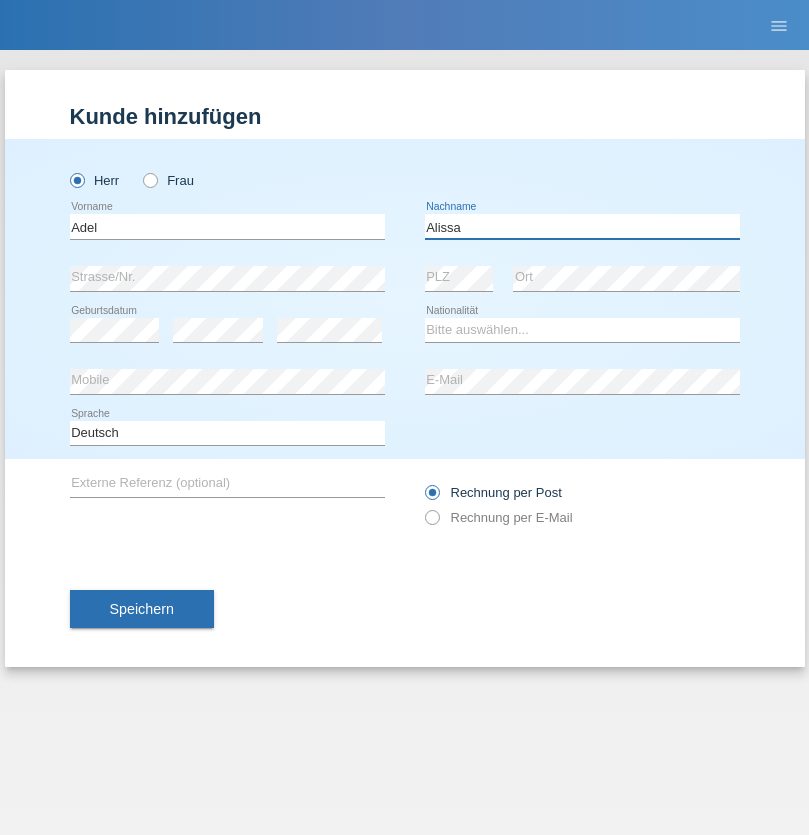 type on "Alissa" 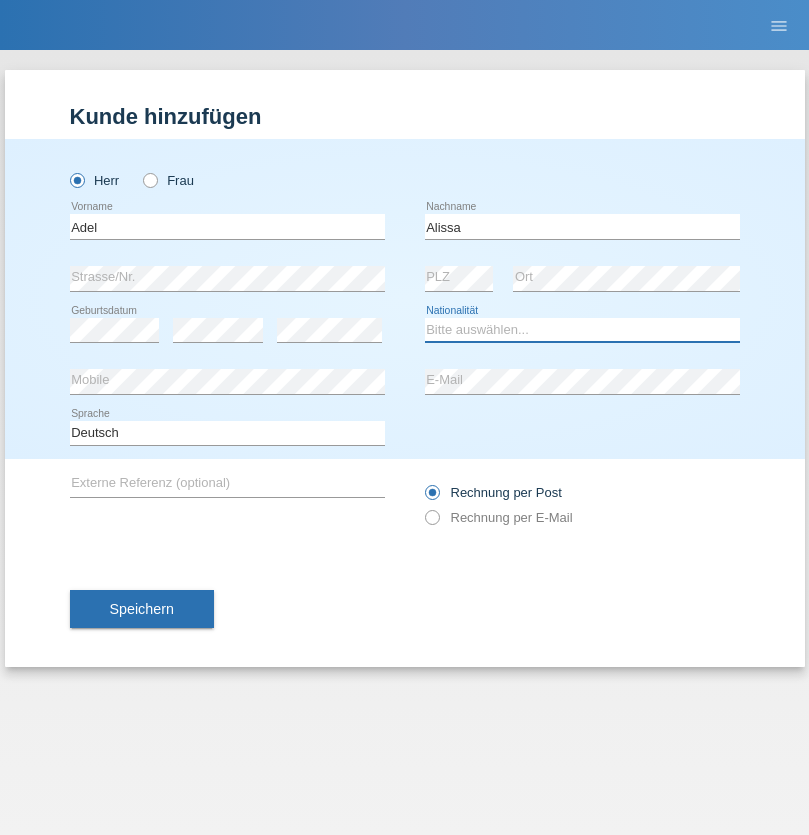 select on "SY" 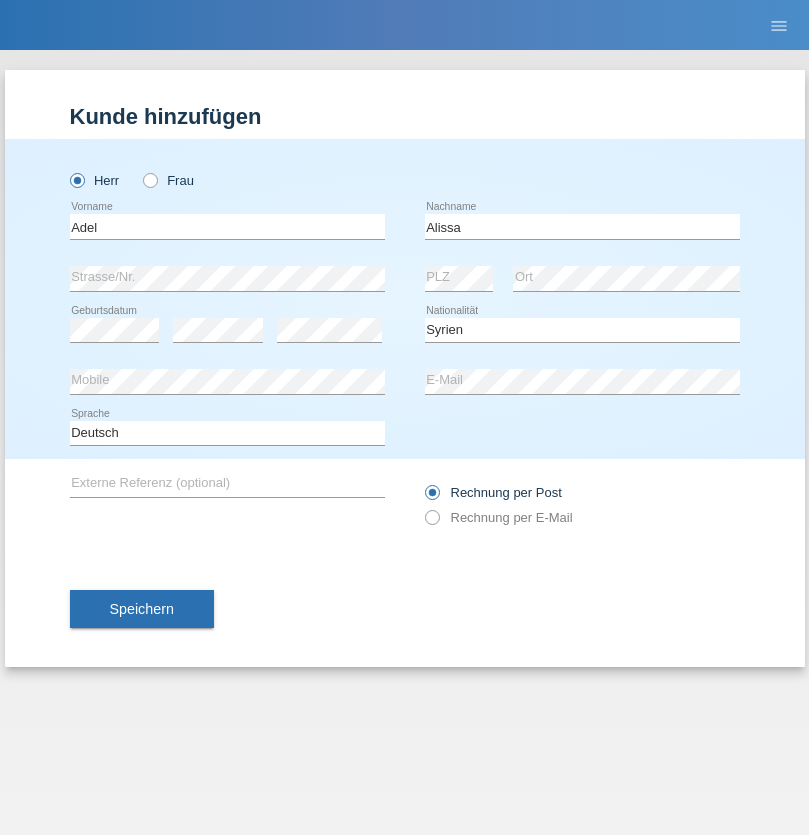 select on "C" 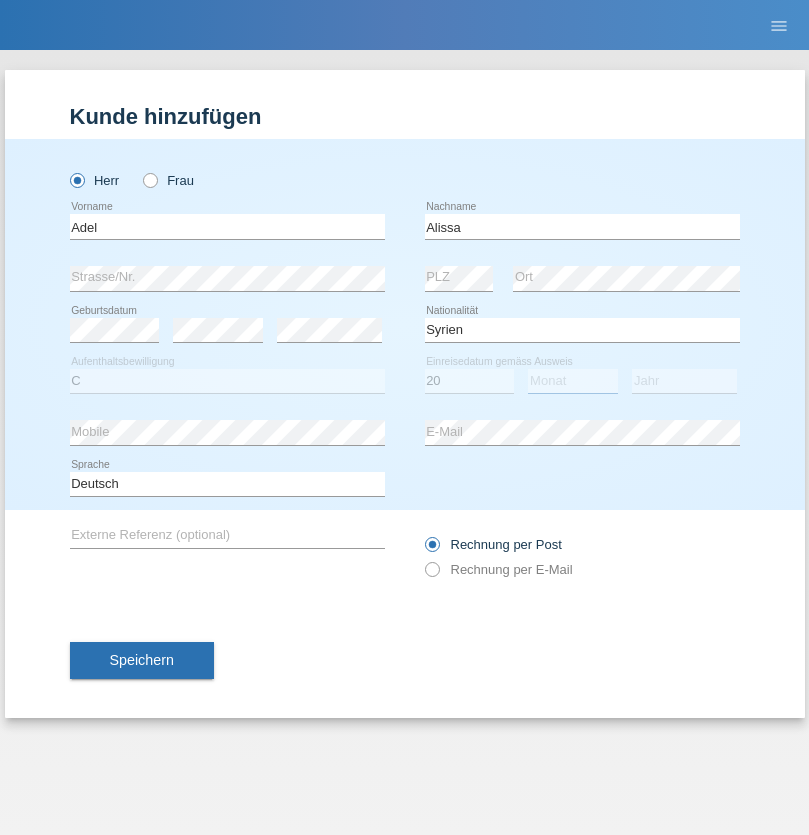 select on "09" 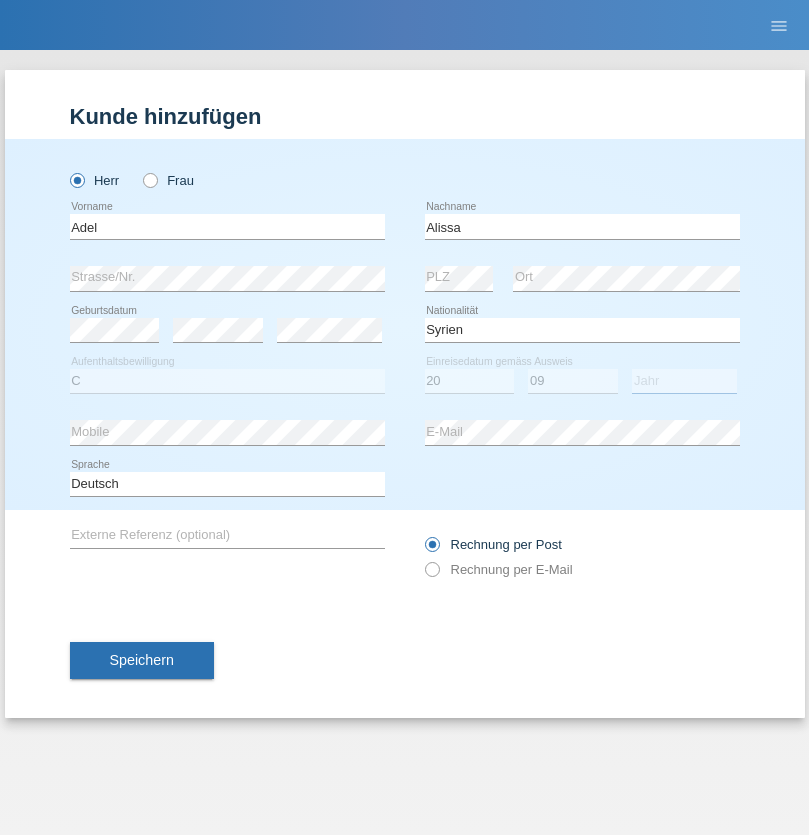 select on "2018" 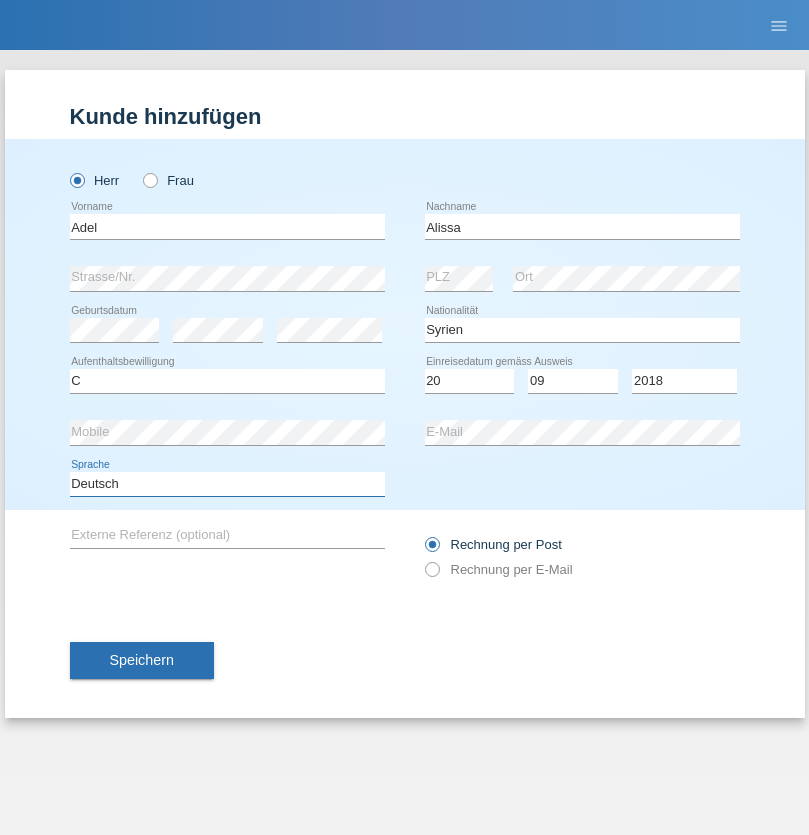 select on "en" 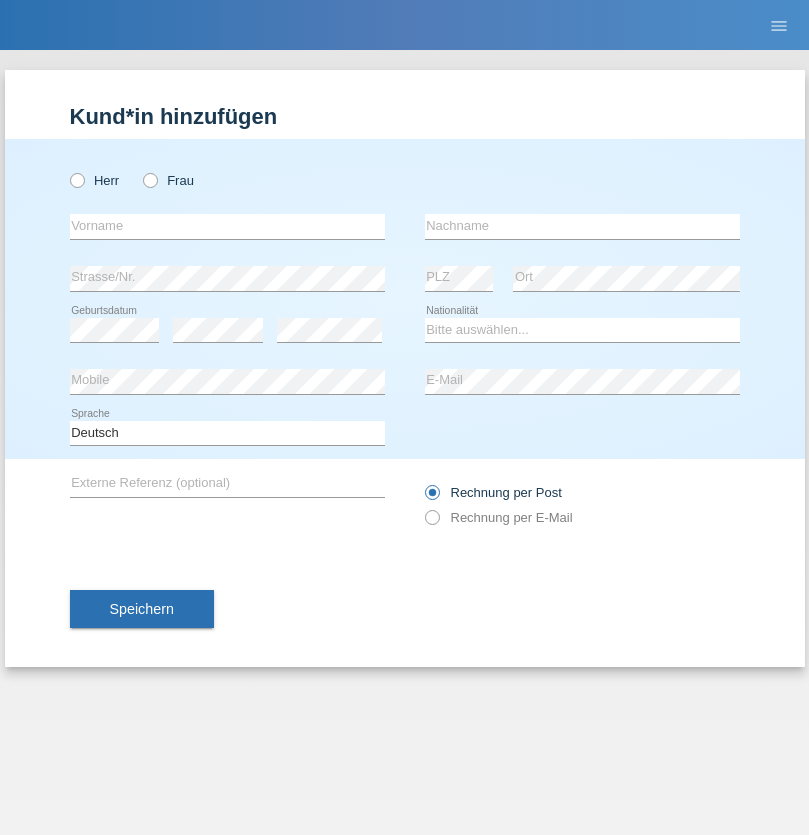 scroll, scrollTop: 0, scrollLeft: 0, axis: both 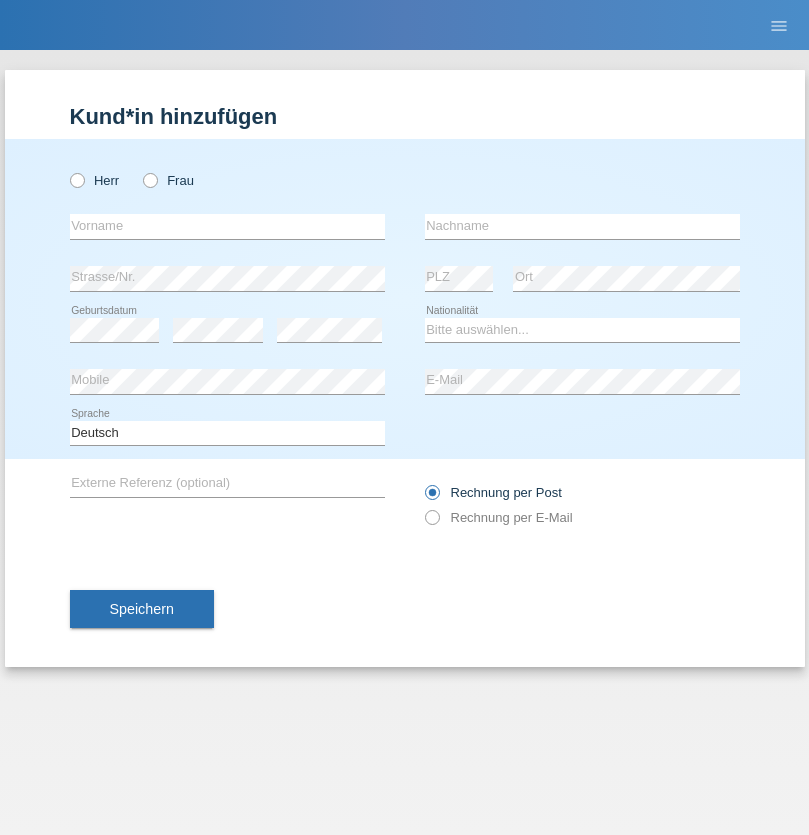 radio on "true" 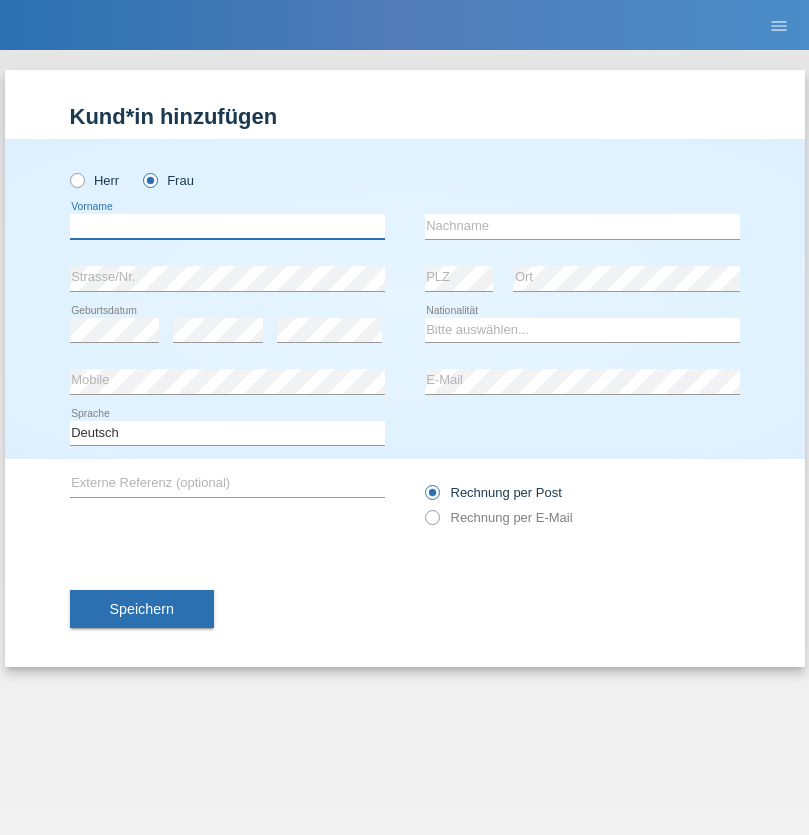 click at bounding box center [227, 226] 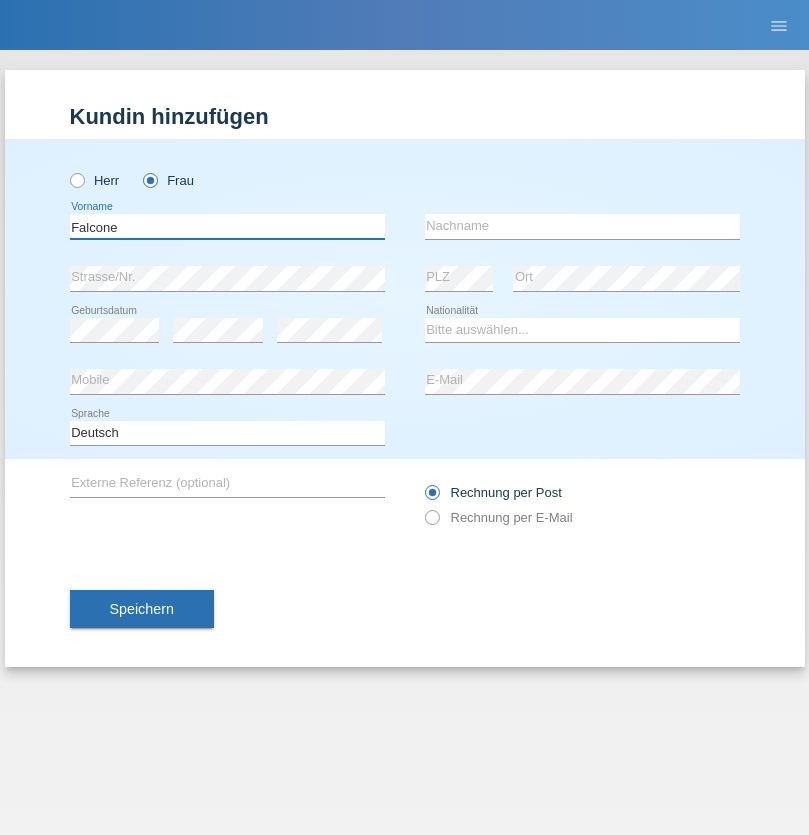 type on "[LAST]" 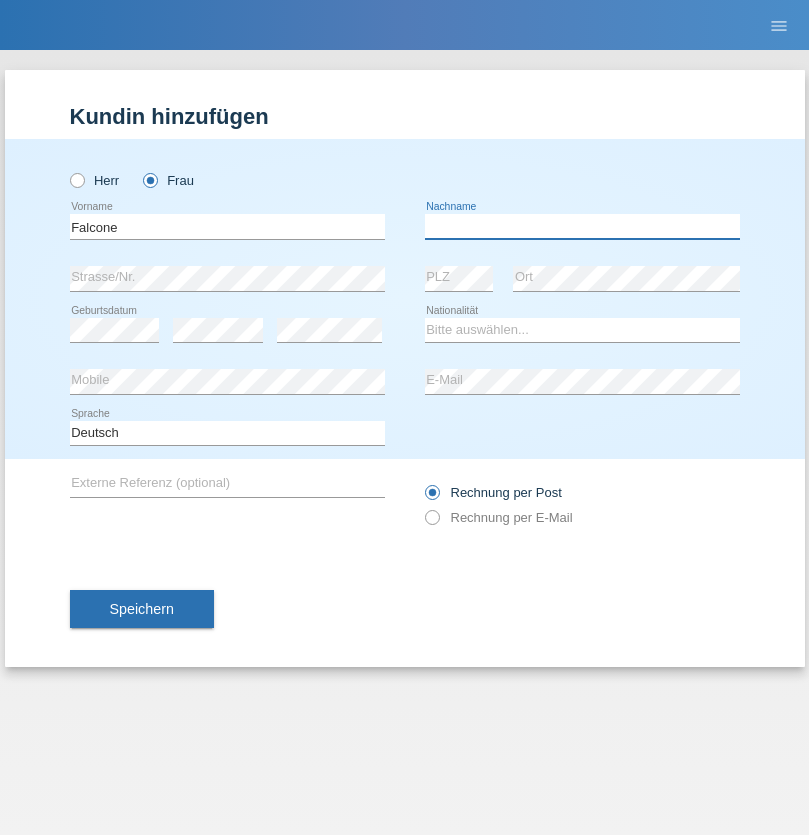 click at bounding box center [582, 226] 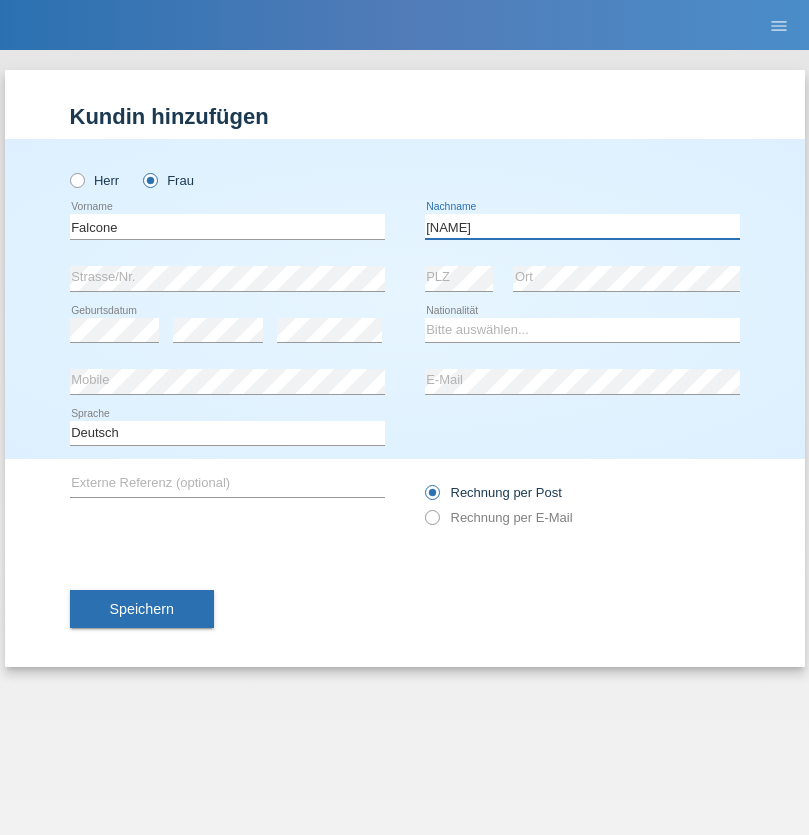 type on "[FIRST]" 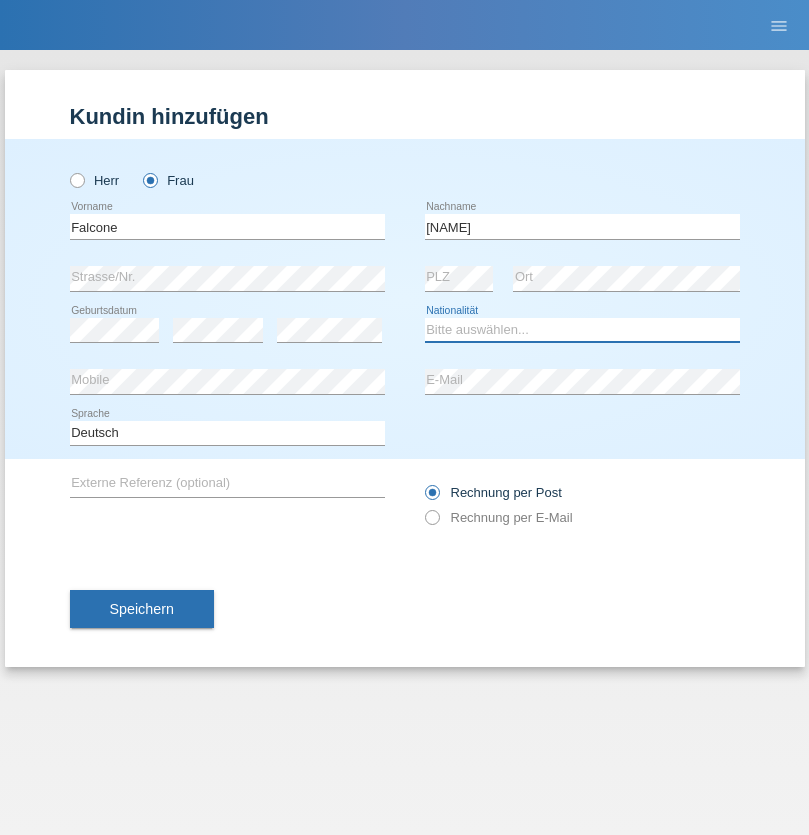 select on "CH" 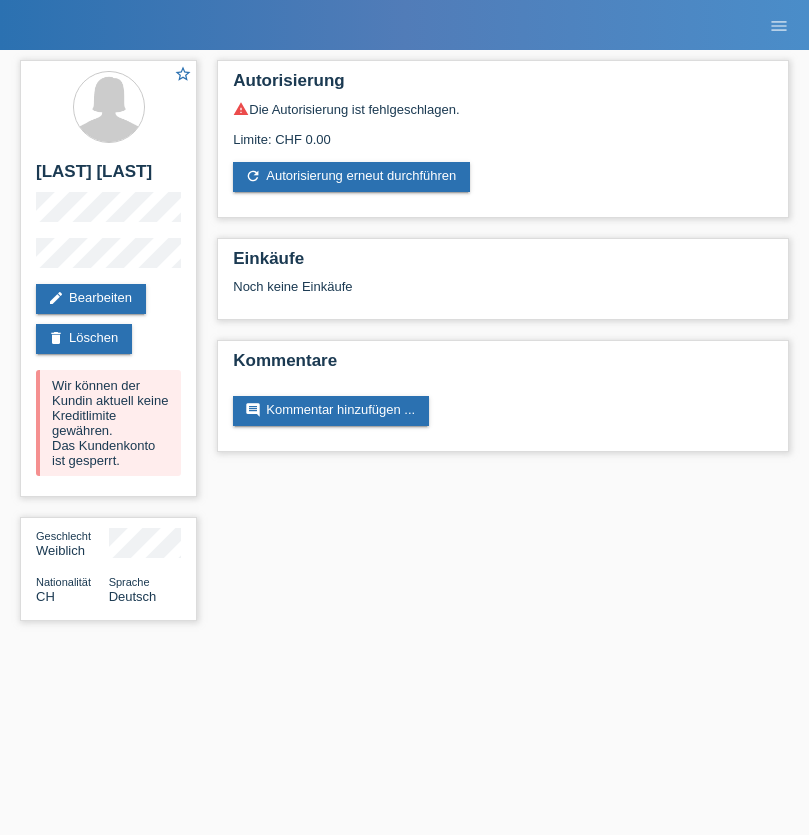 scroll, scrollTop: 0, scrollLeft: 0, axis: both 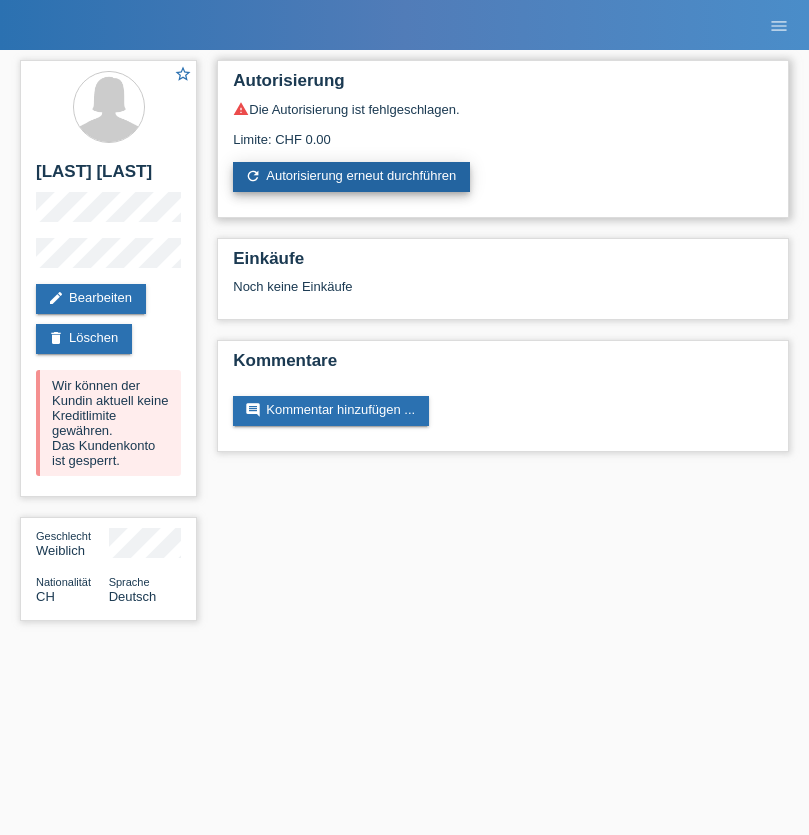 click on "refresh  Autorisierung erneut durchführen" at bounding box center [351, 177] 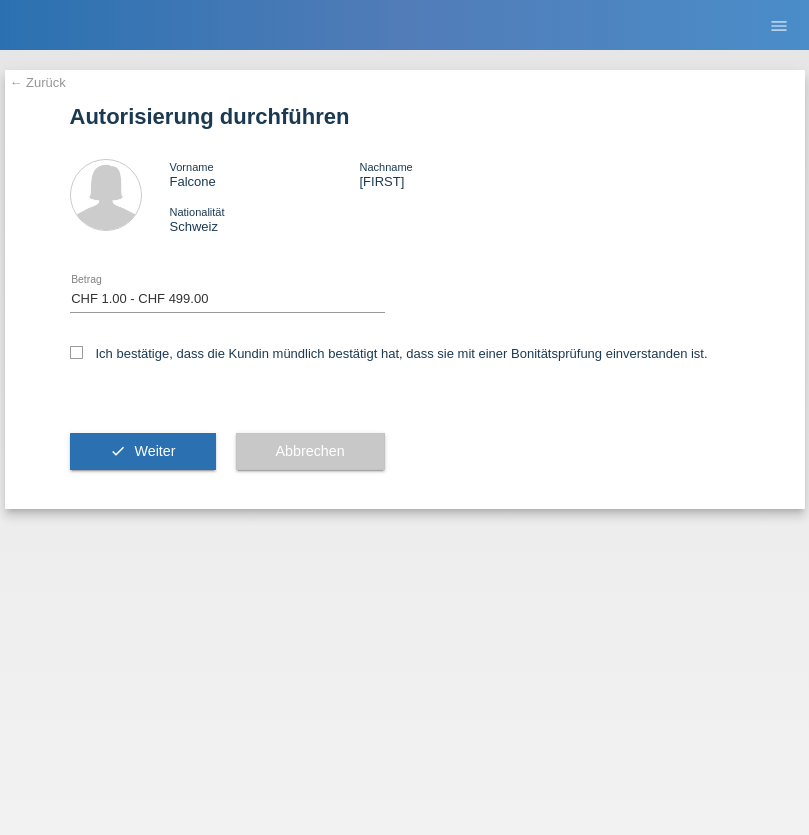 select on "1" 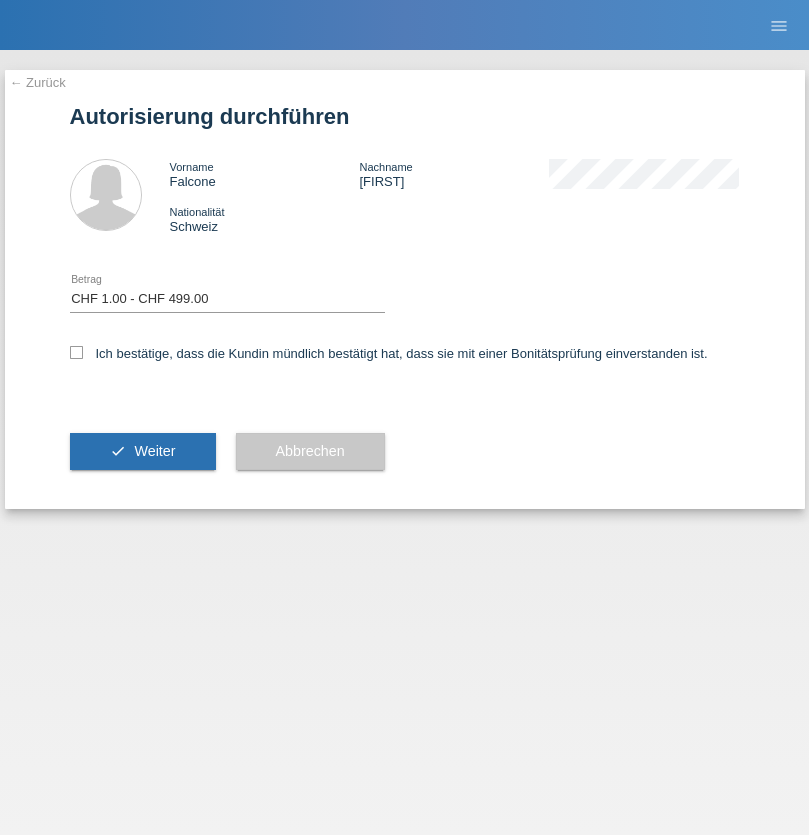 checkbox on "true" 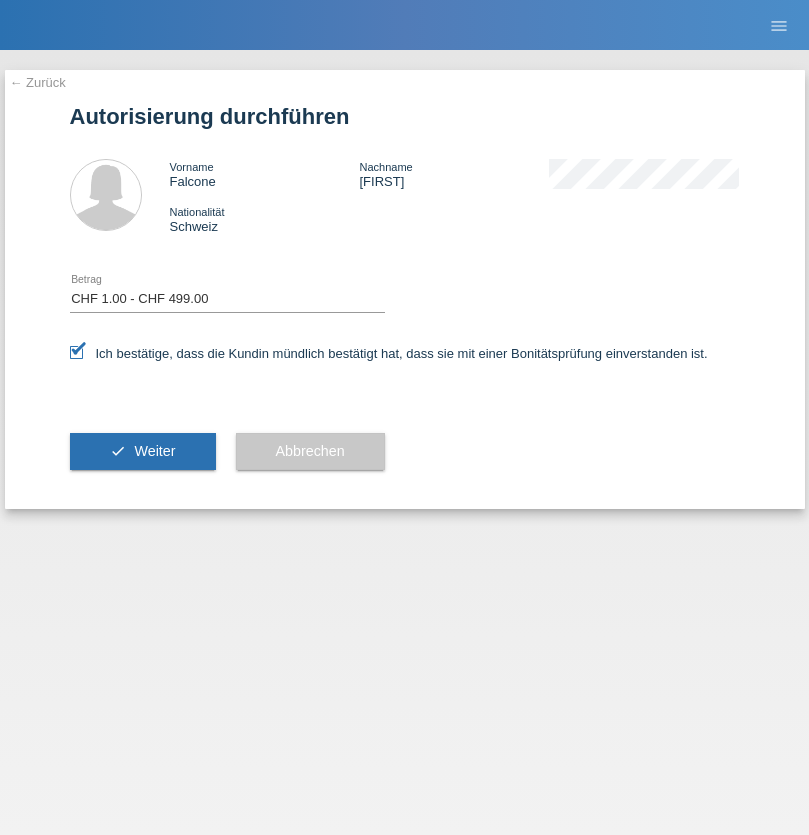 scroll, scrollTop: 0, scrollLeft: 0, axis: both 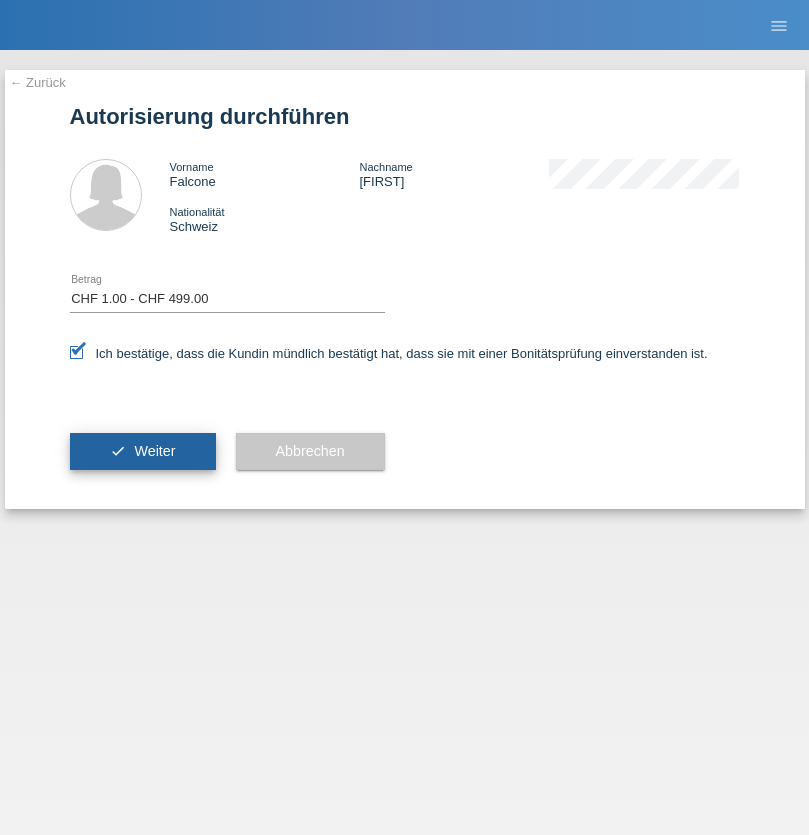 click on "Weiter" at bounding box center (154, 451) 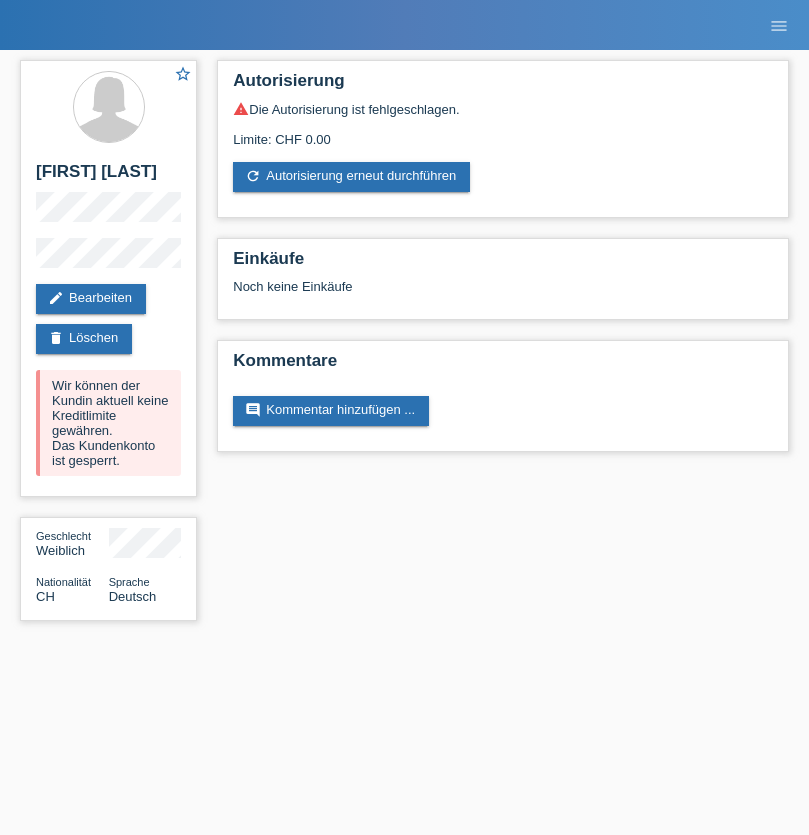 scroll, scrollTop: 0, scrollLeft: 0, axis: both 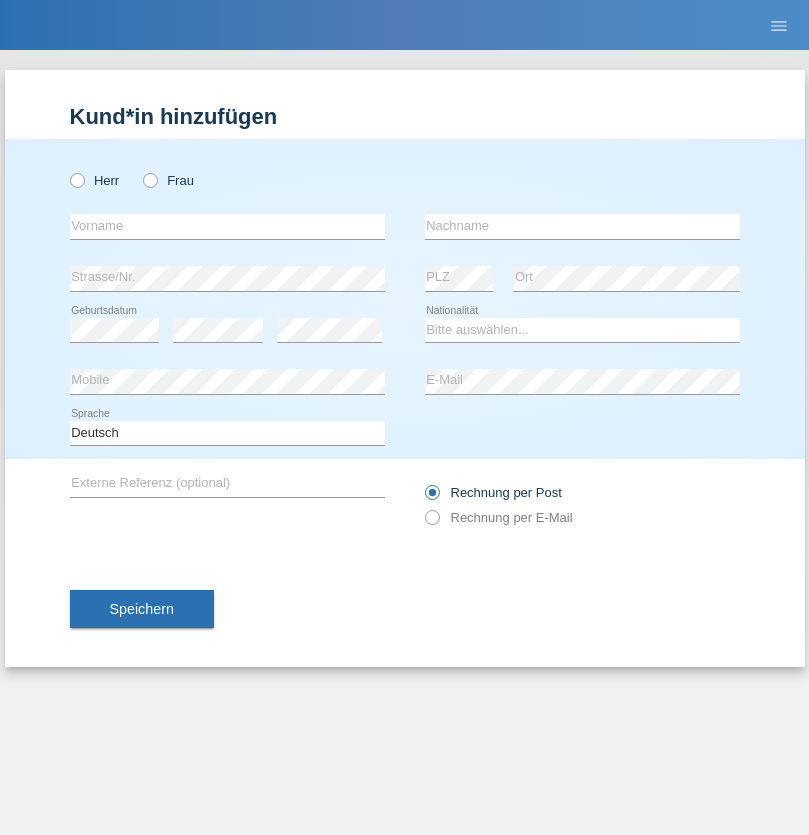 radio on "true" 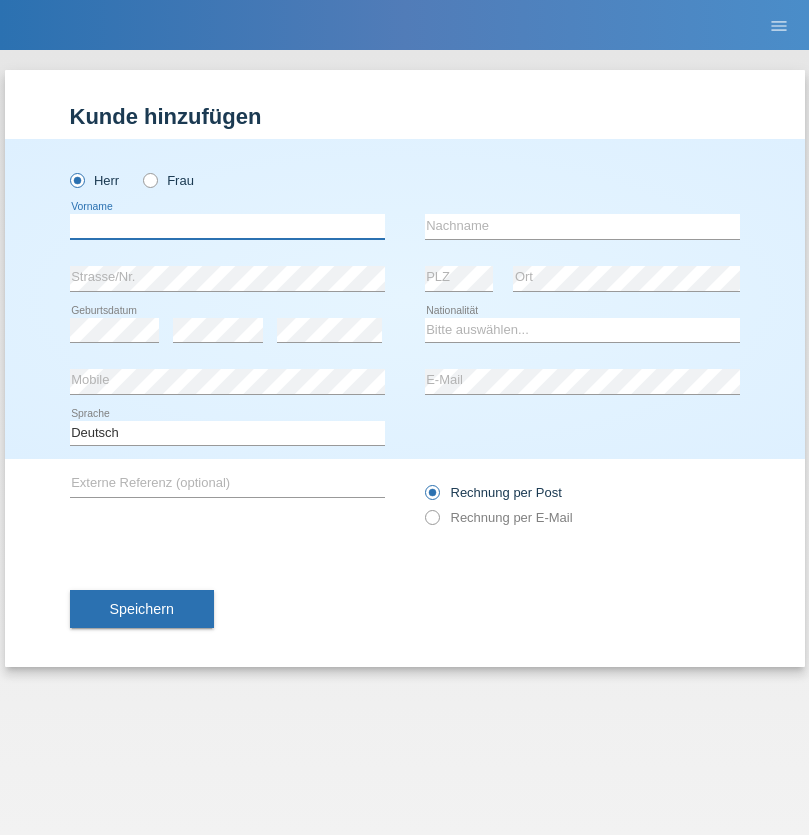 click at bounding box center (227, 226) 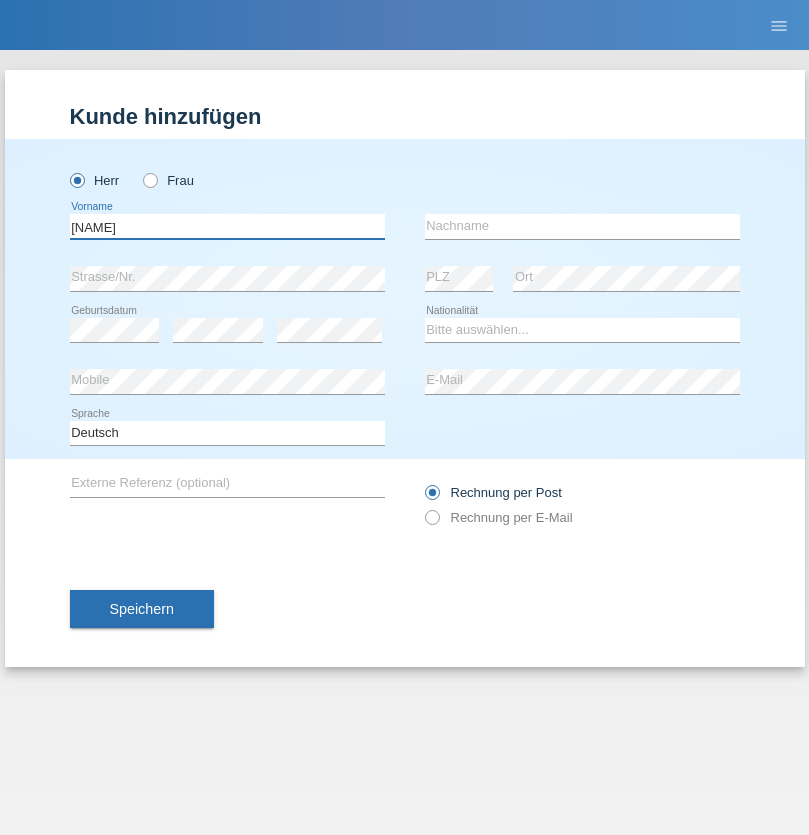 type on "[FIRST]" 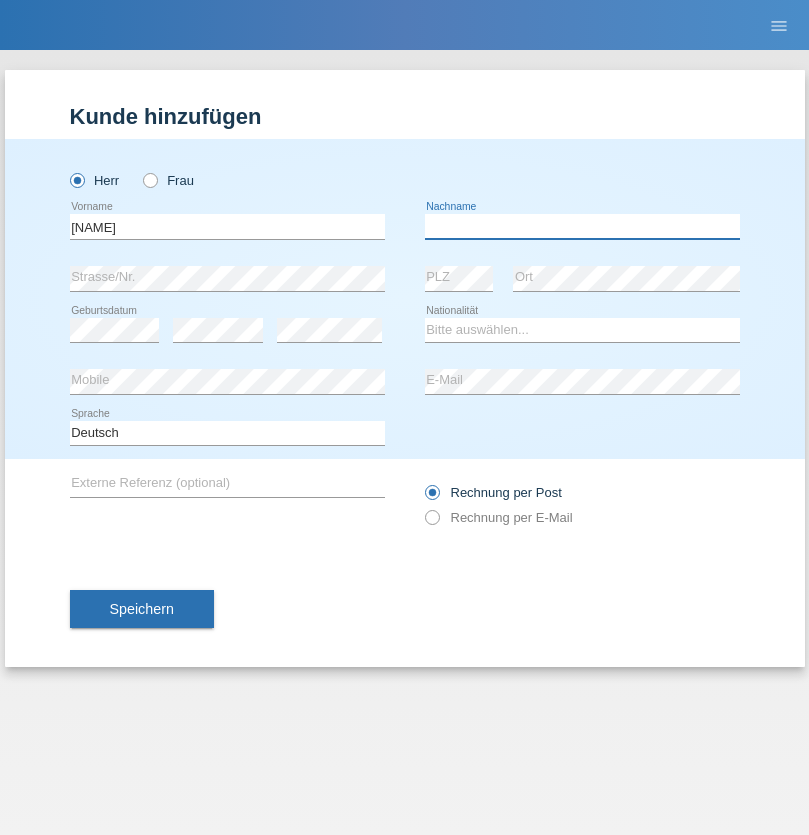 click at bounding box center [582, 226] 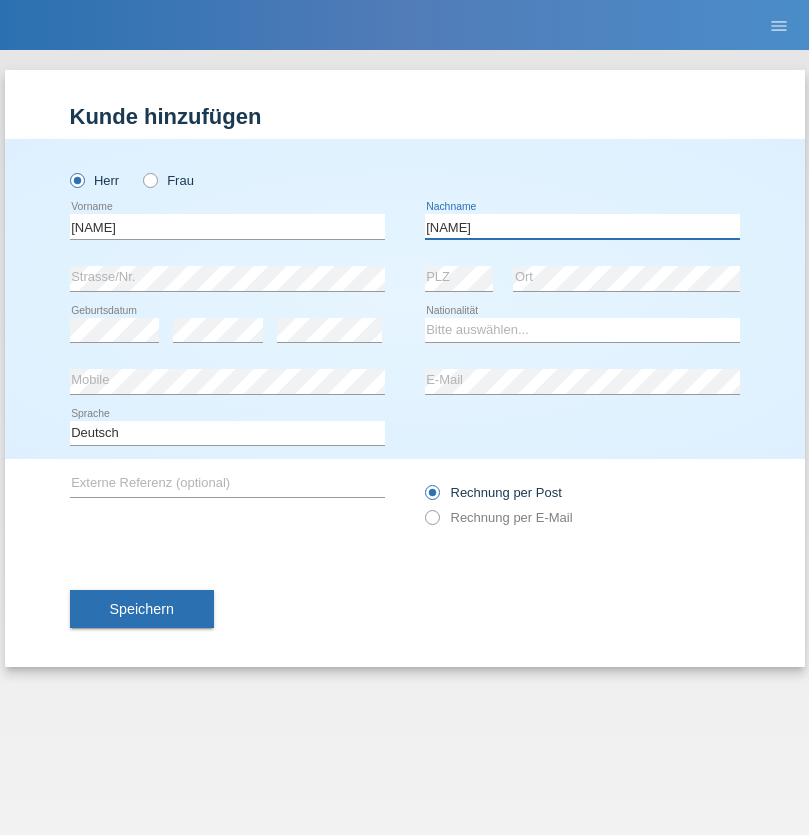 type on "[LAST]" 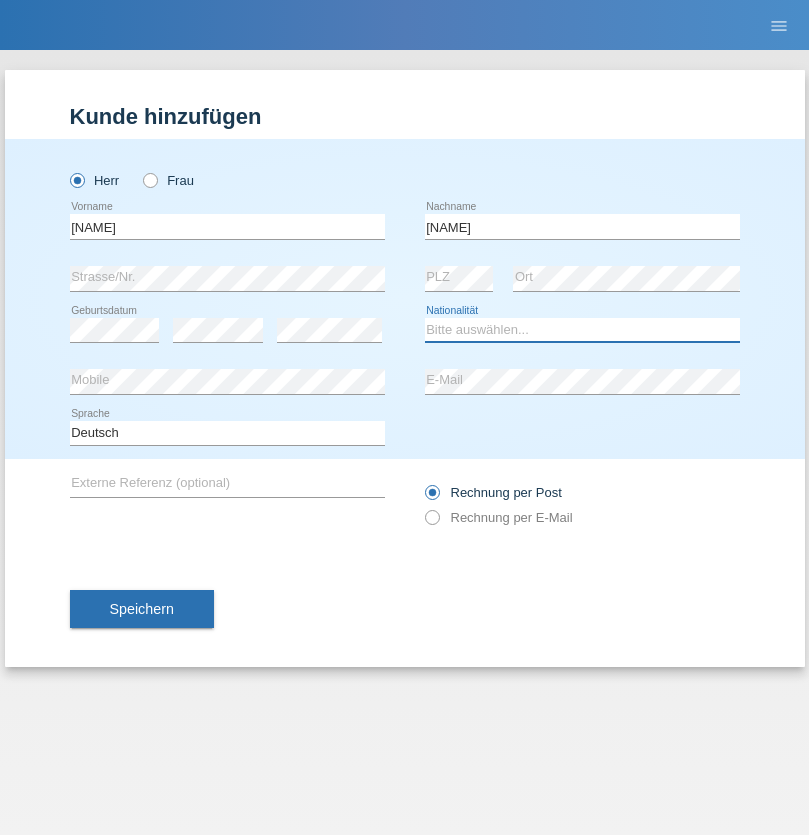 select on "IT" 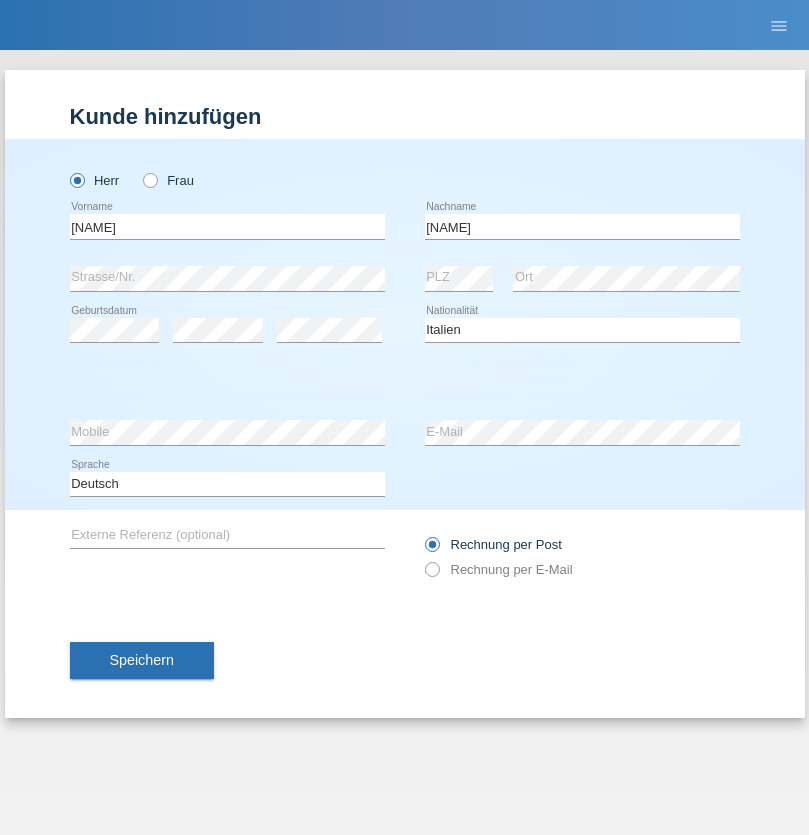 select on "C" 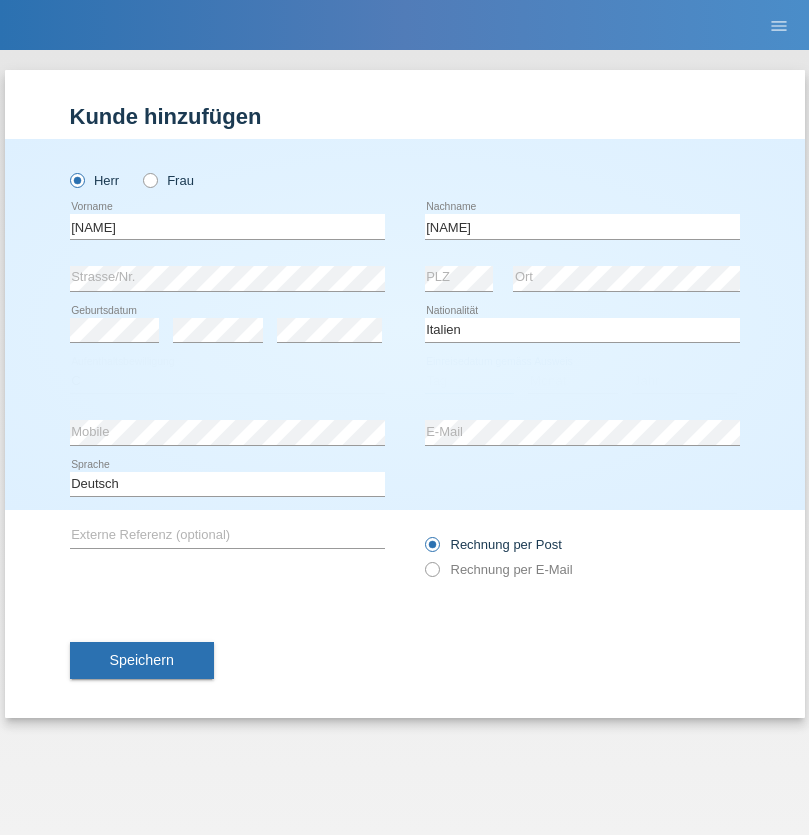 select on "19" 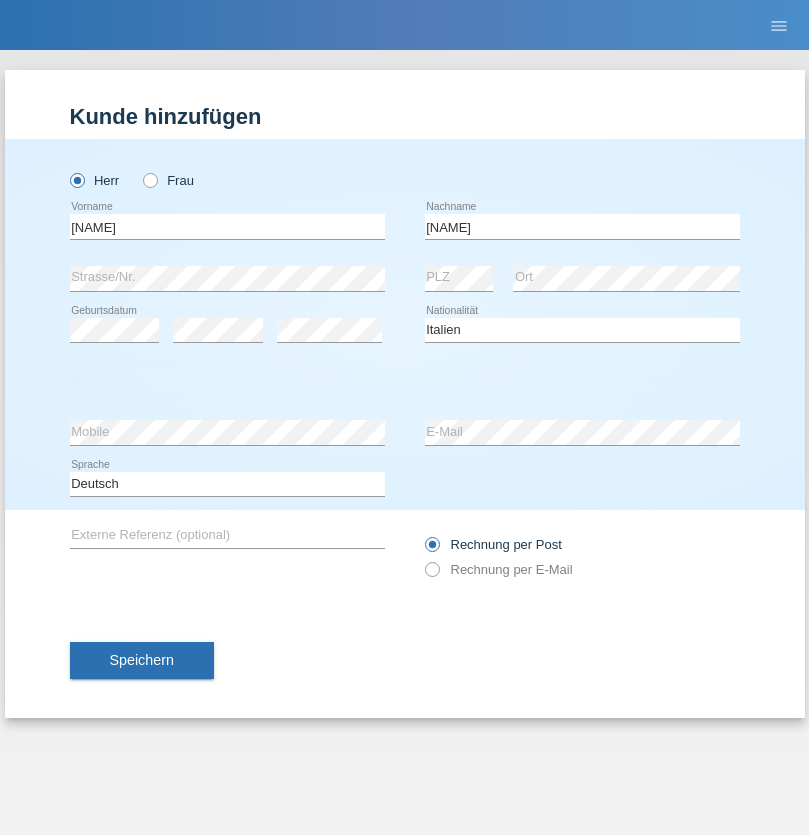 select on "10" 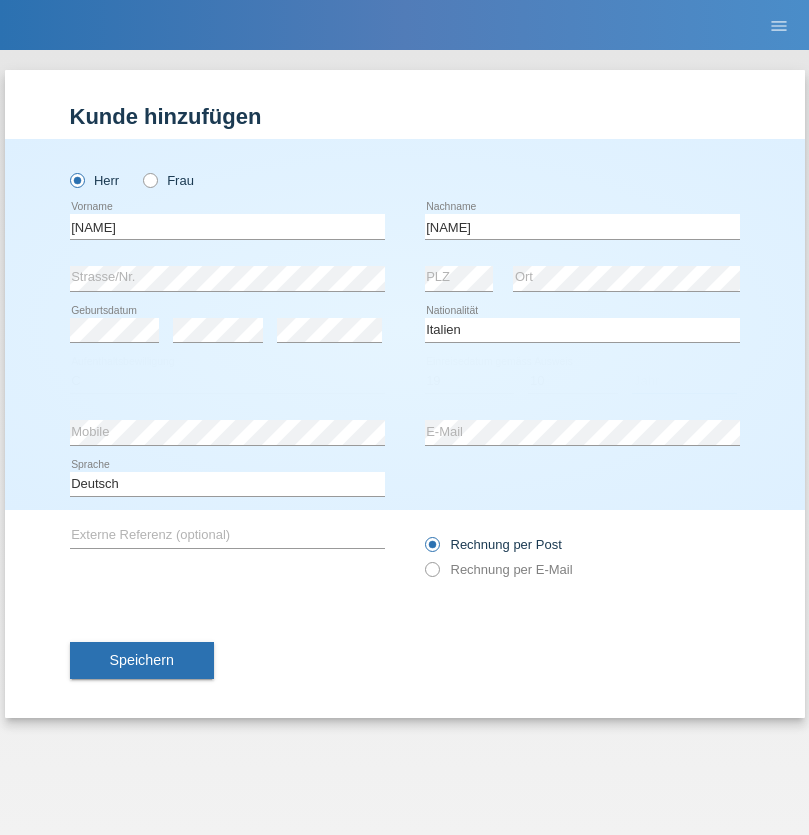 select on "1975" 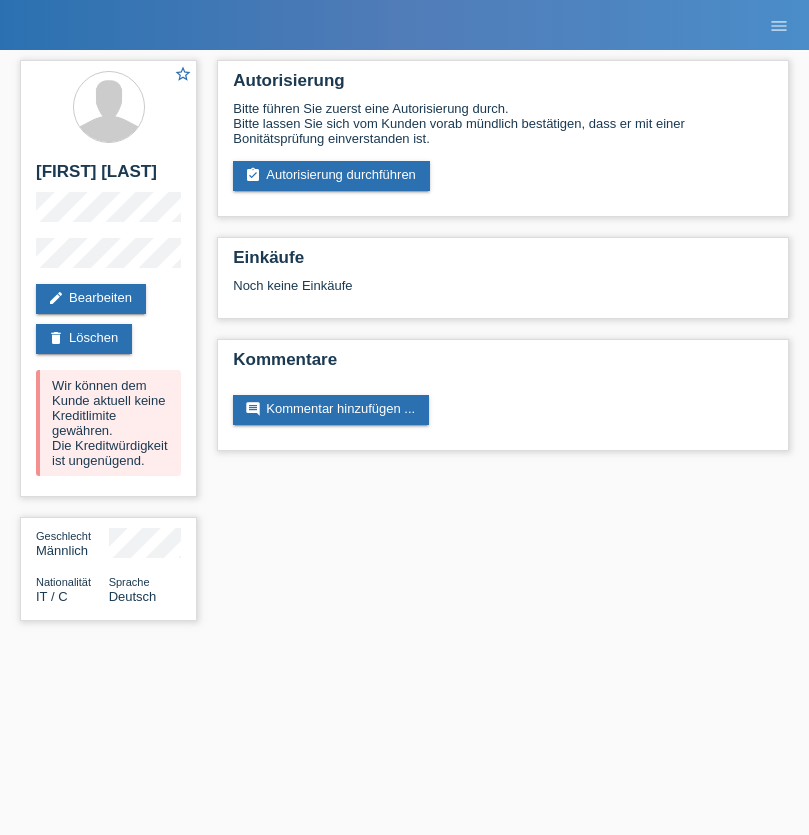scroll, scrollTop: 0, scrollLeft: 0, axis: both 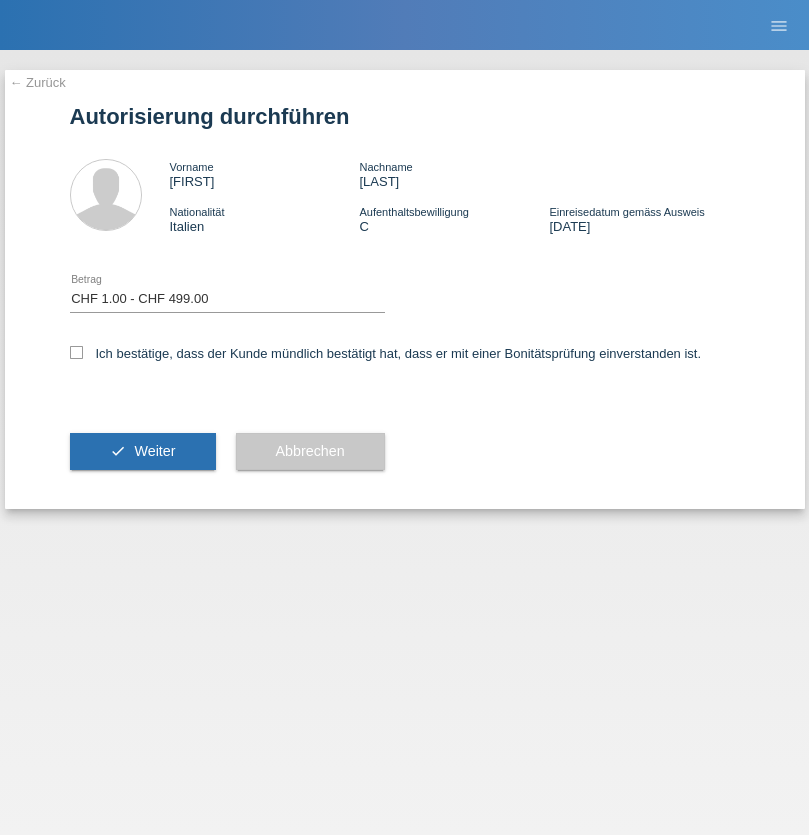 select on "1" 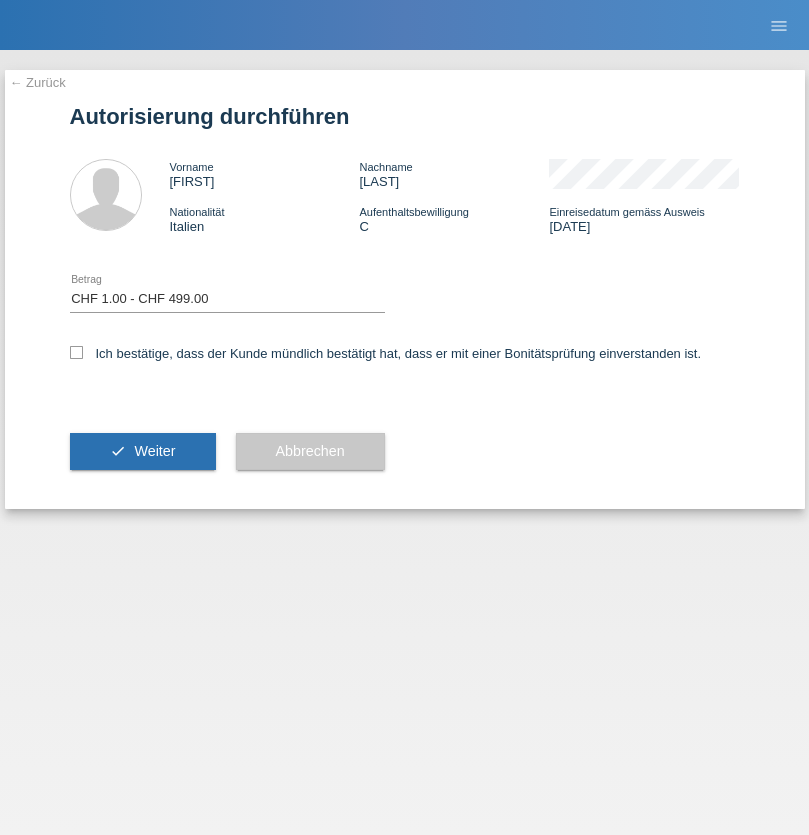 checkbox on "true" 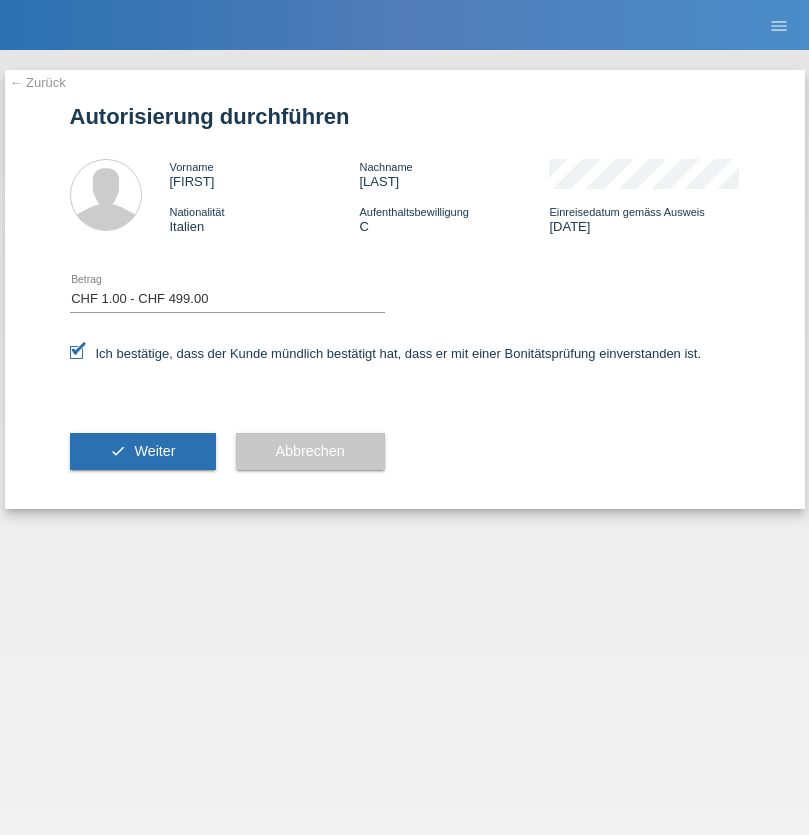 scroll, scrollTop: 0, scrollLeft: 0, axis: both 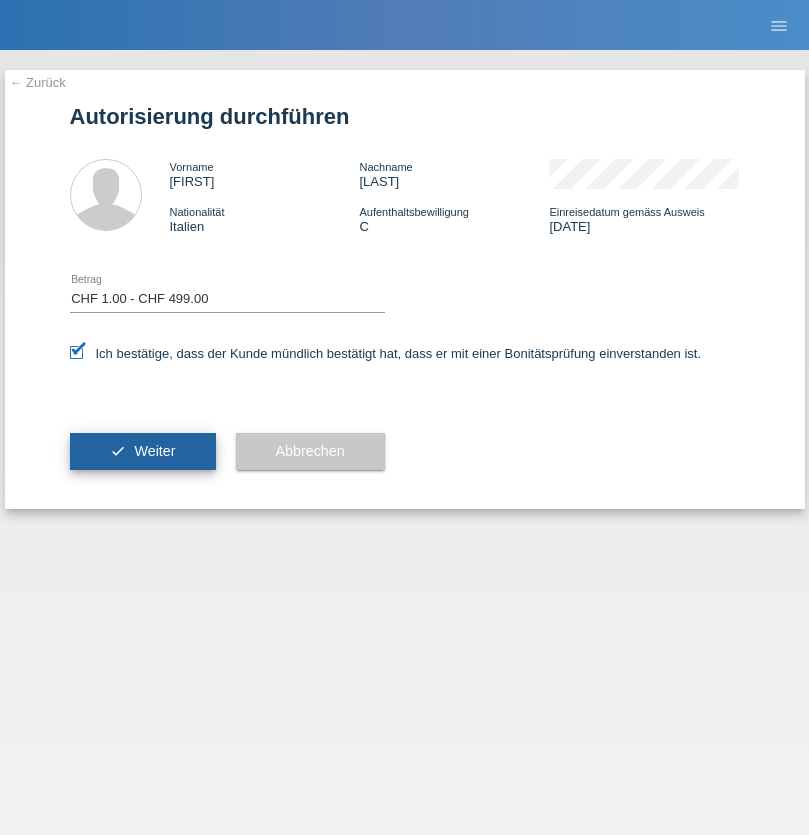 click on "Weiter" at bounding box center [154, 451] 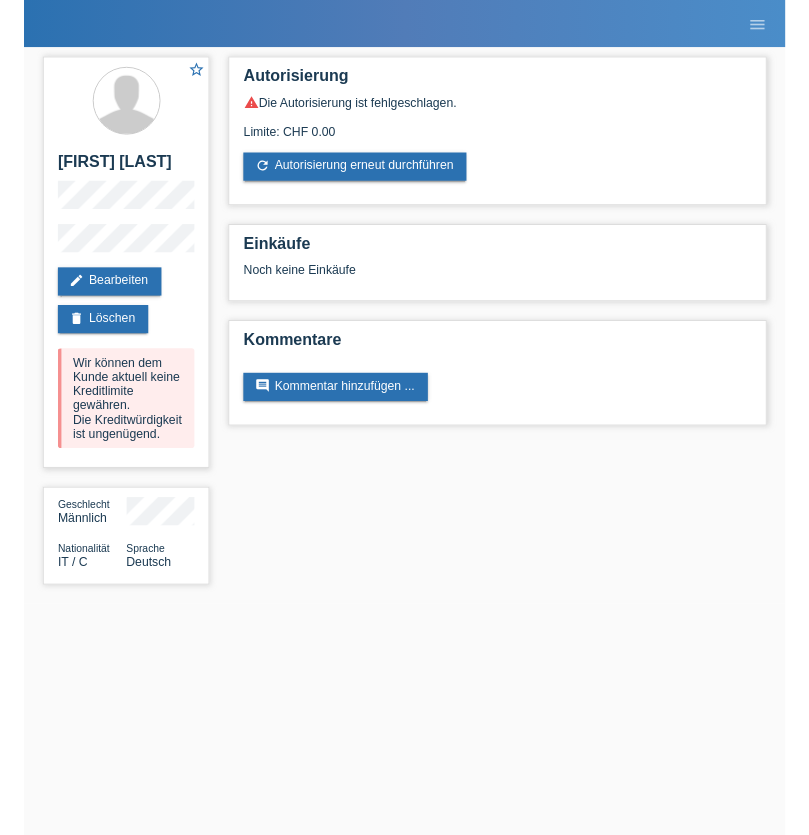 scroll, scrollTop: 0, scrollLeft: 0, axis: both 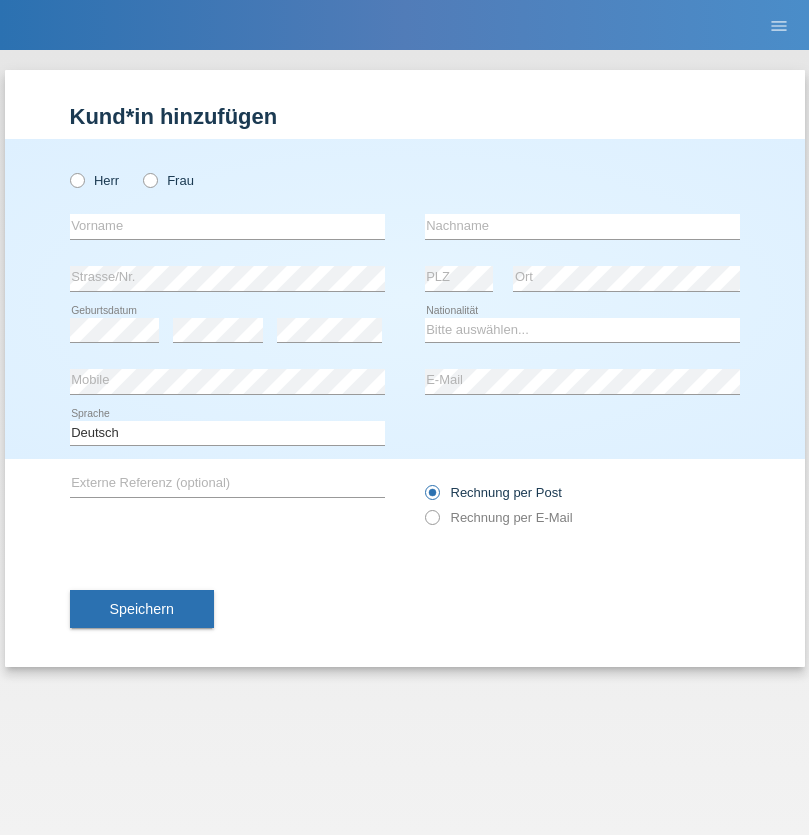 radio on "true" 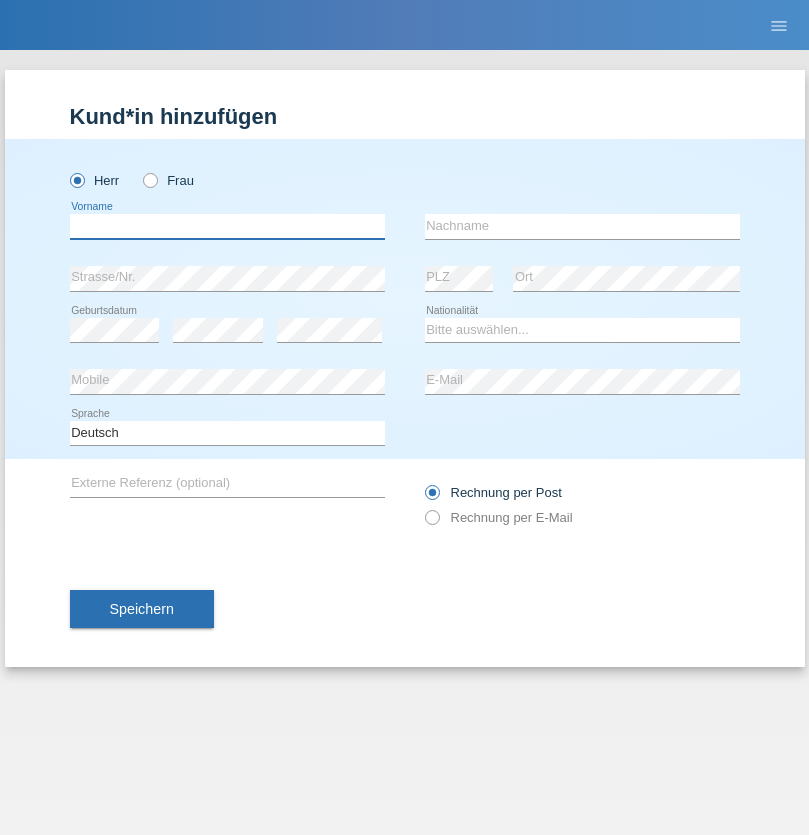 click at bounding box center (227, 226) 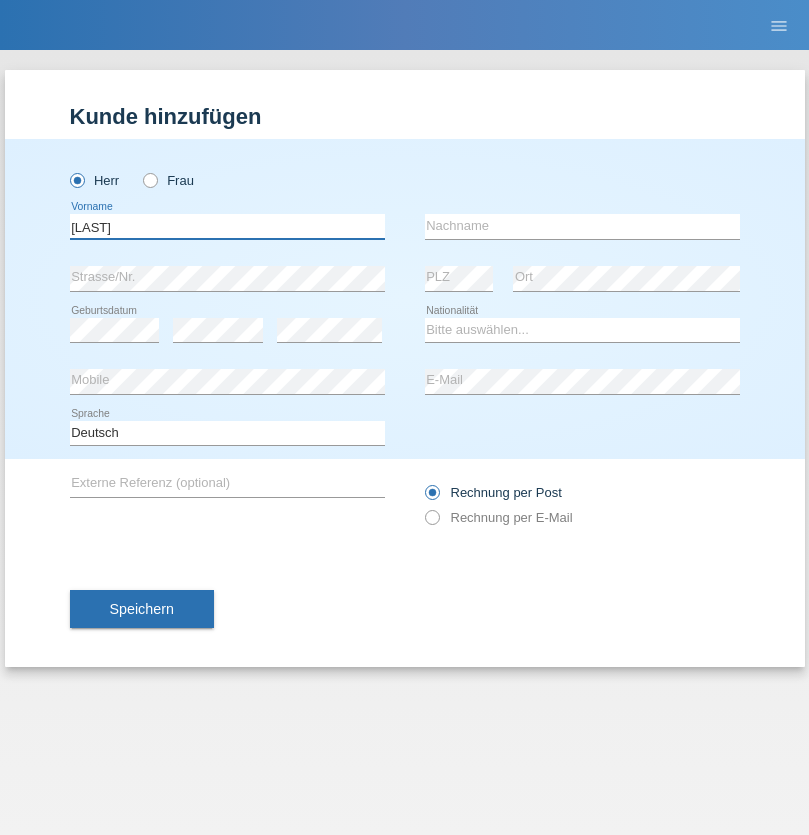type on "[LAST]" 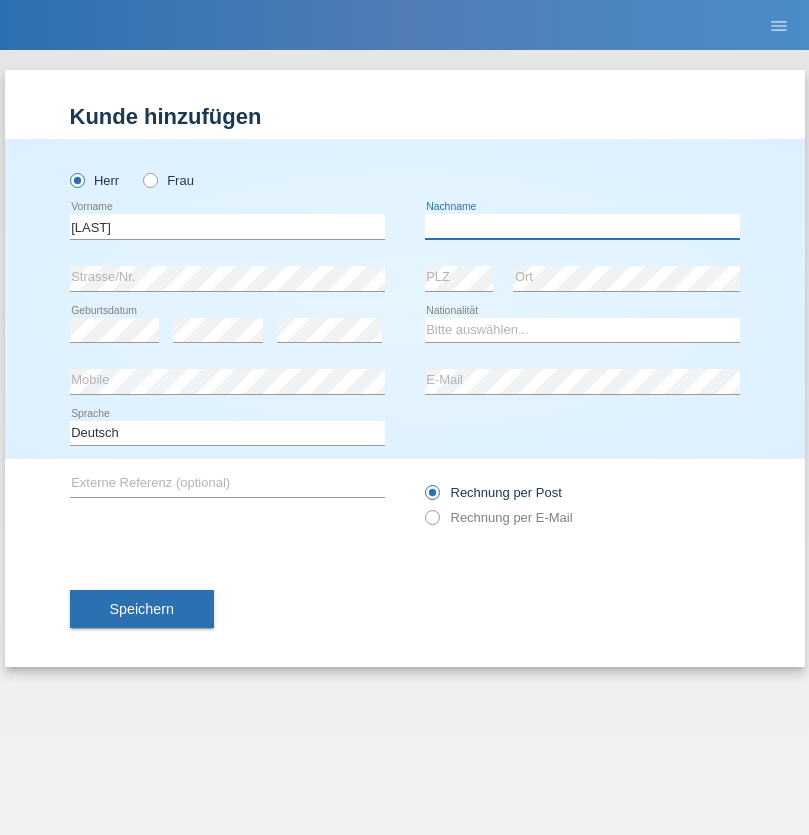 click at bounding box center [582, 226] 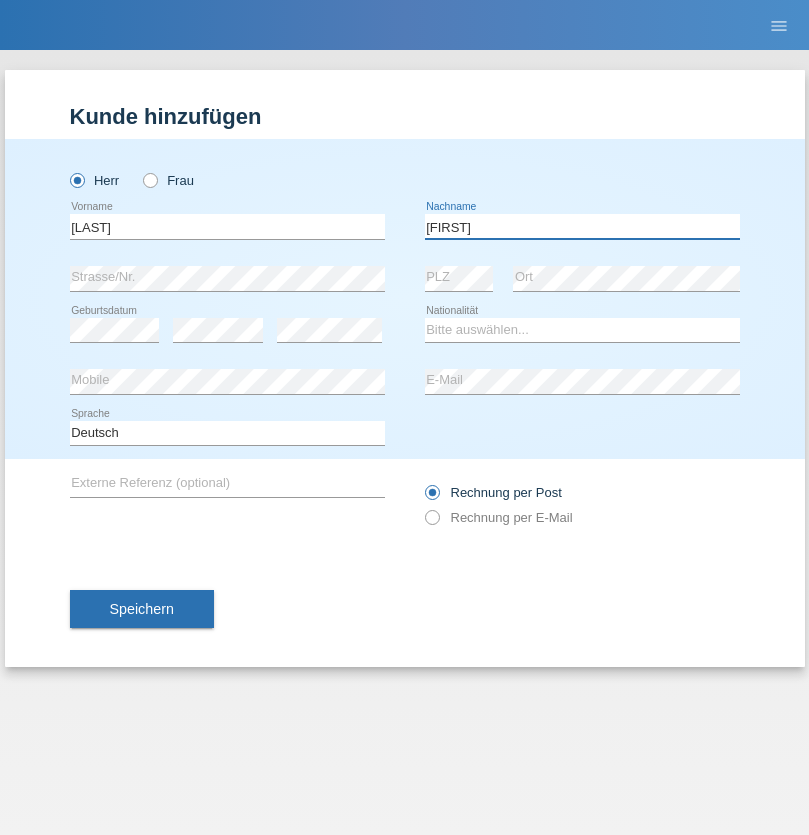 type on "Luma" 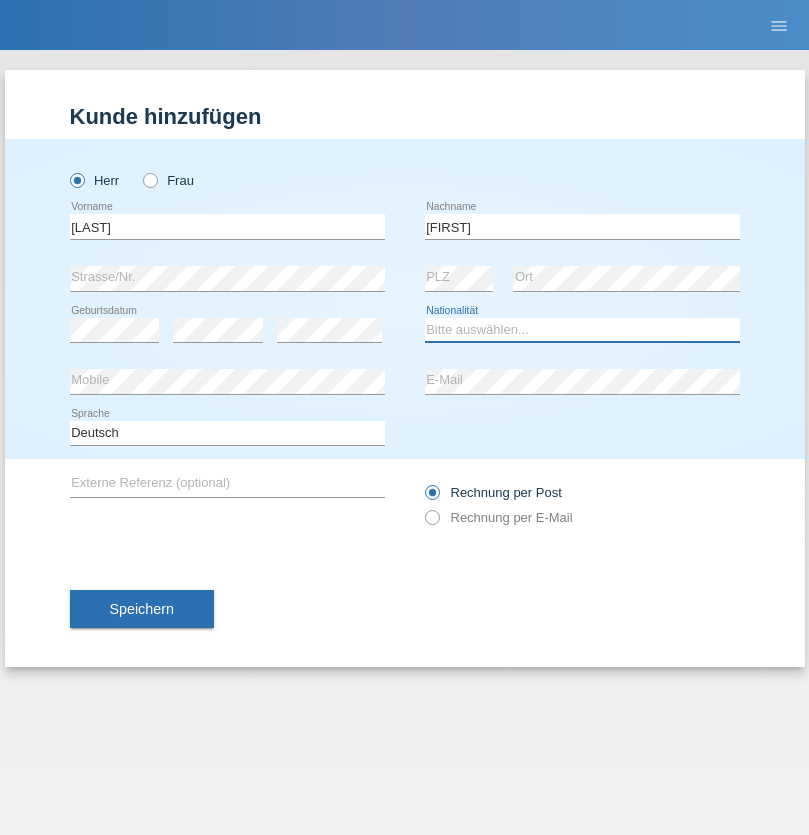select on "MK" 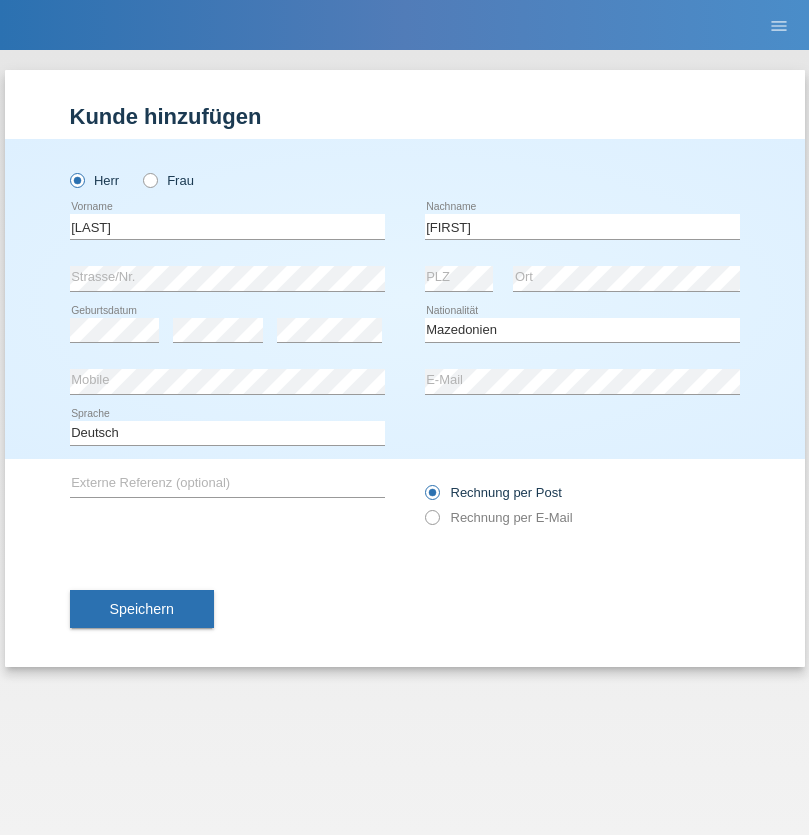select on "C" 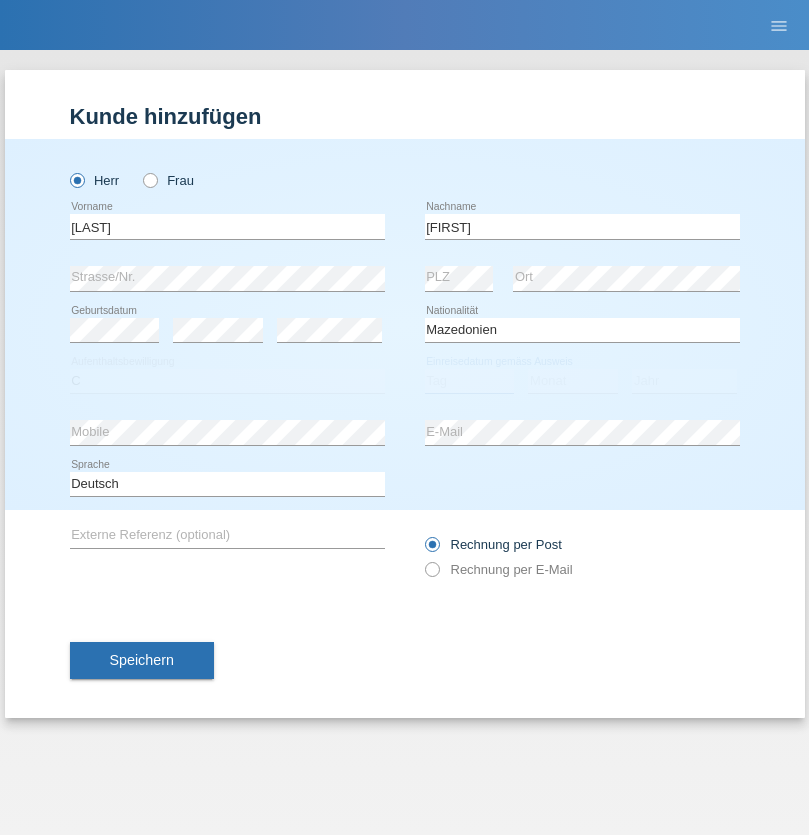 select on "21" 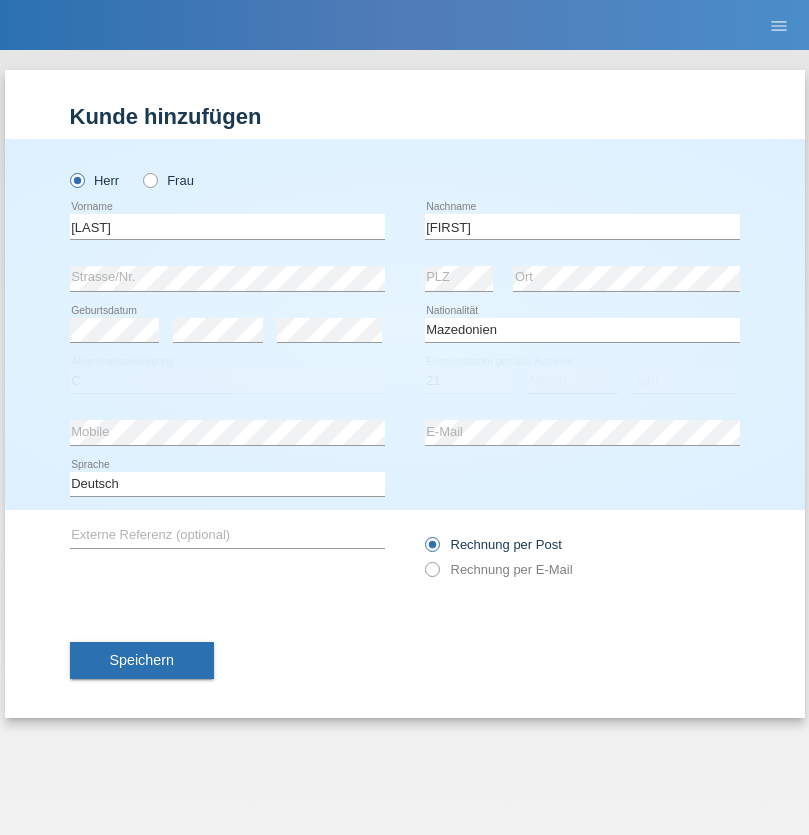 select on "05" 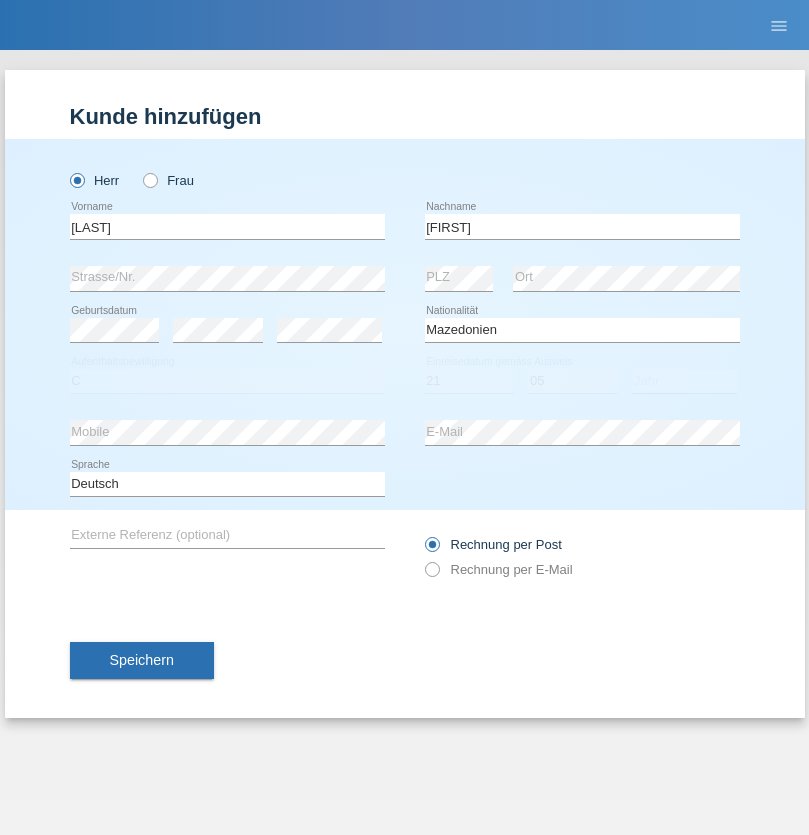 select on "2018" 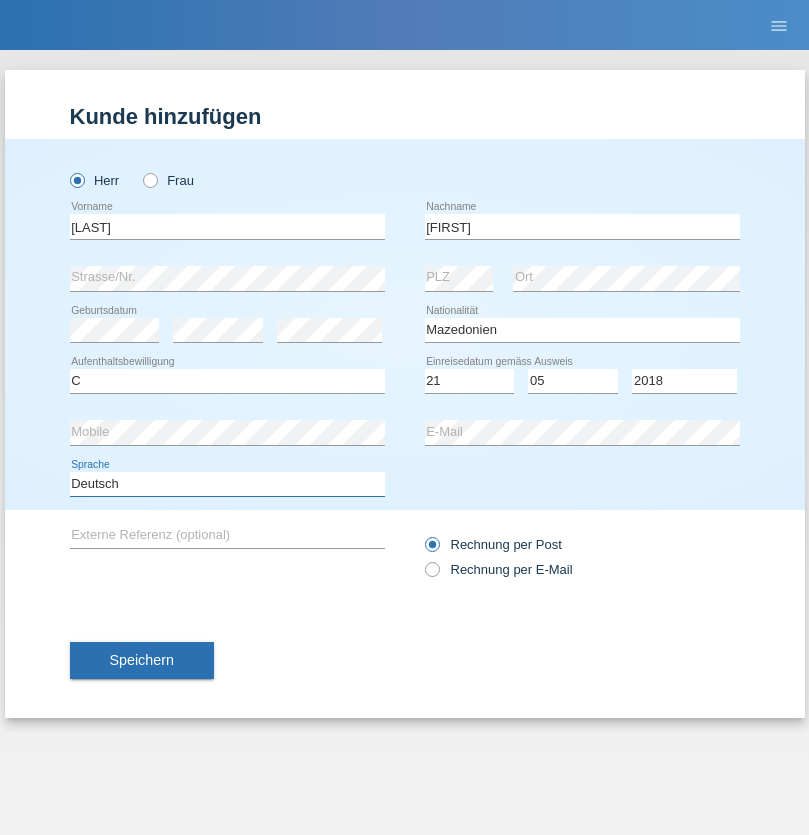 select on "en" 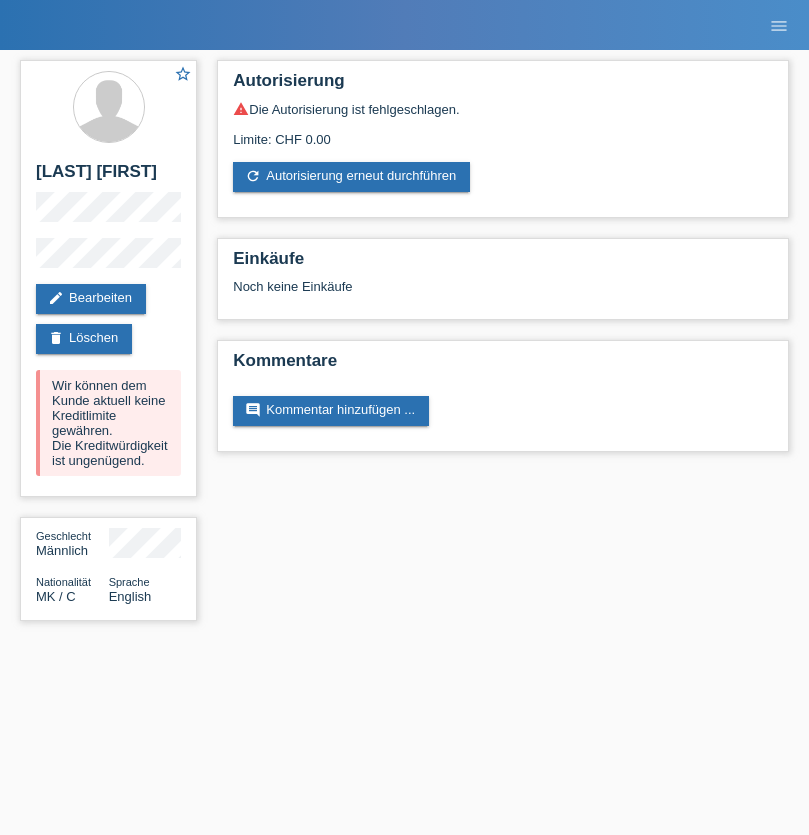 scroll, scrollTop: 0, scrollLeft: 0, axis: both 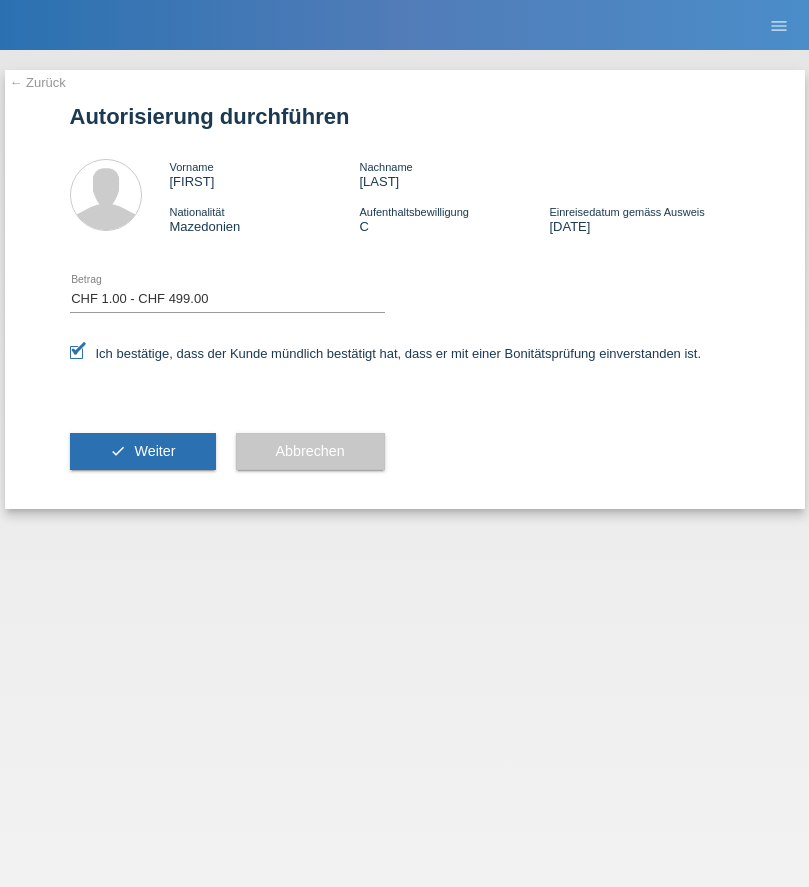 select on "1" 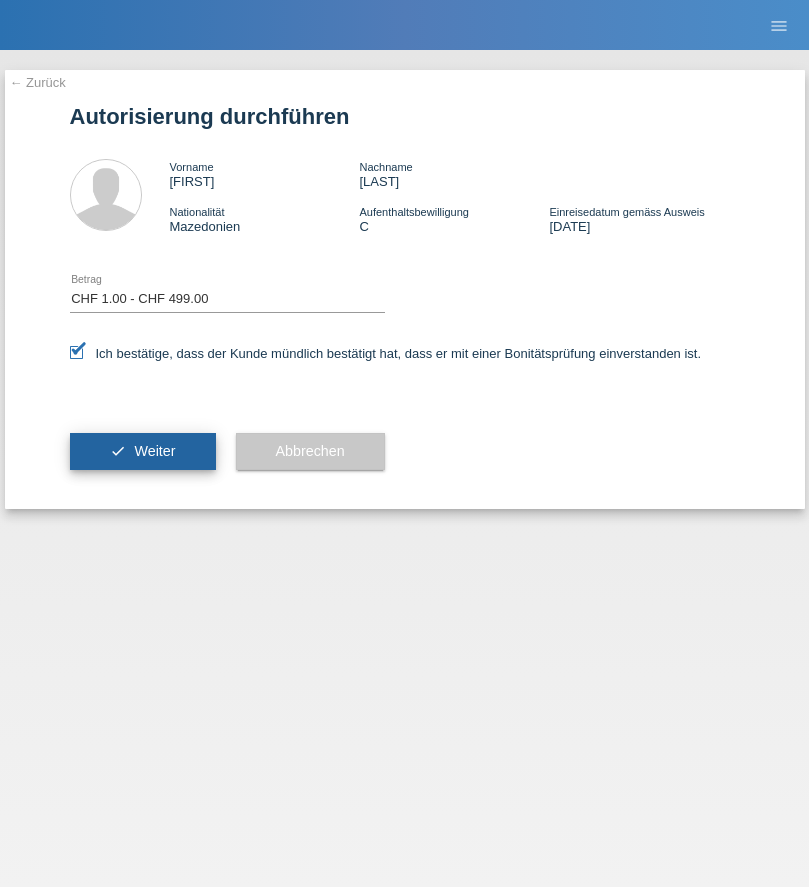 click on "Weiter" at bounding box center (154, 451) 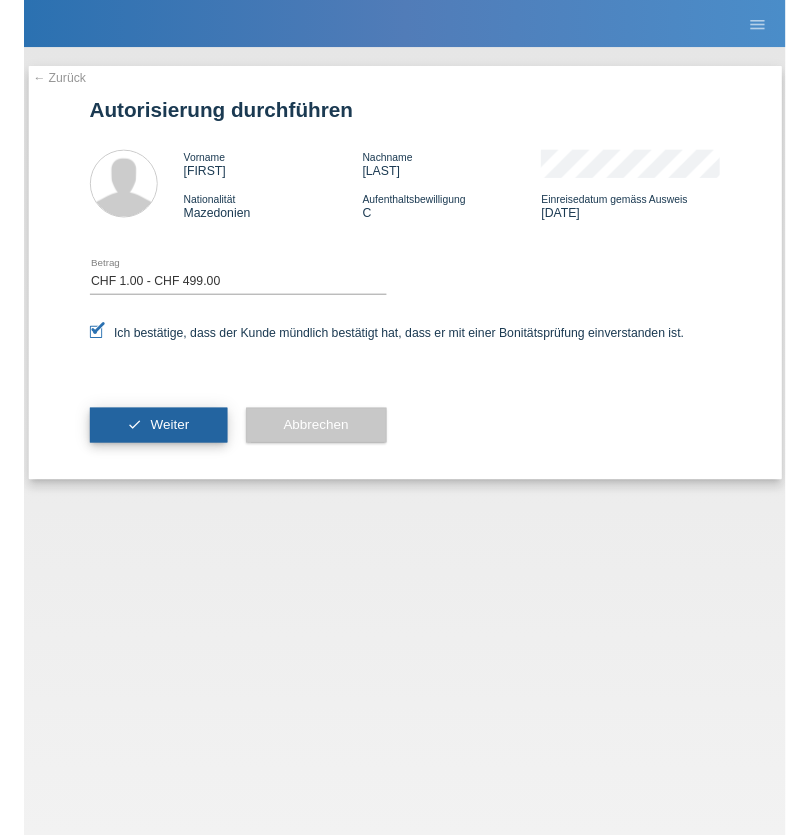 scroll, scrollTop: 0, scrollLeft: 0, axis: both 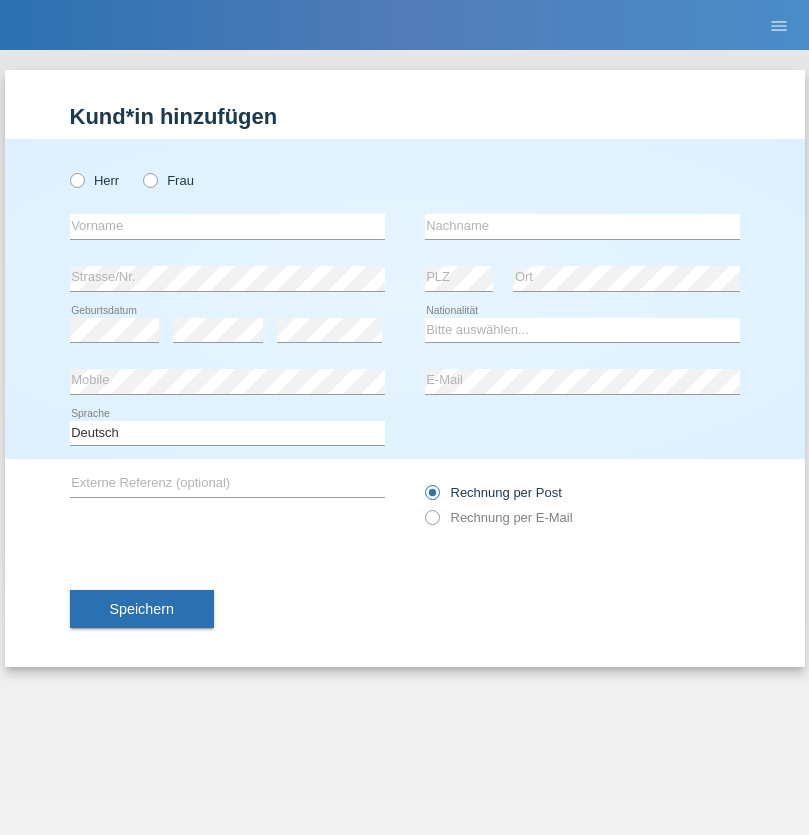 radio on "true" 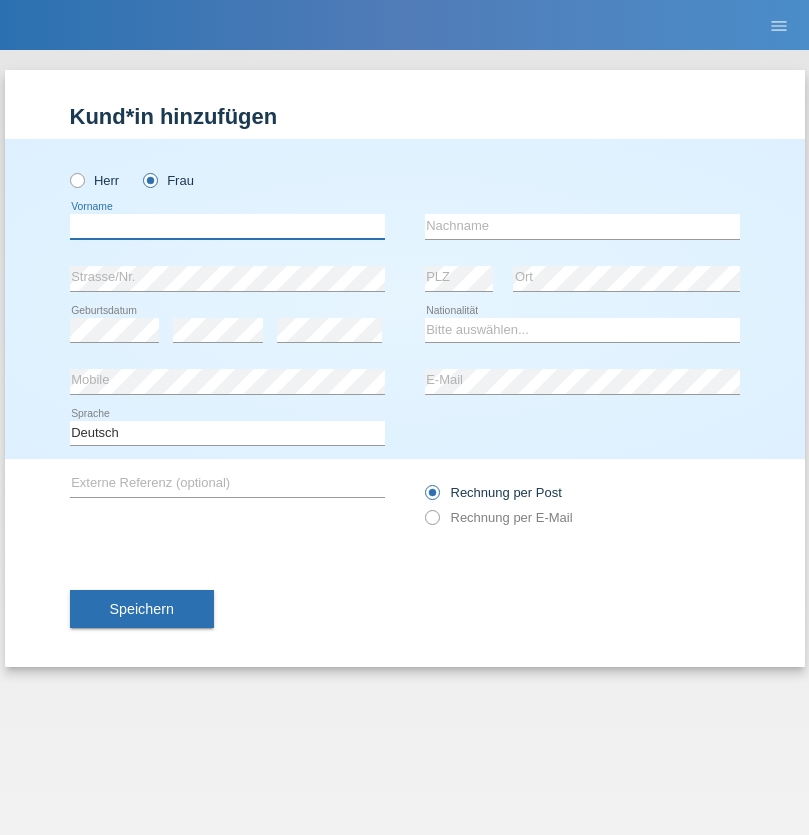 click at bounding box center (227, 226) 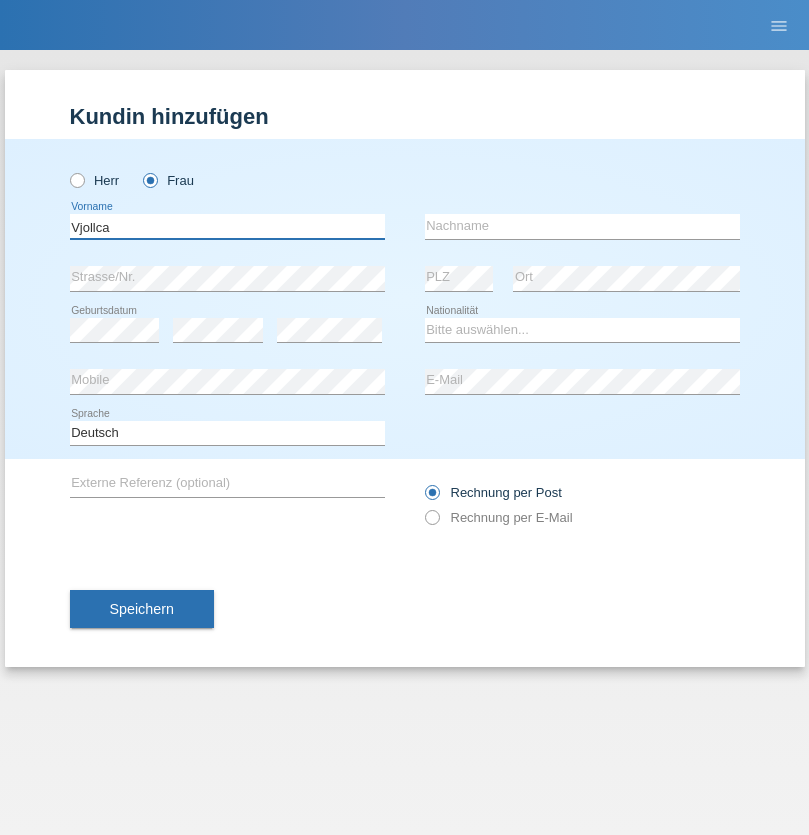 type on "Vjollca" 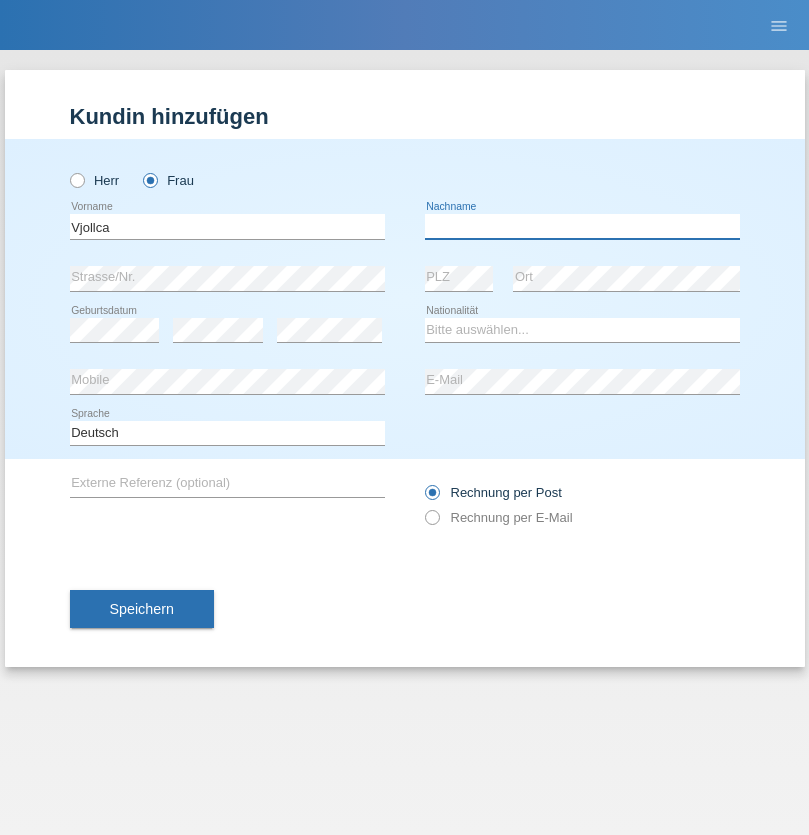 click at bounding box center [582, 226] 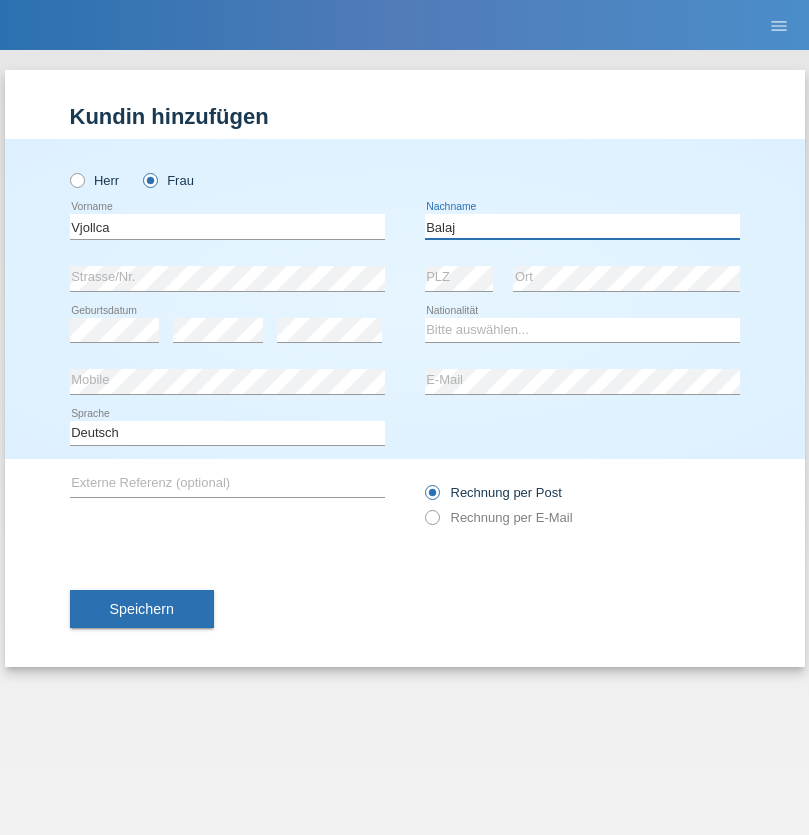 type on "Balaj" 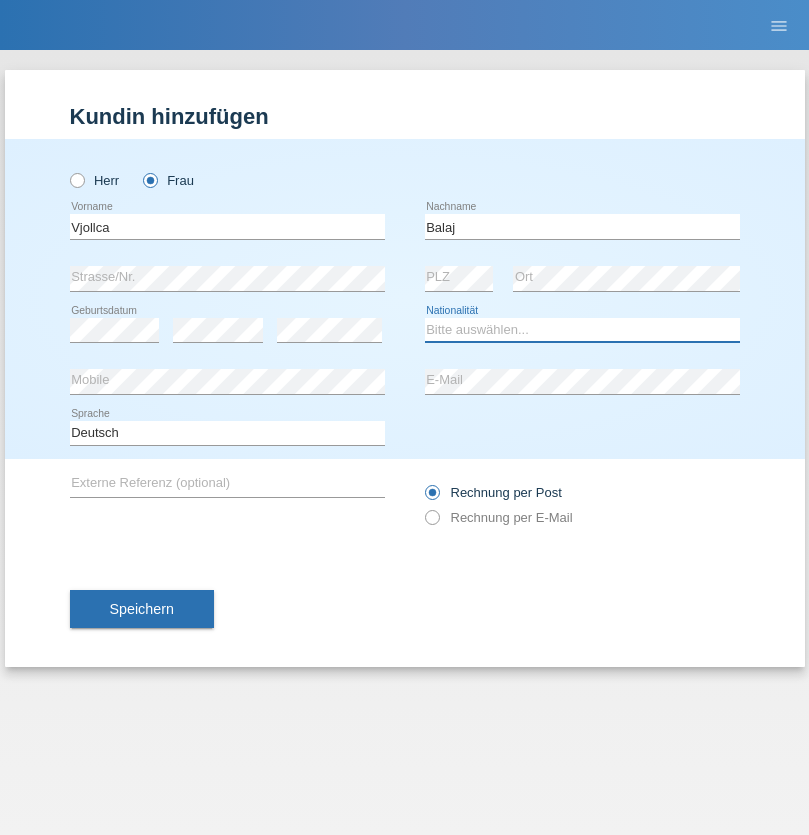 select on "XK" 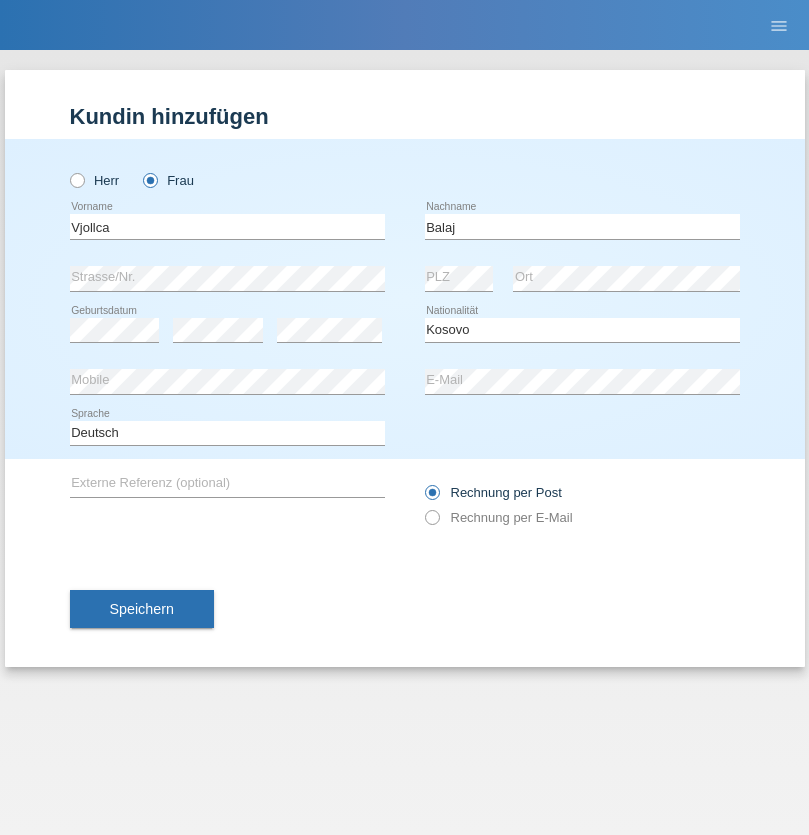 select on "C" 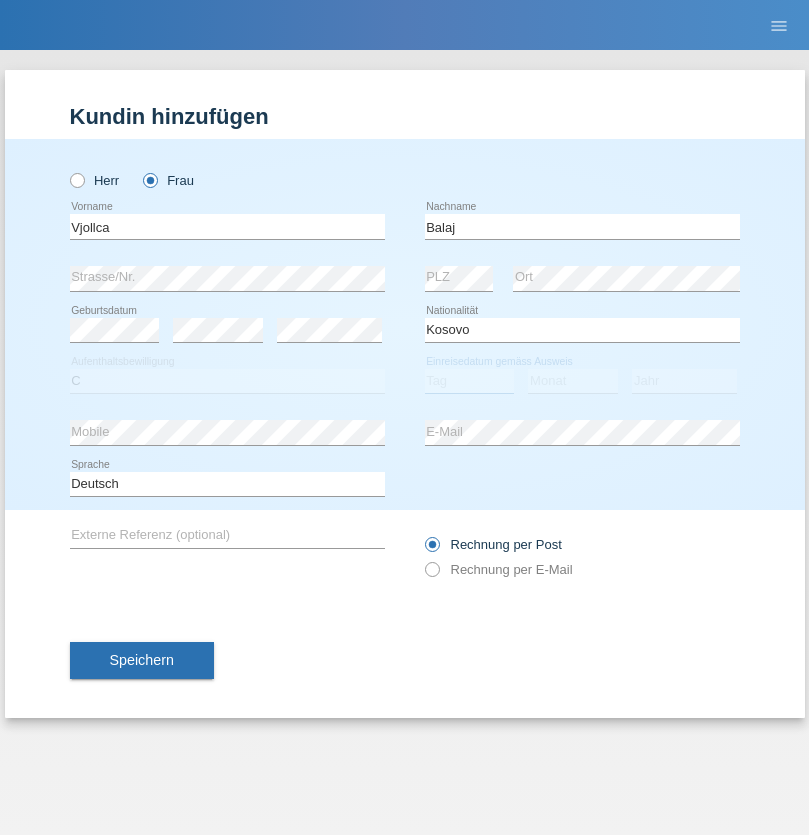 select on "01" 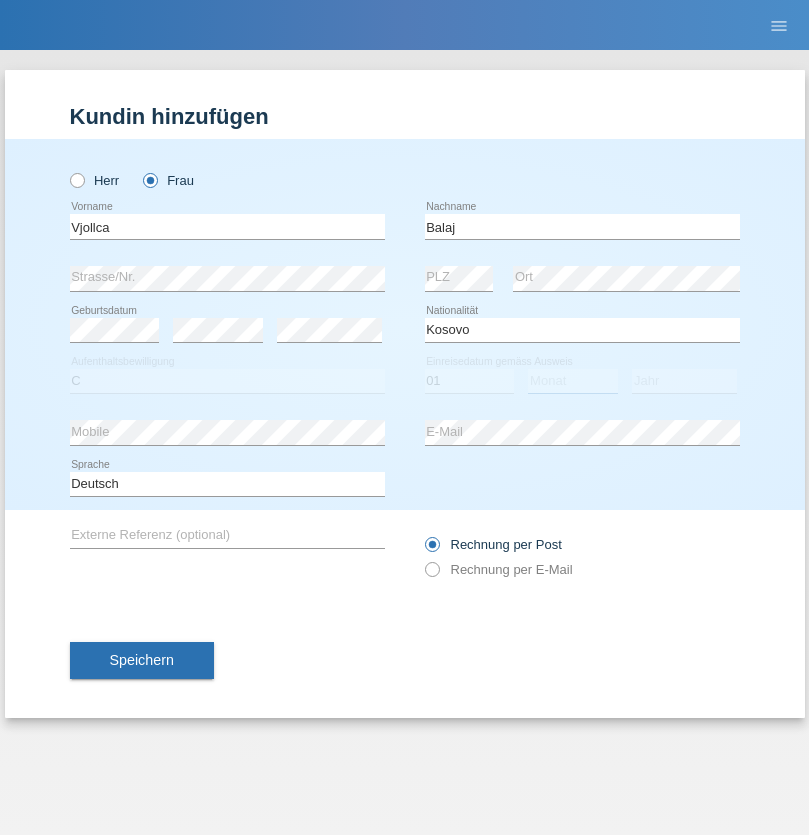 select on "08" 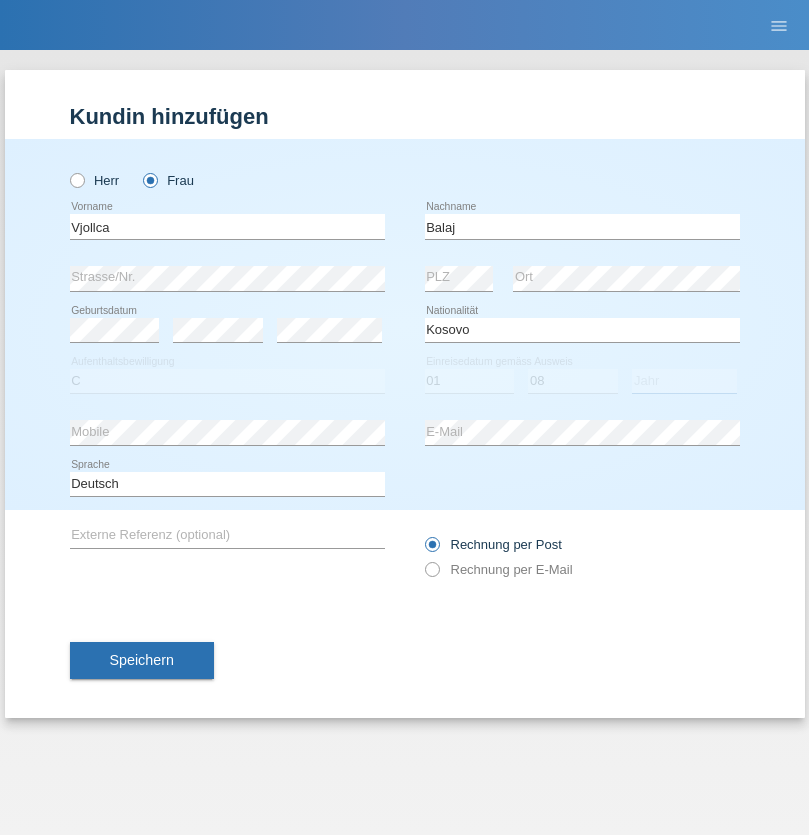 select on "2021" 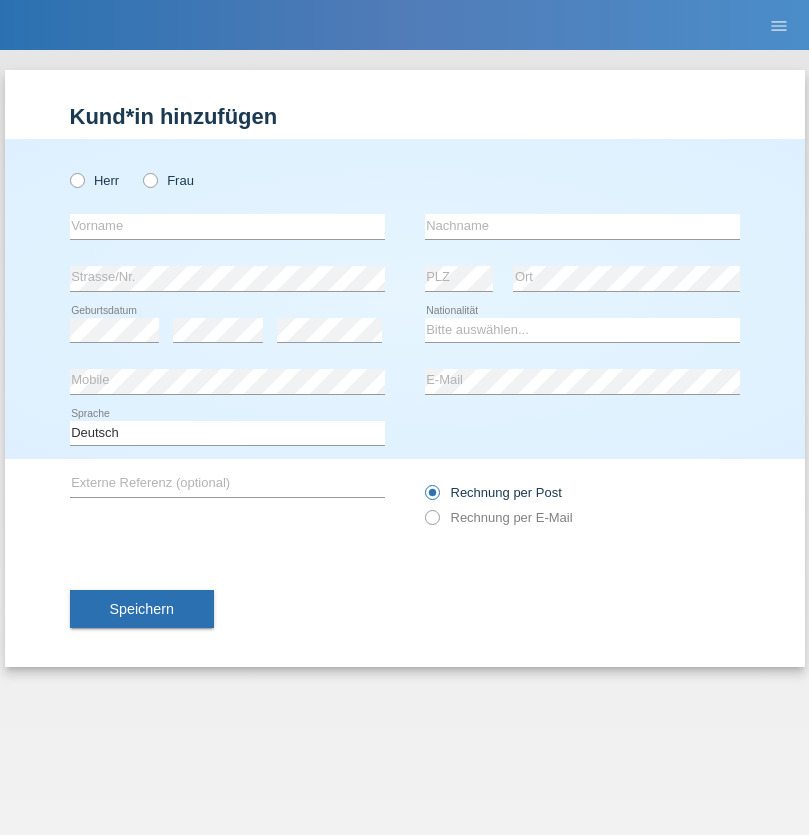 scroll, scrollTop: 0, scrollLeft: 0, axis: both 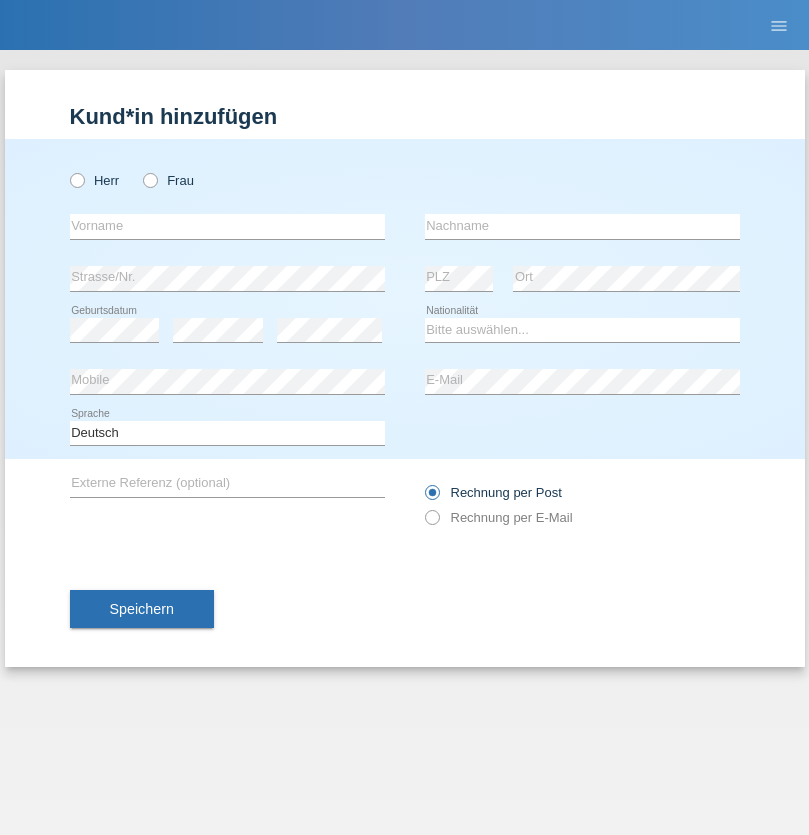 radio on "true" 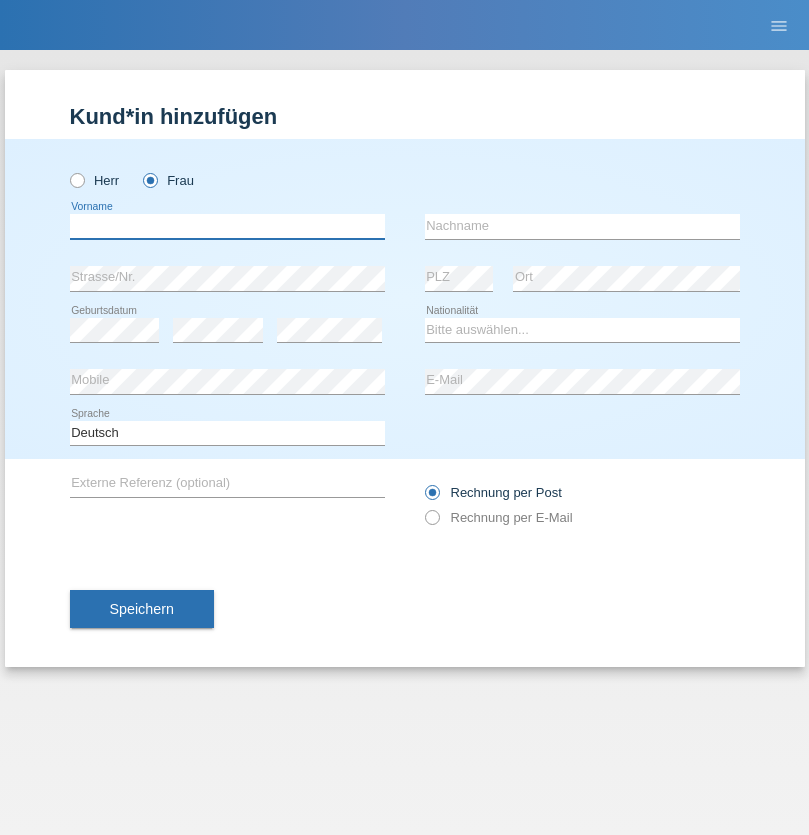 click at bounding box center (227, 226) 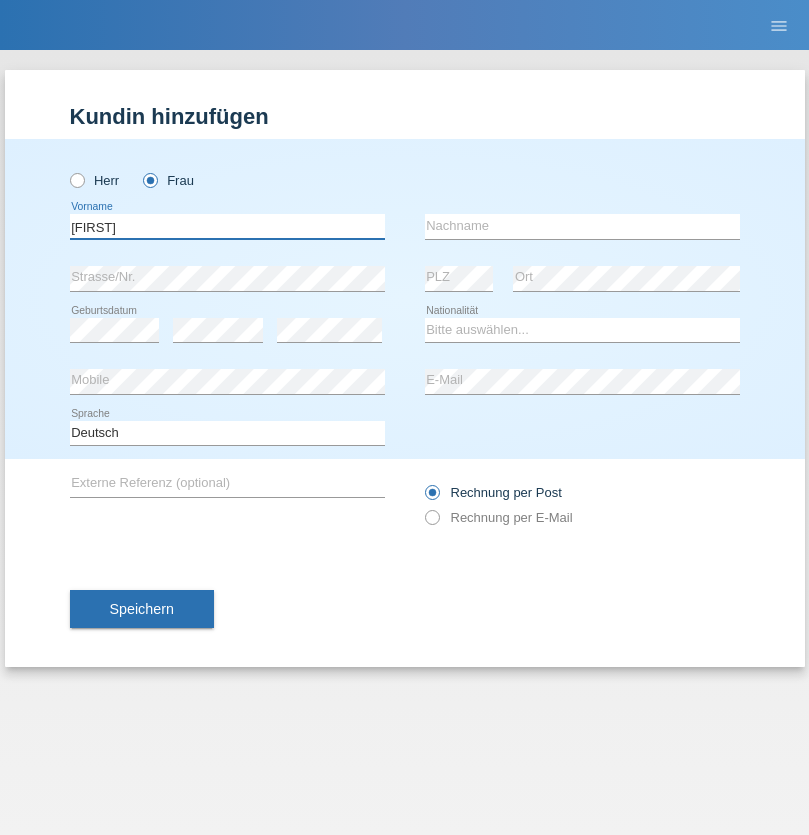 type on "Shannon" 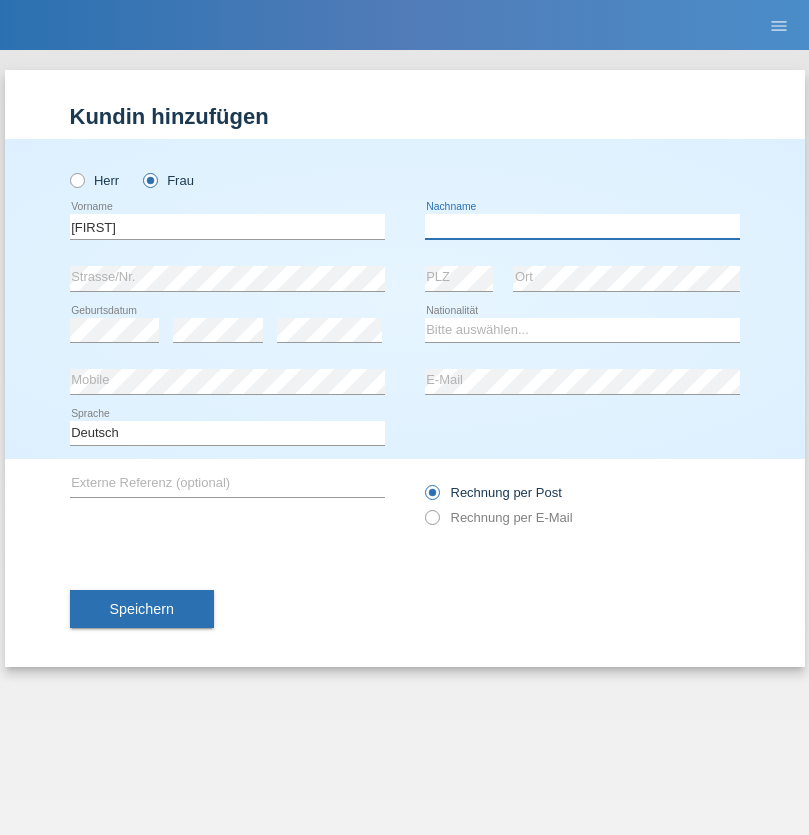 click at bounding box center (582, 226) 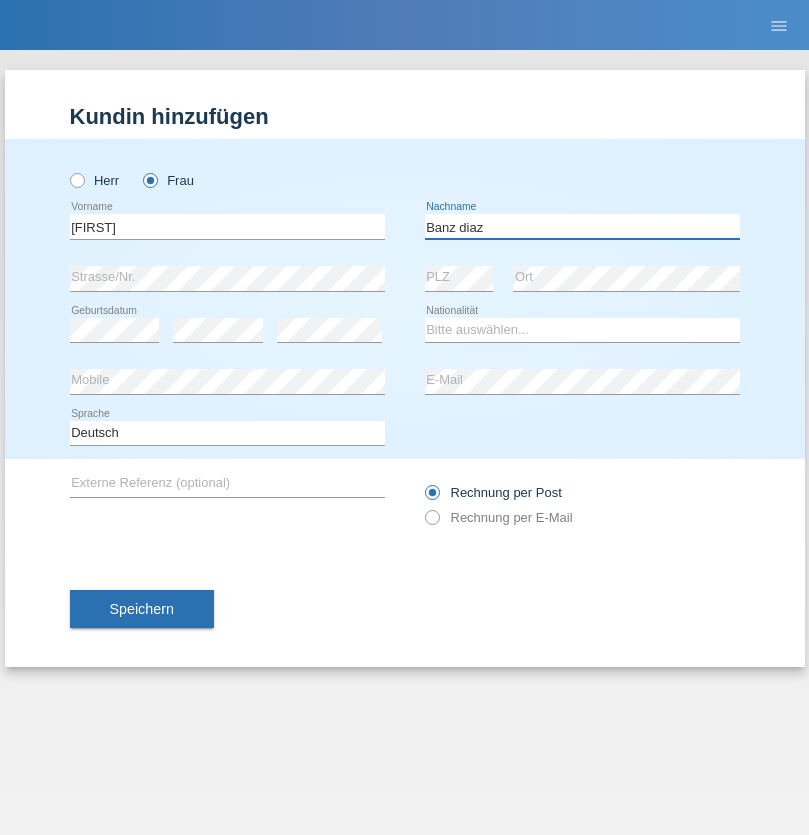 type on "Banz diaz" 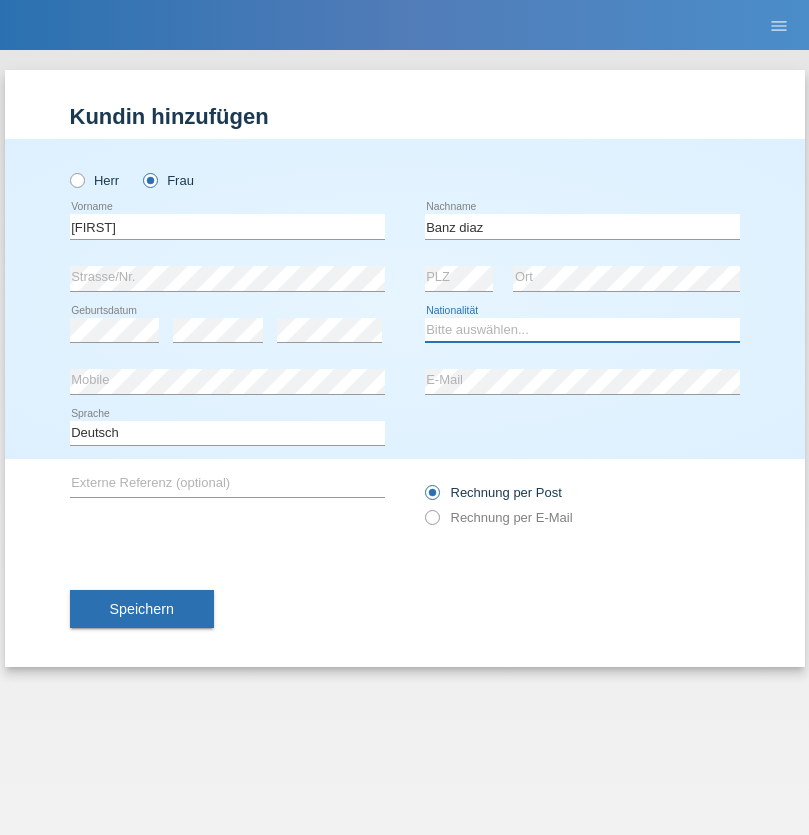 select on "CH" 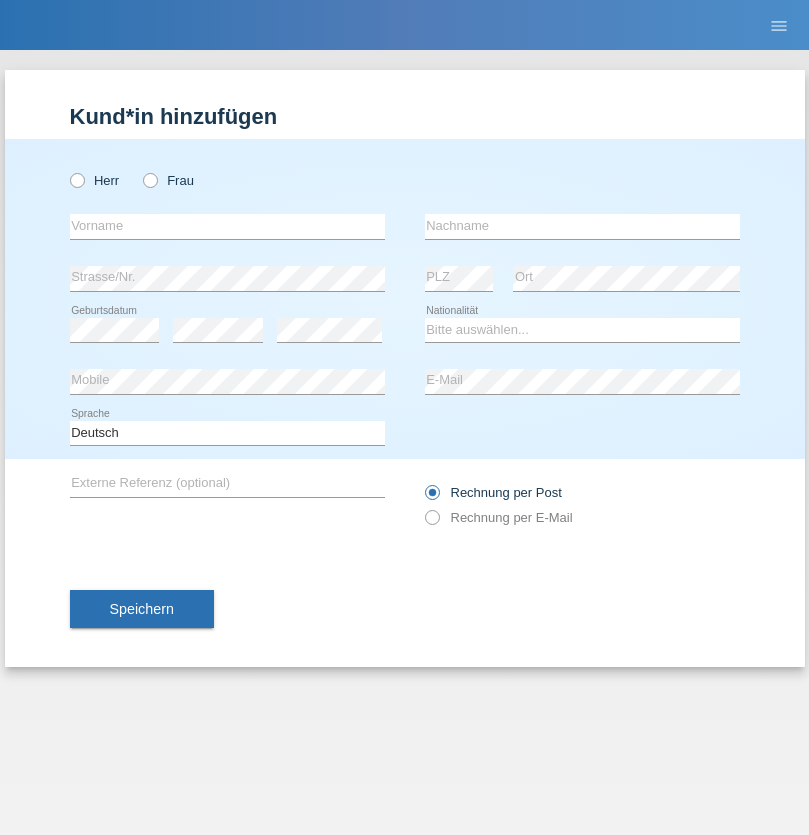 scroll, scrollTop: 0, scrollLeft: 0, axis: both 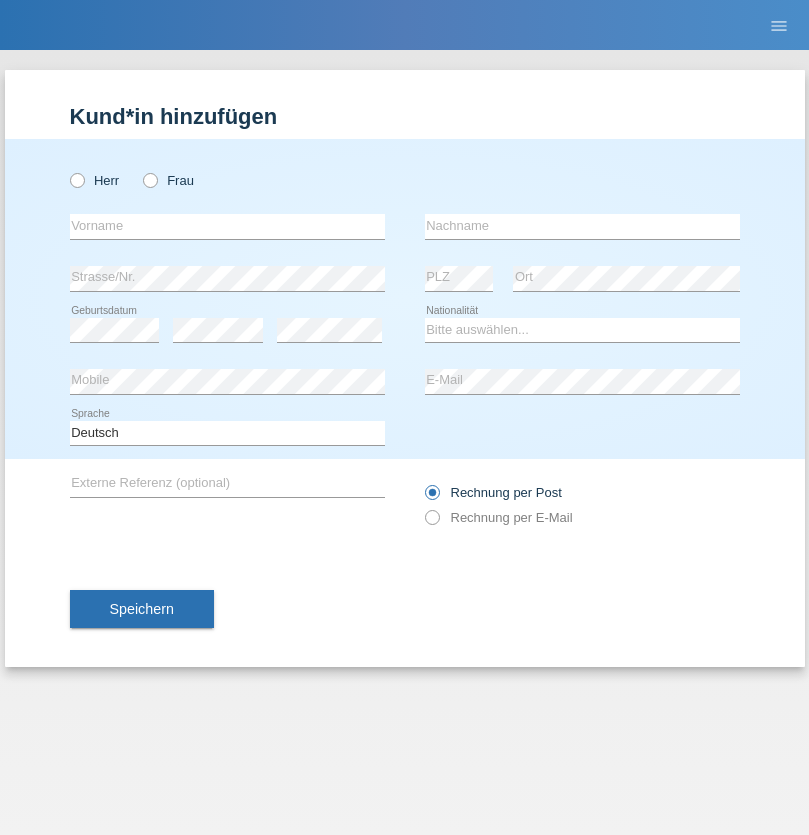radio on "true" 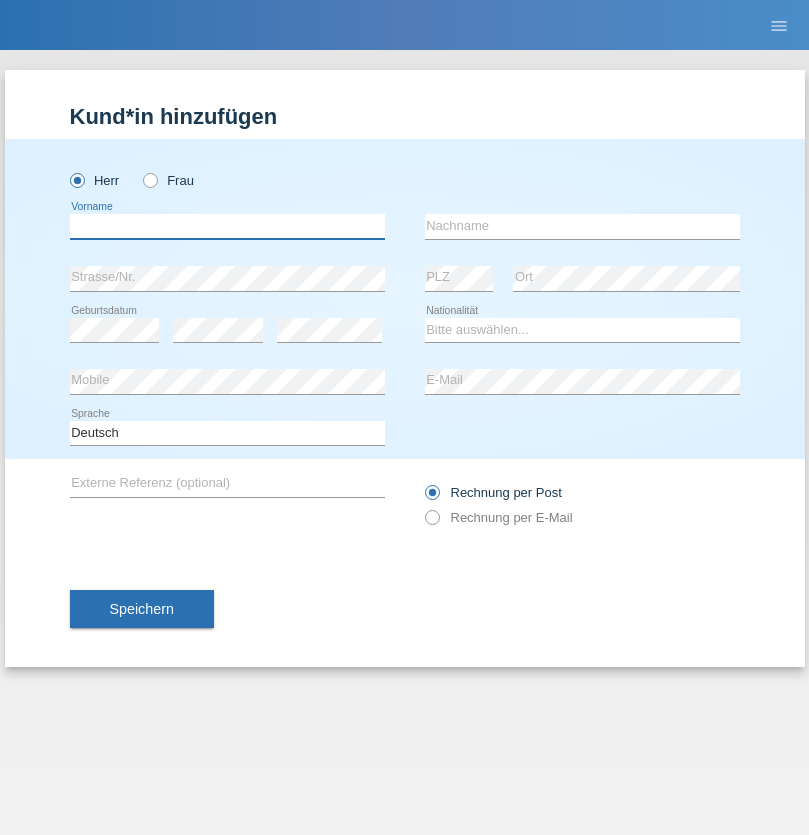click at bounding box center (227, 226) 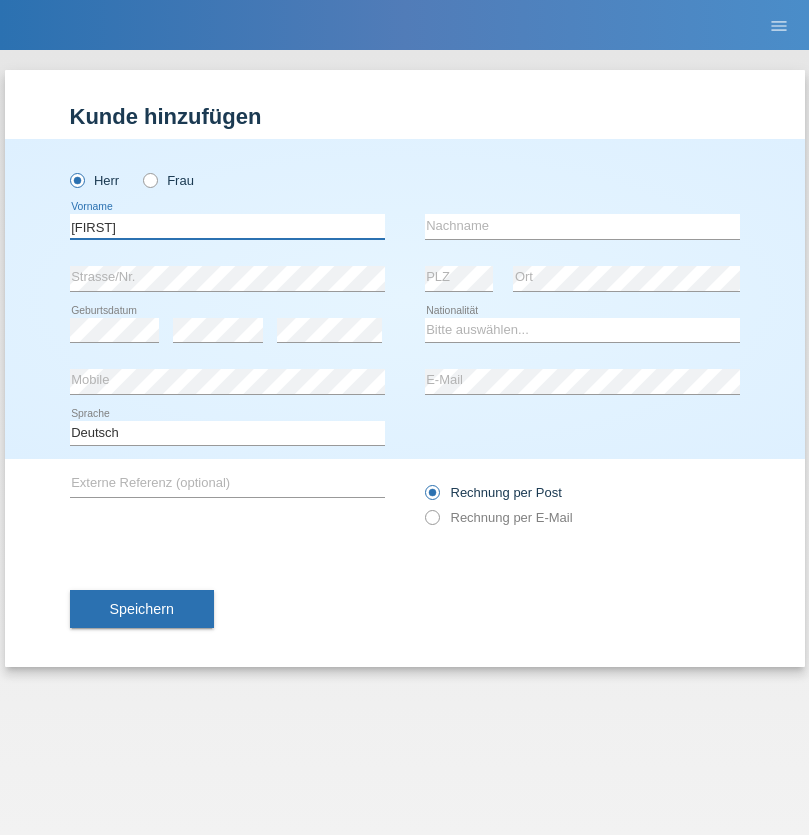 type on "[FIRST]" 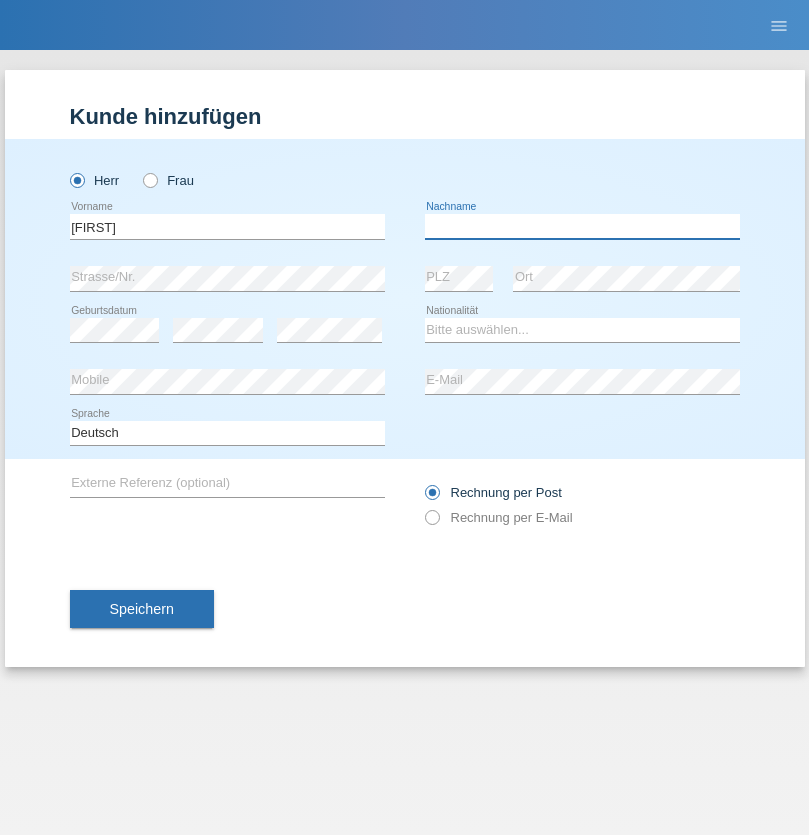 click at bounding box center [582, 226] 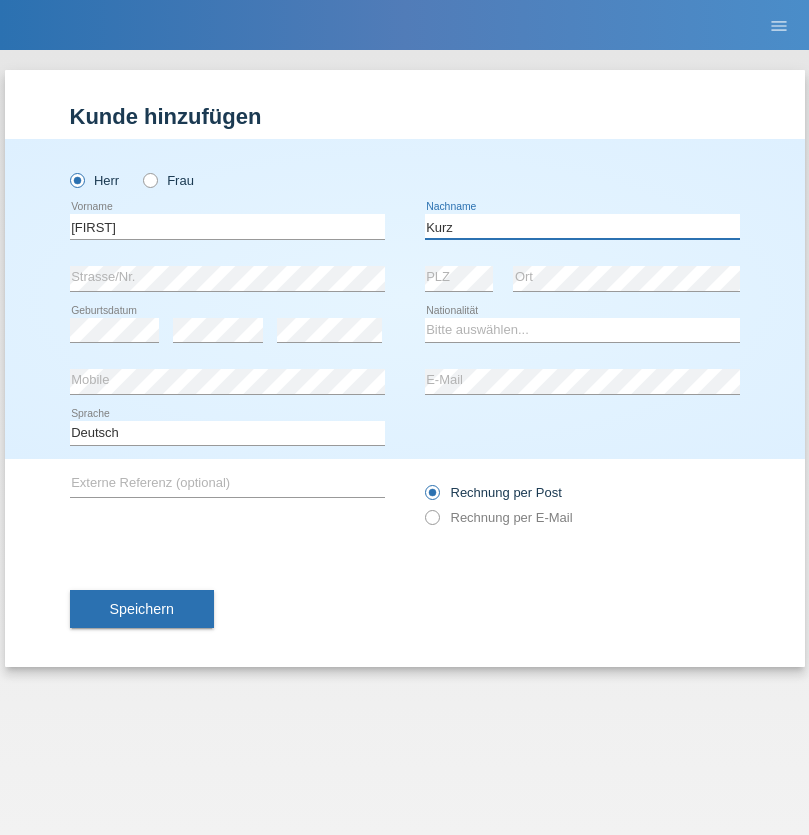 type on "Kurz" 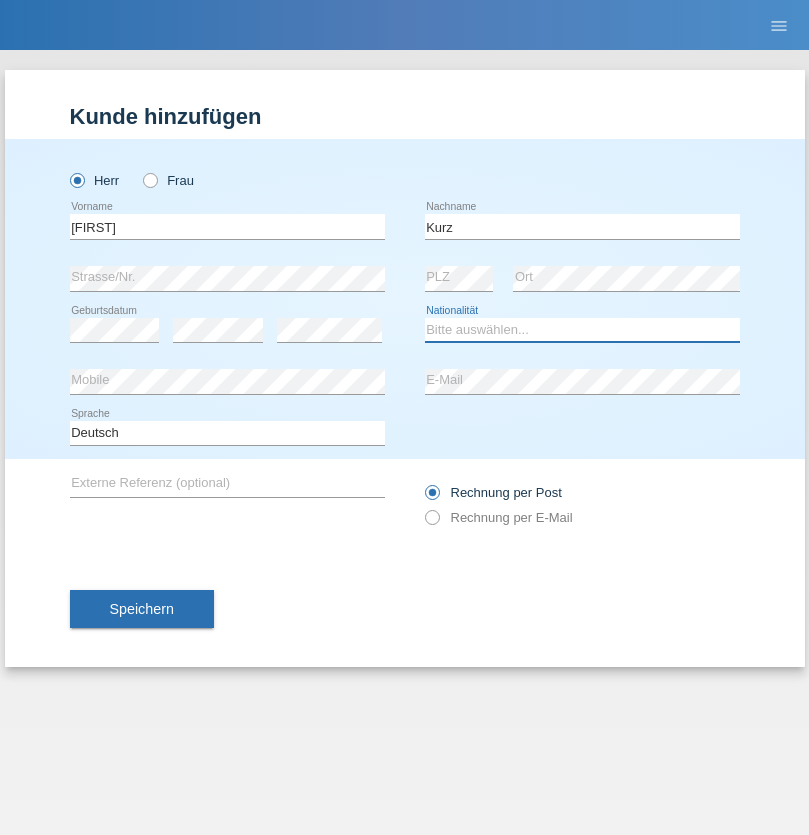 select on "CH" 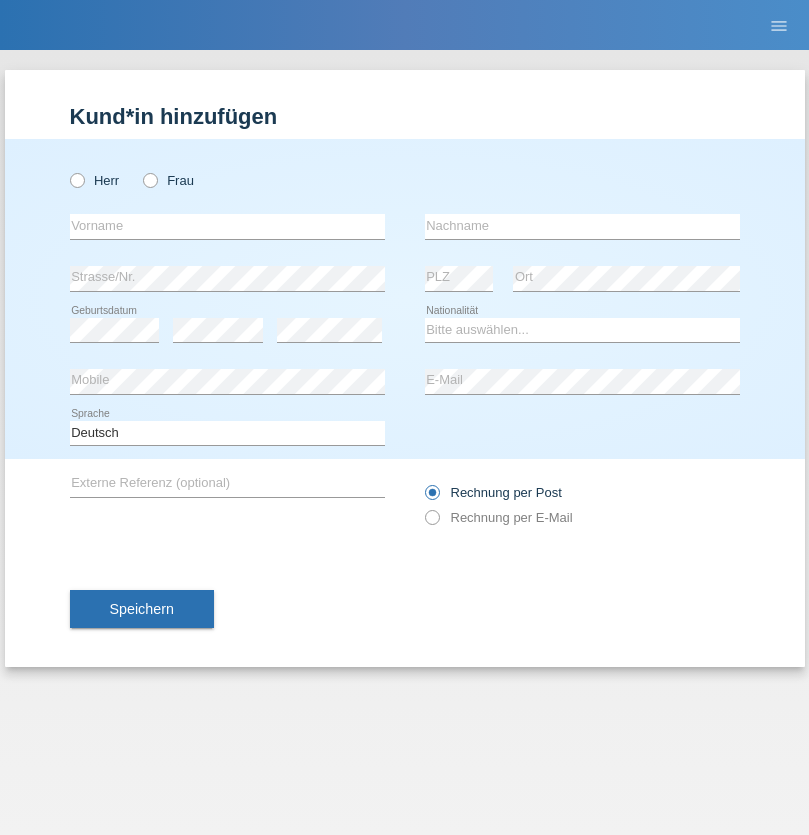 scroll, scrollTop: 0, scrollLeft: 0, axis: both 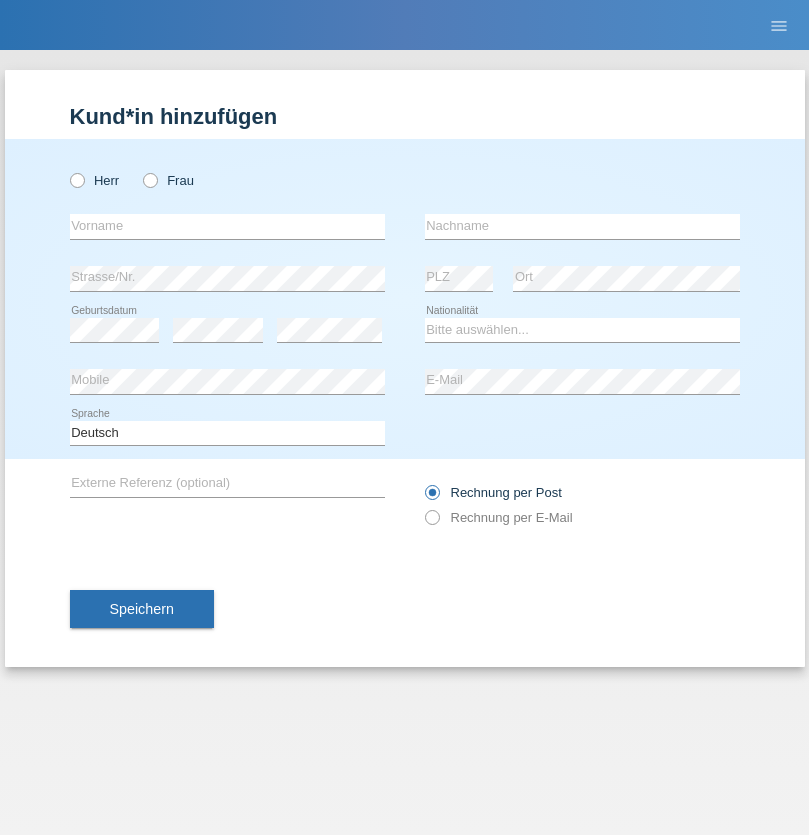 radio on "true" 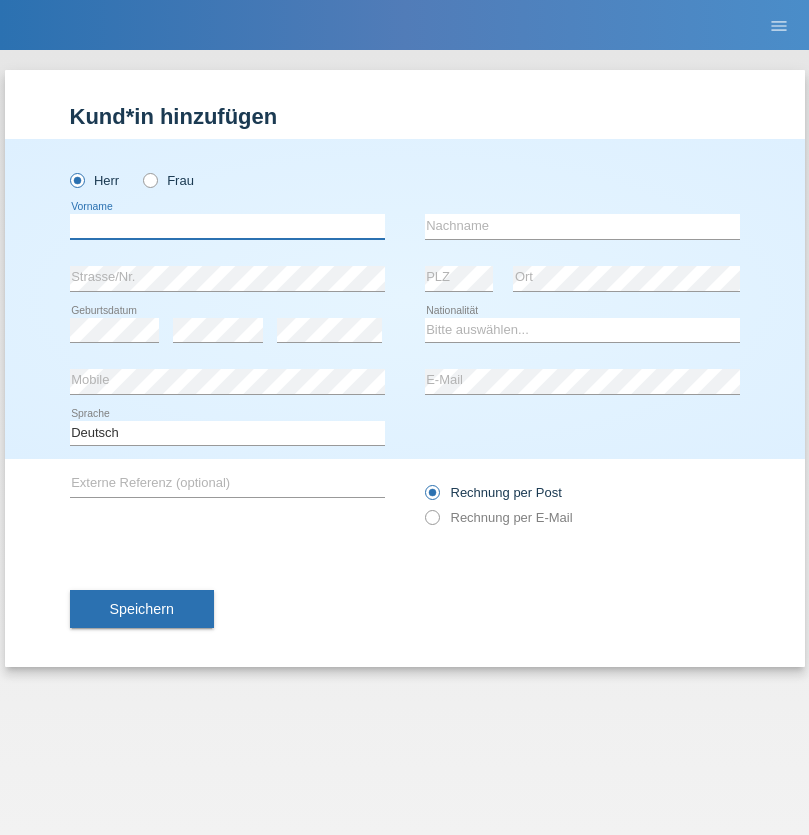 click at bounding box center (227, 226) 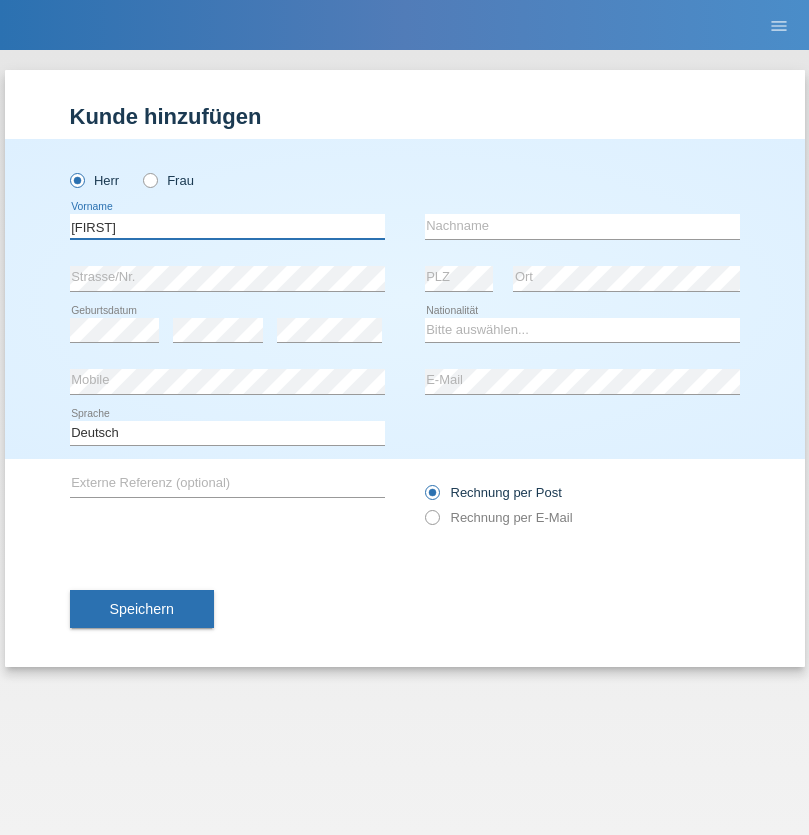 type on "Hans-Ulrich" 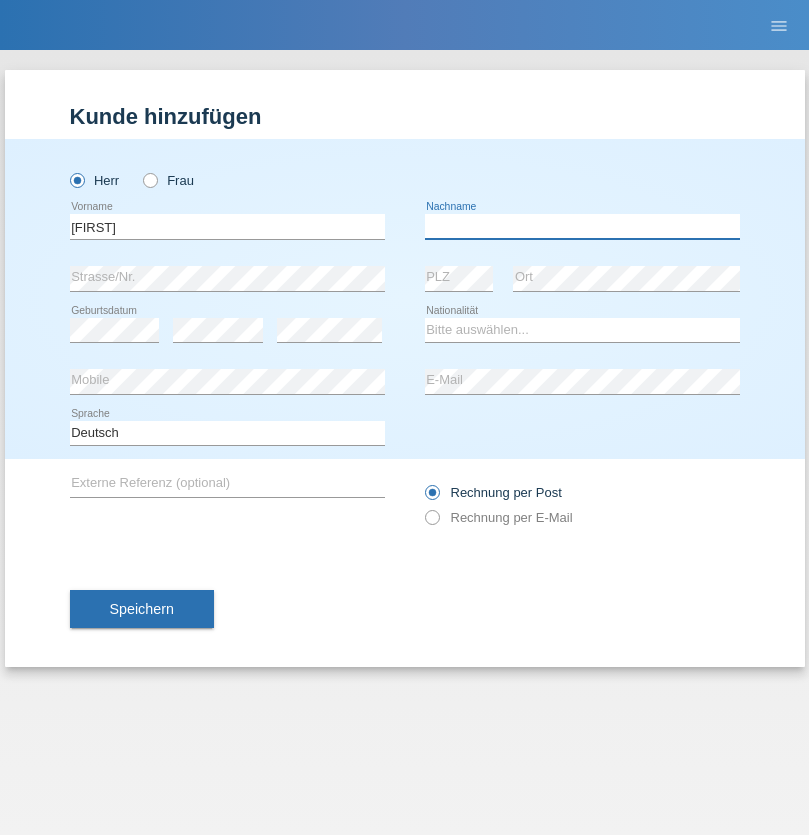 click at bounding box center [582, 226] 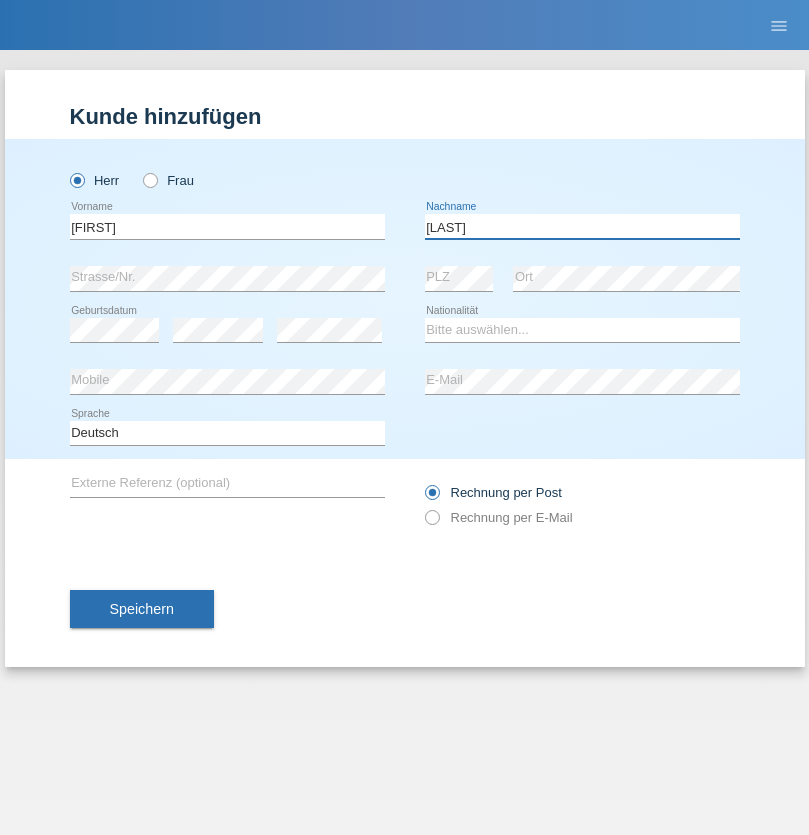 type on "Zwahlen" 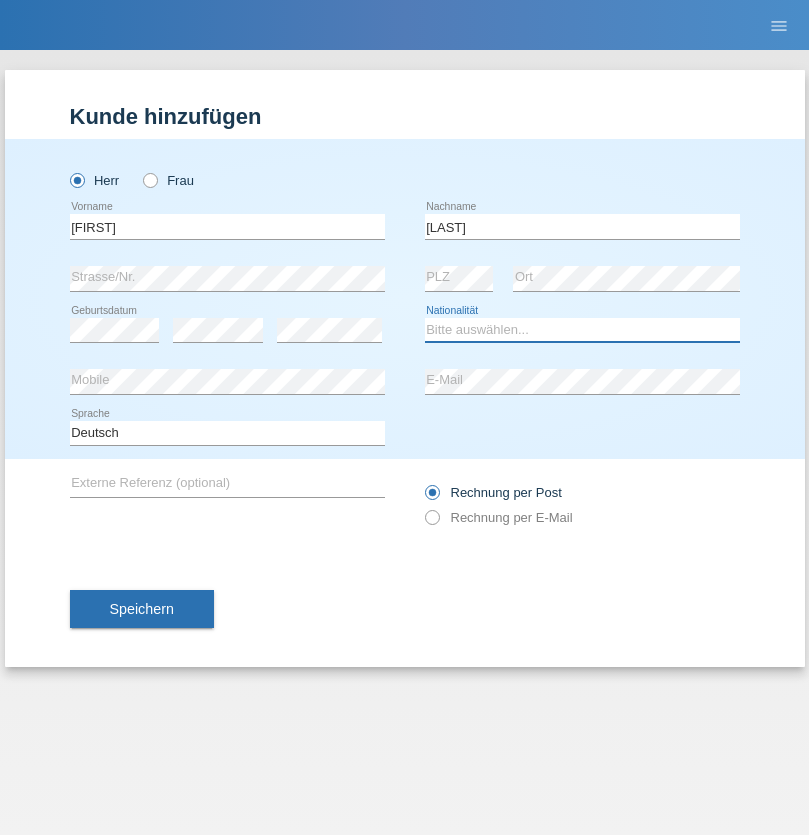 select on "CH" 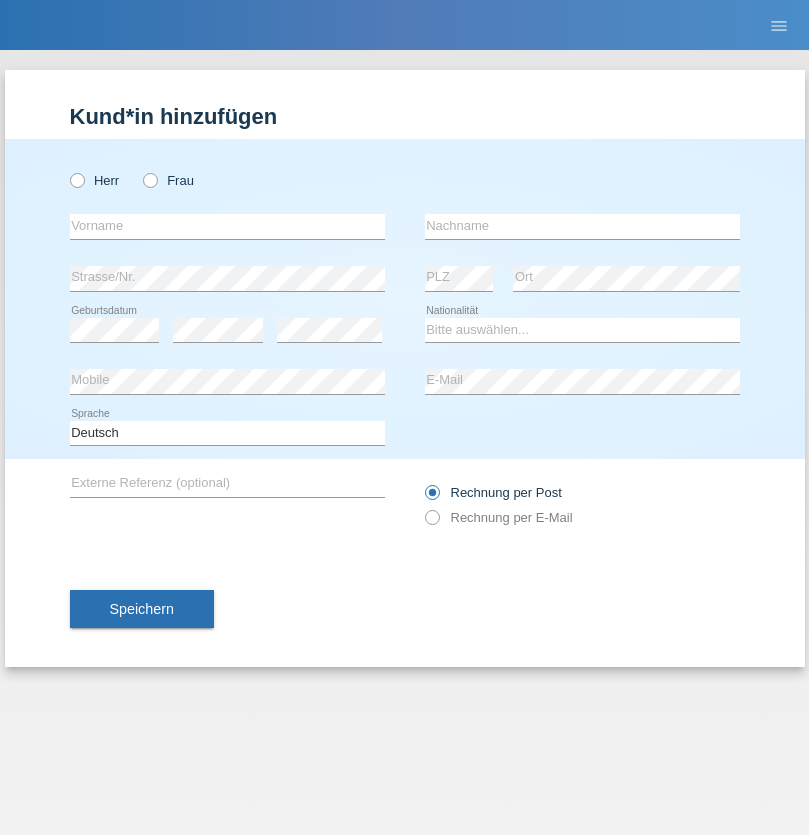 scroll, scrollTop: 0, scrollLeft: 0, axis: both 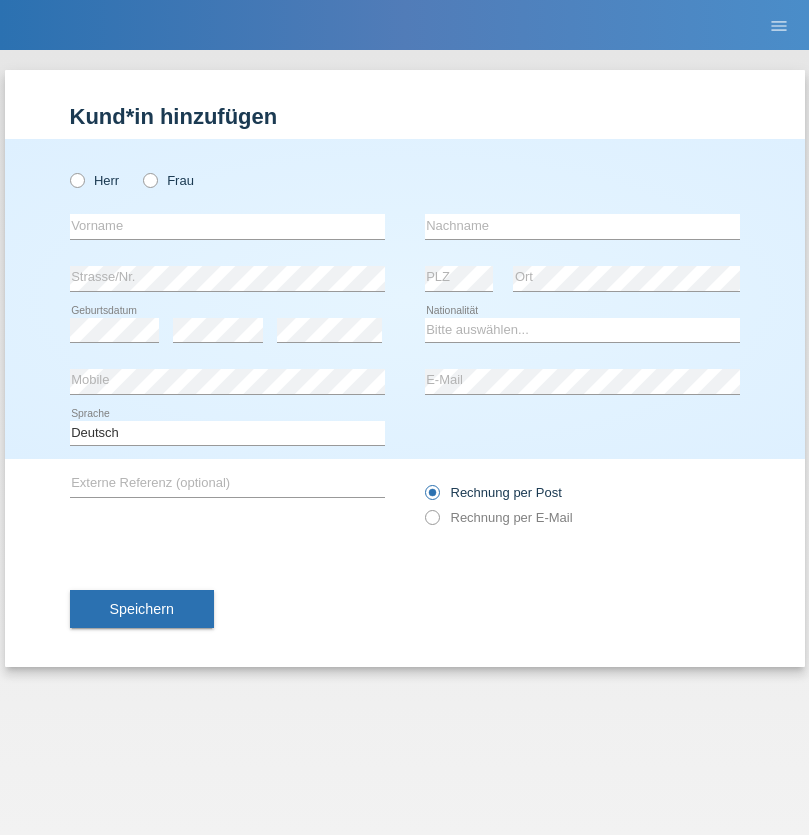 radio on "true" 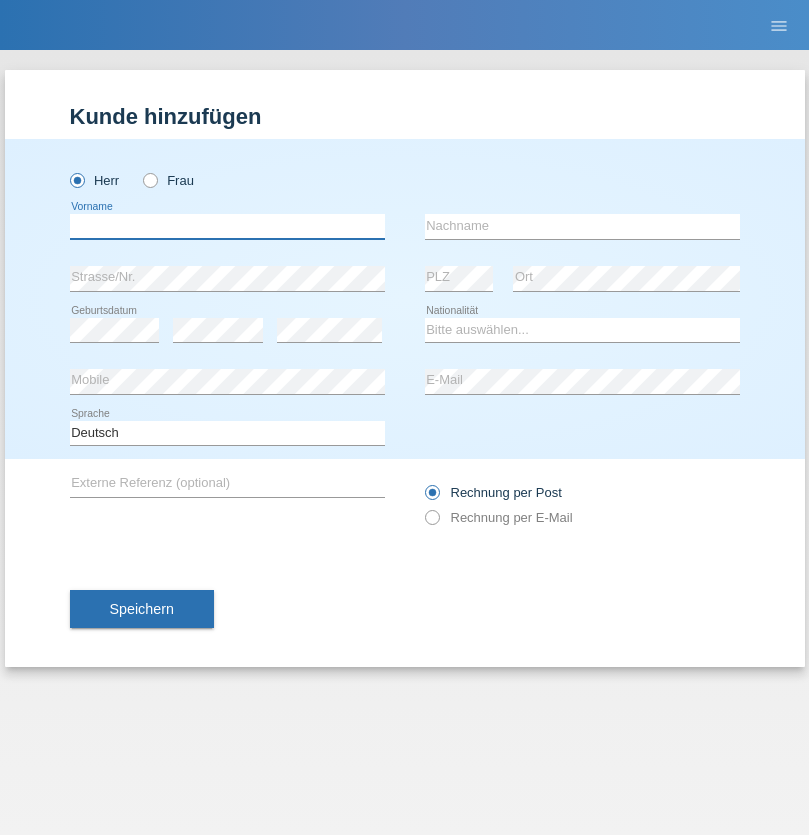 click at bounding box center (227, 226) 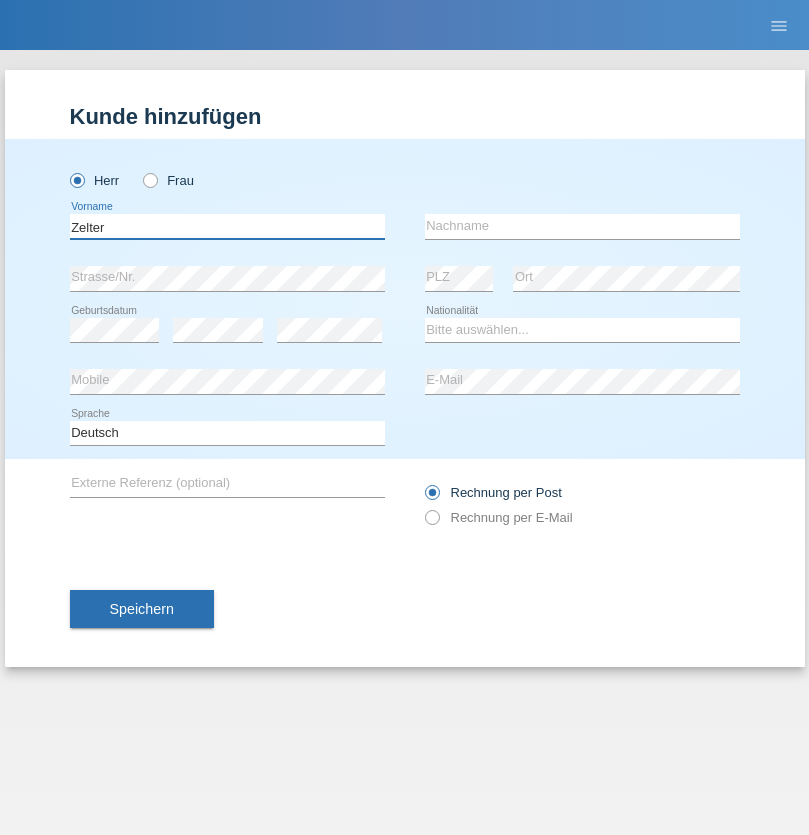 type on "Zelter" 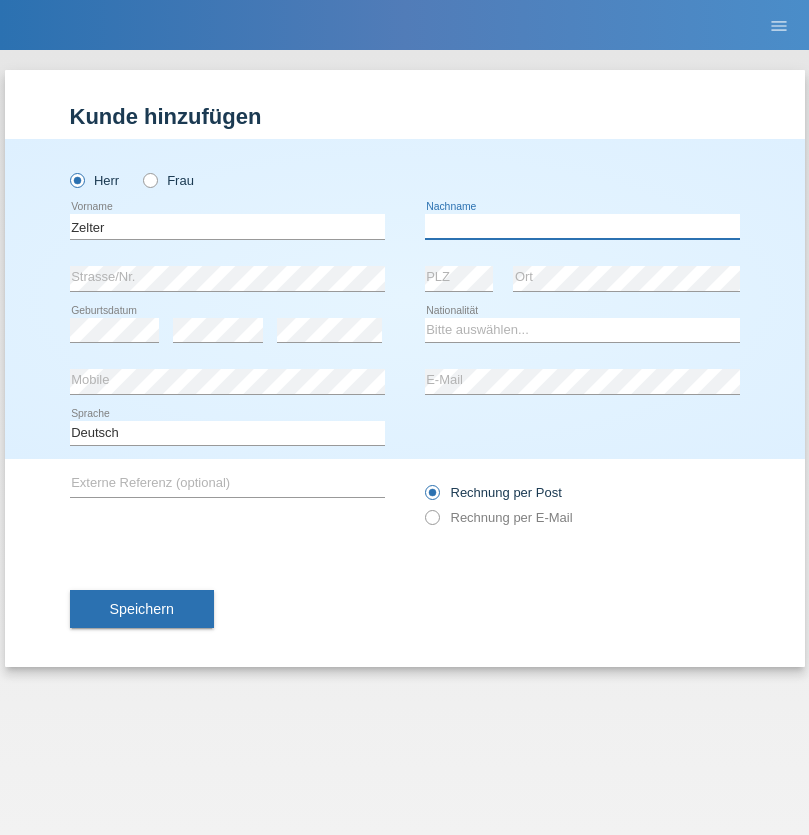 click at bounding box center (582, 226) 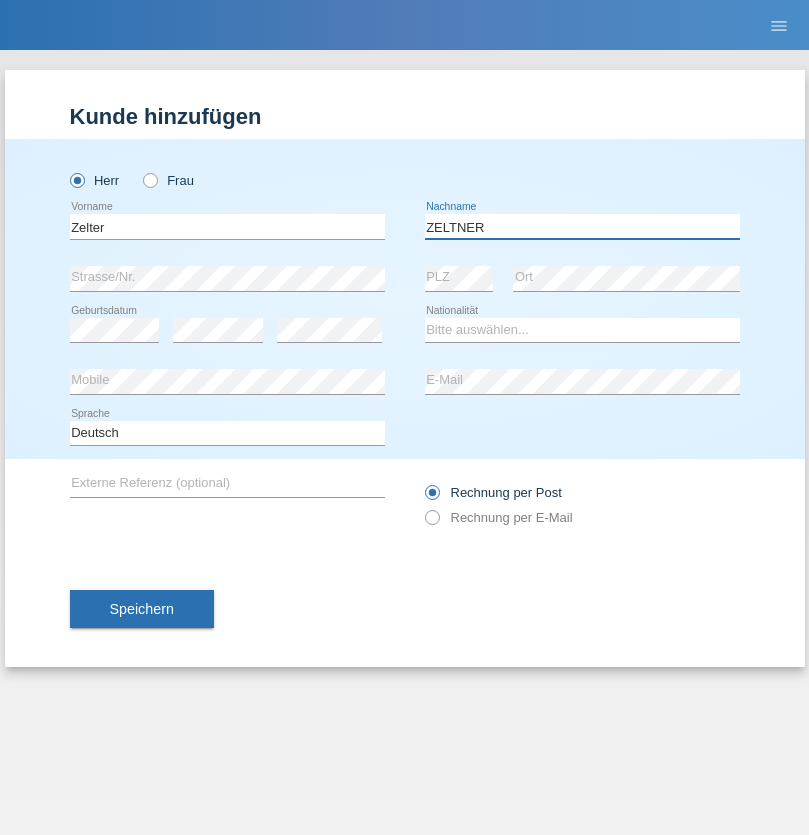 type on "ZELTNER" 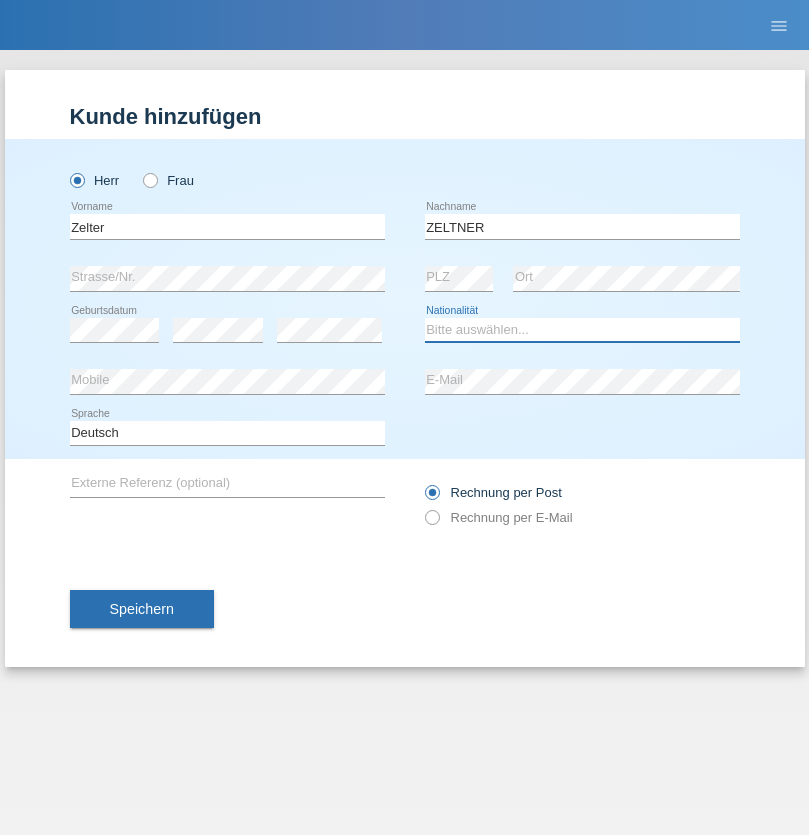 select on "CH" 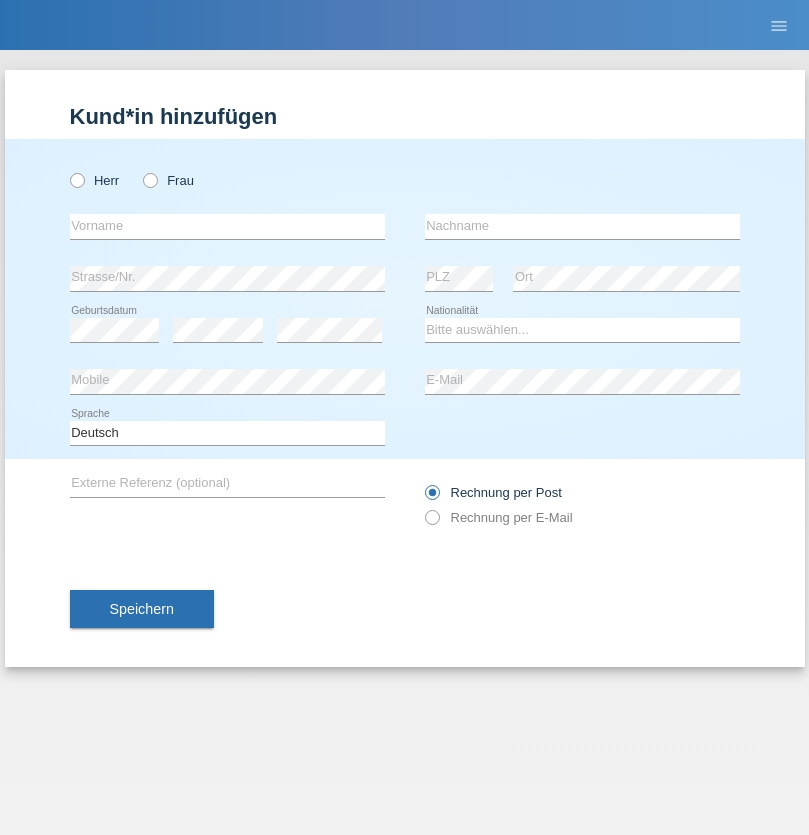 scroll, scrollTop: 0, scrollLeft: 0, axis: both 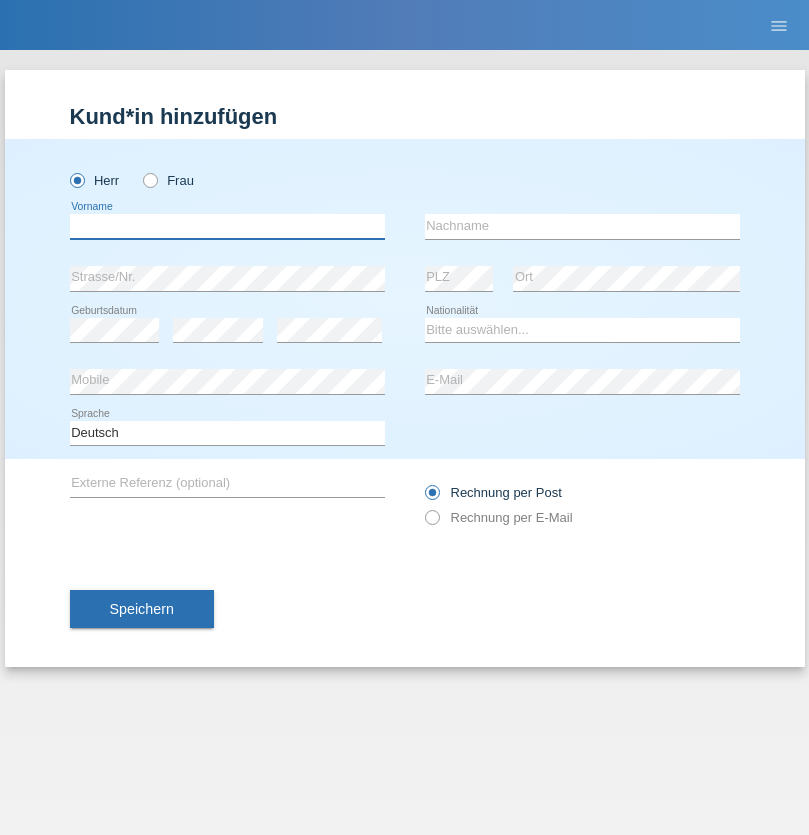 click at bounding box center (227, 226) 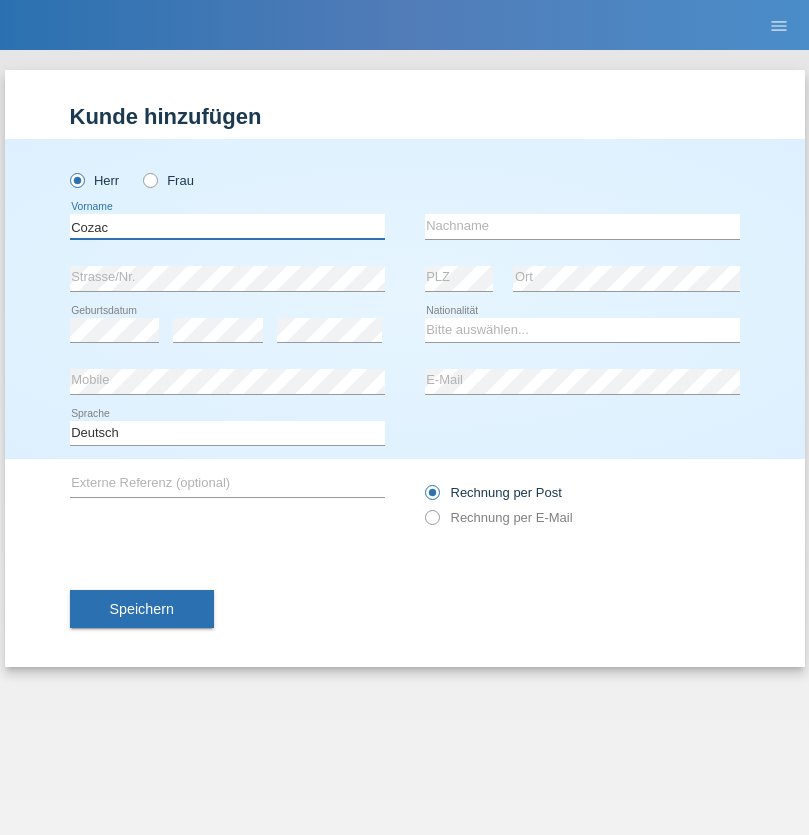 type on "Cozac" 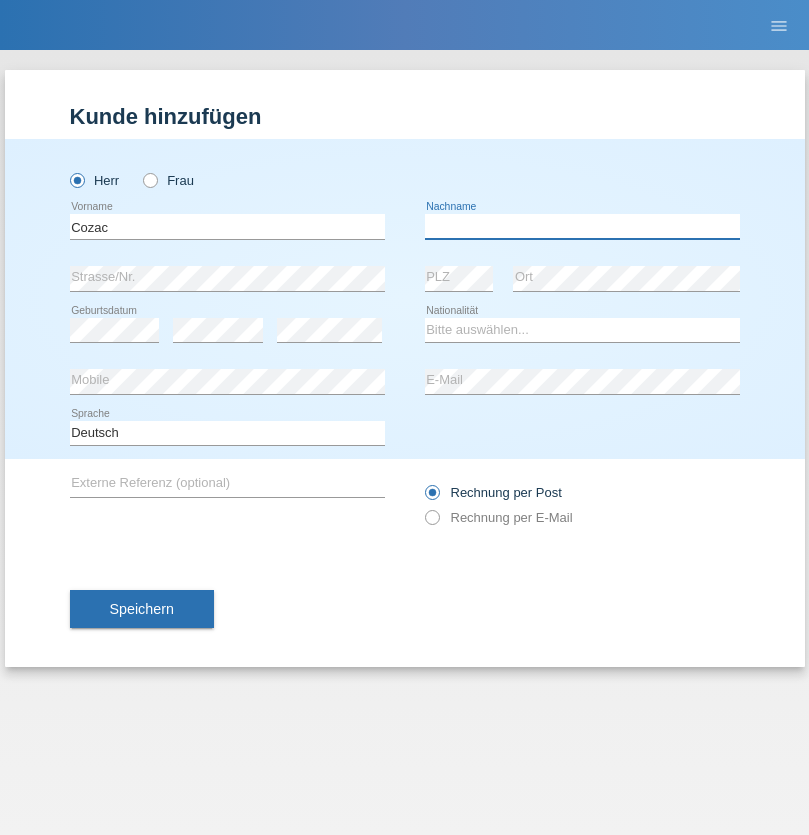 click at bounding box center [582, 226] 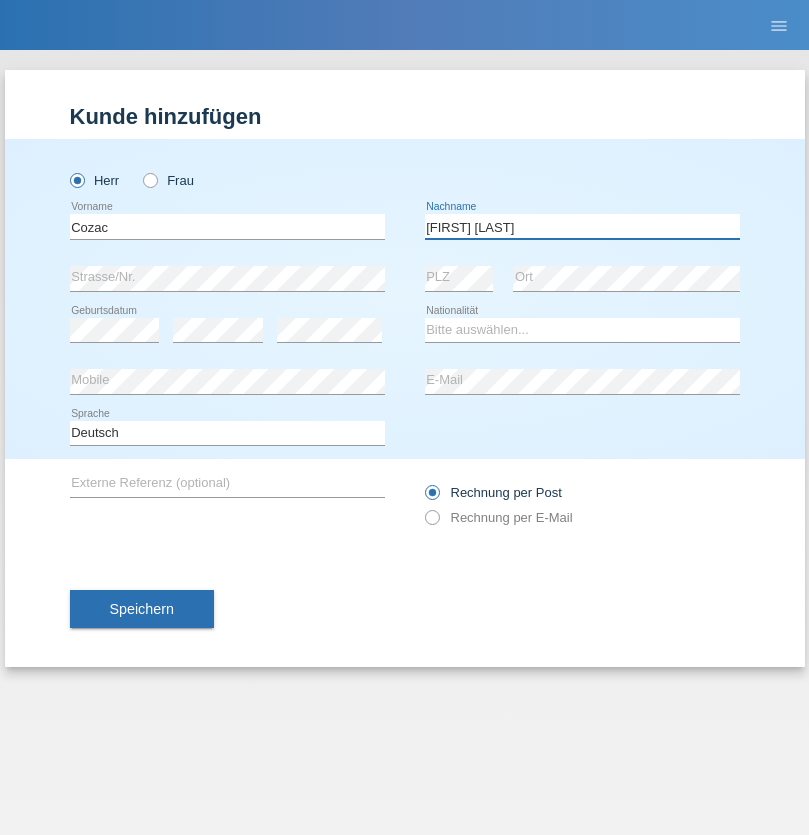 type on "[FIRST] [LAST]" 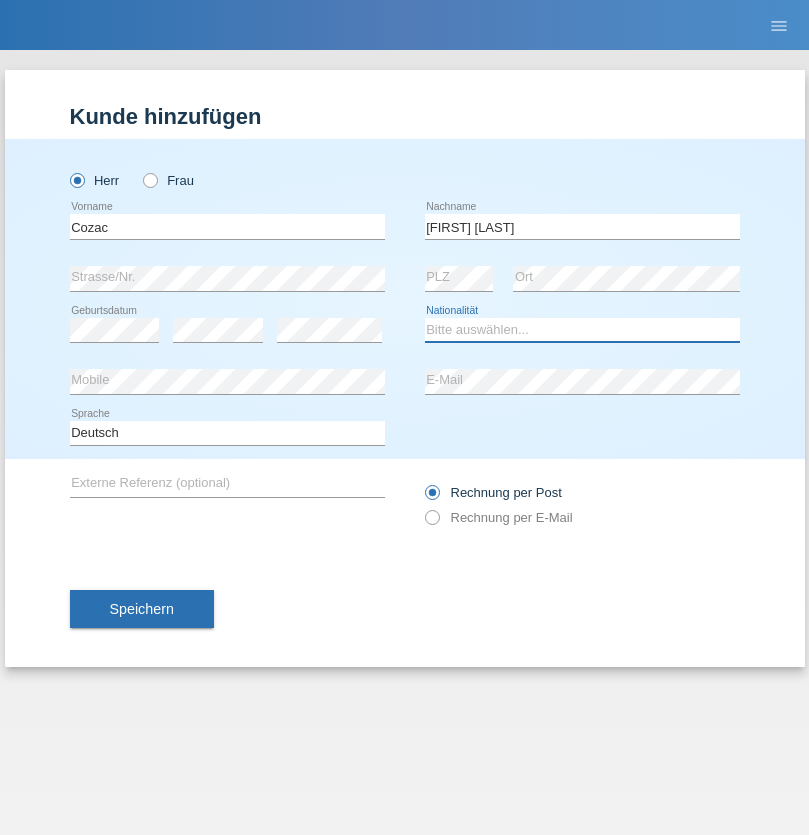 select on "RO" 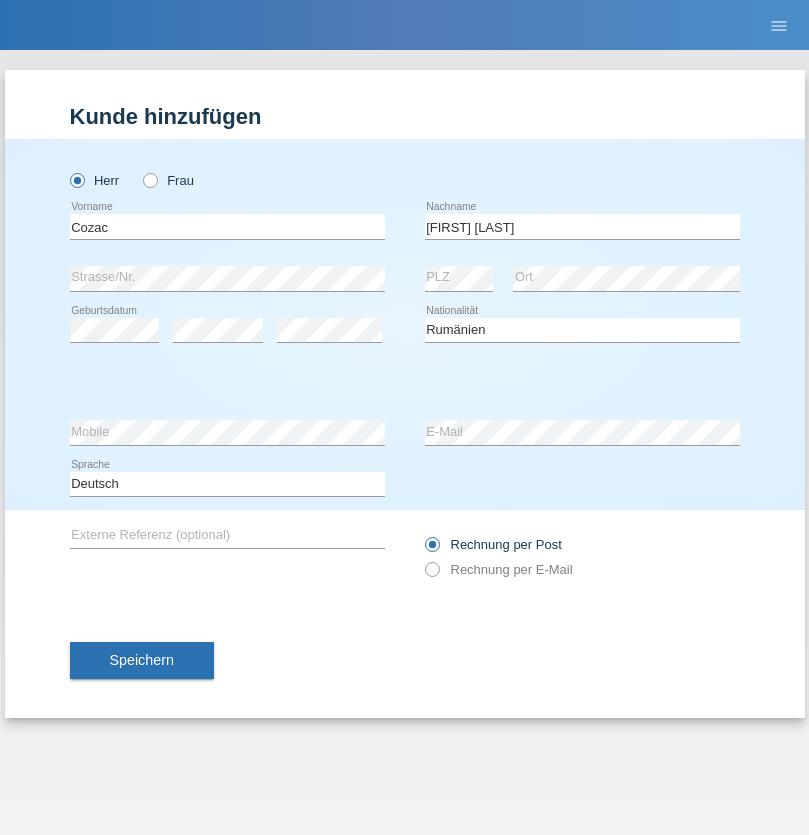 select on "C" 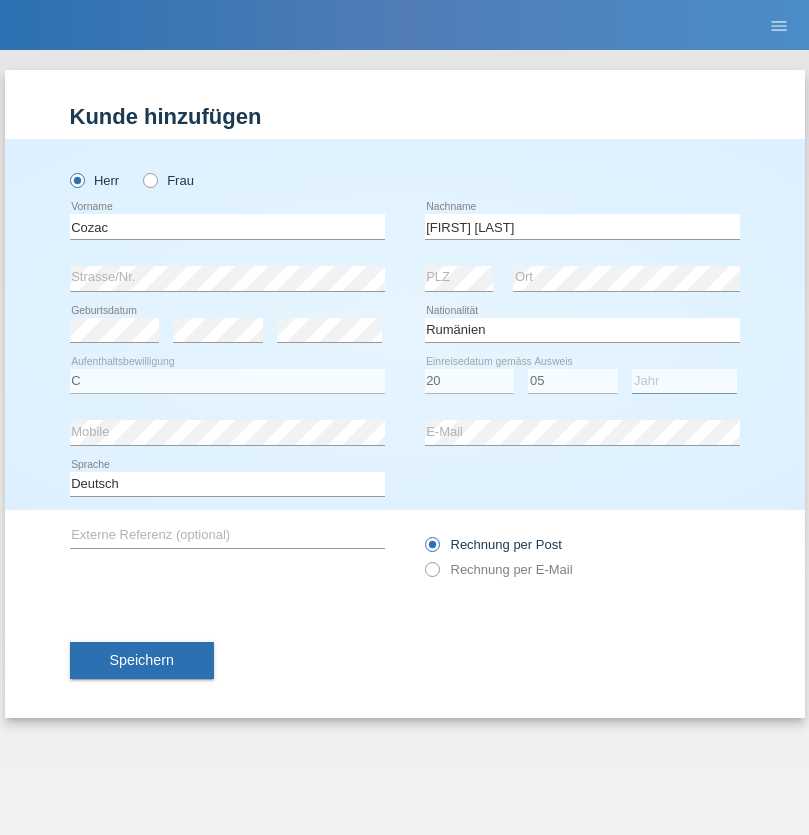 select on "2021" 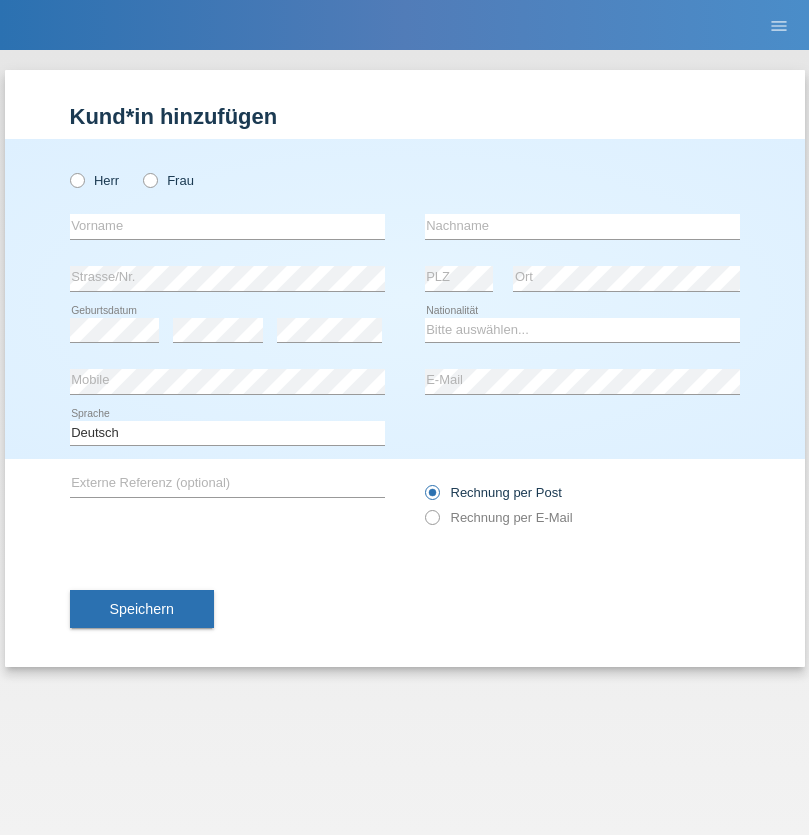 scroll, scrollTop: 0, scrollLeft: 0, axis: both 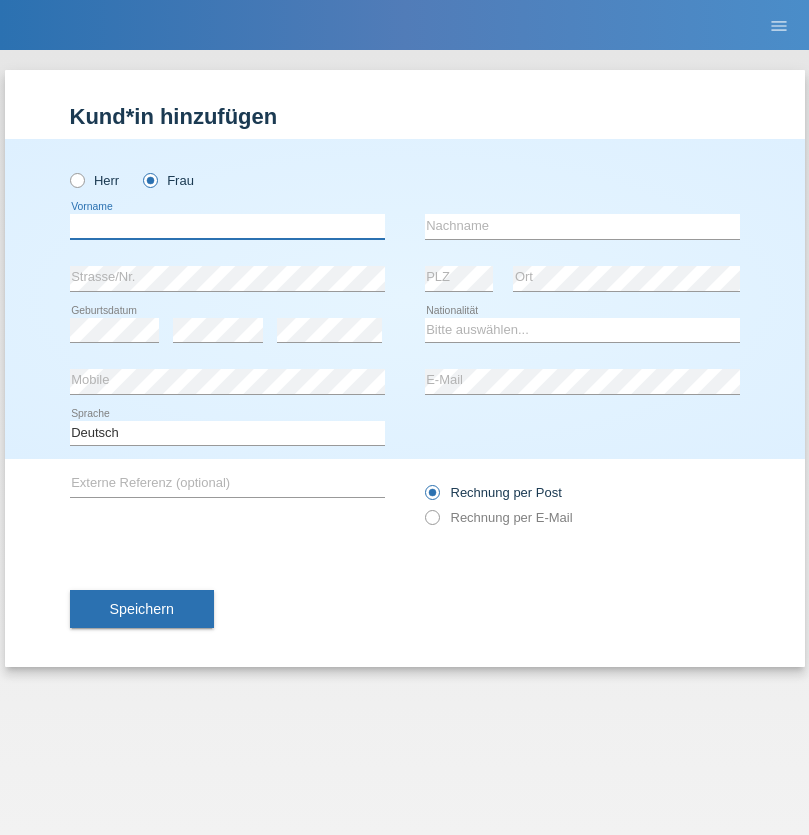 click at bounding box center (227, 226) 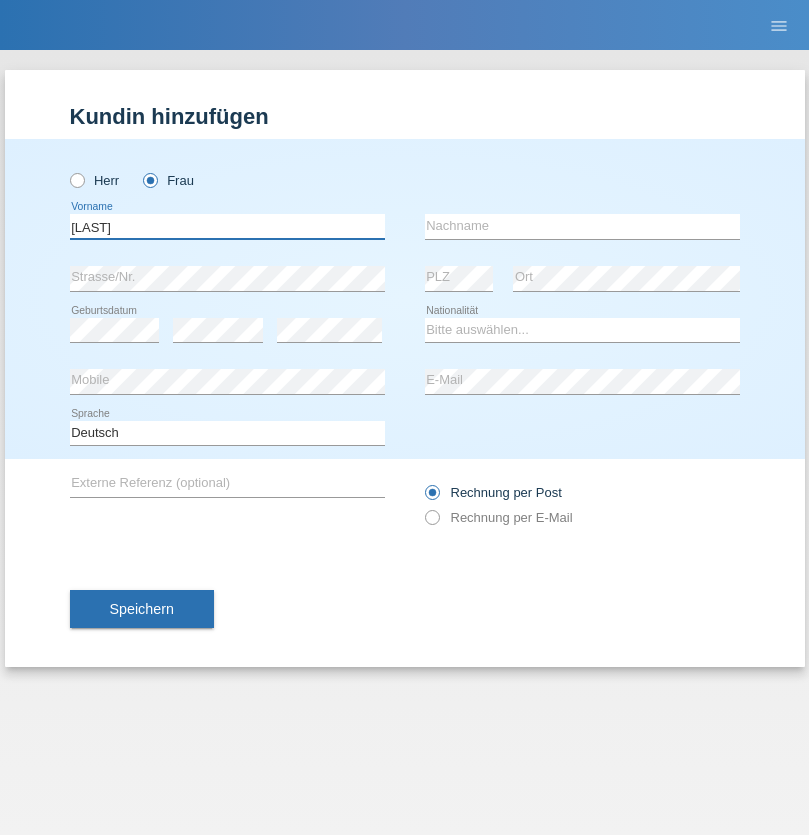 type on "Farkash" 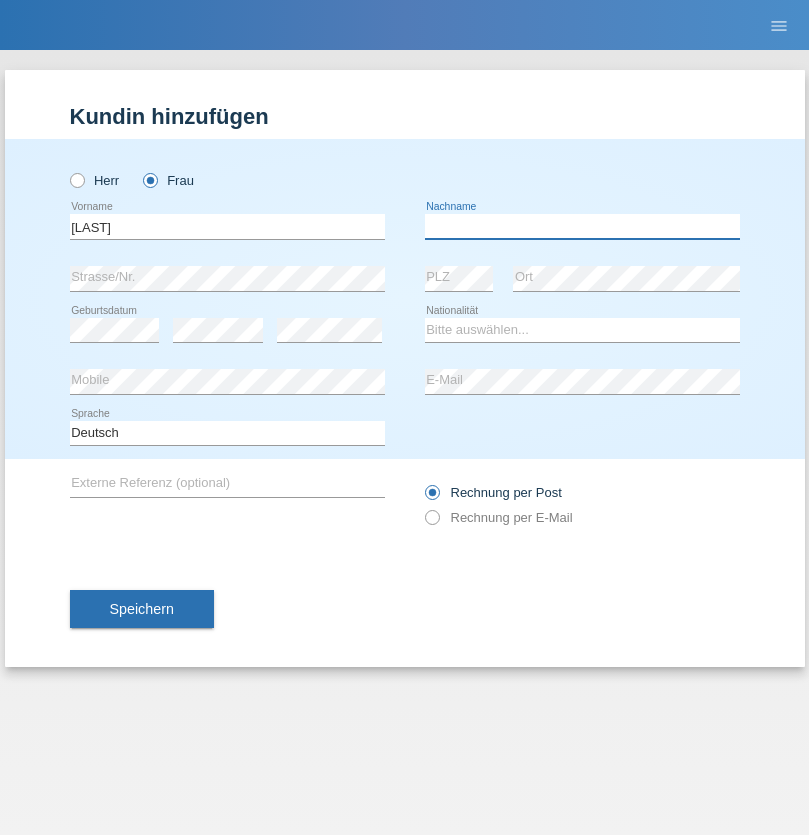 click at bounding box center [582, 226] 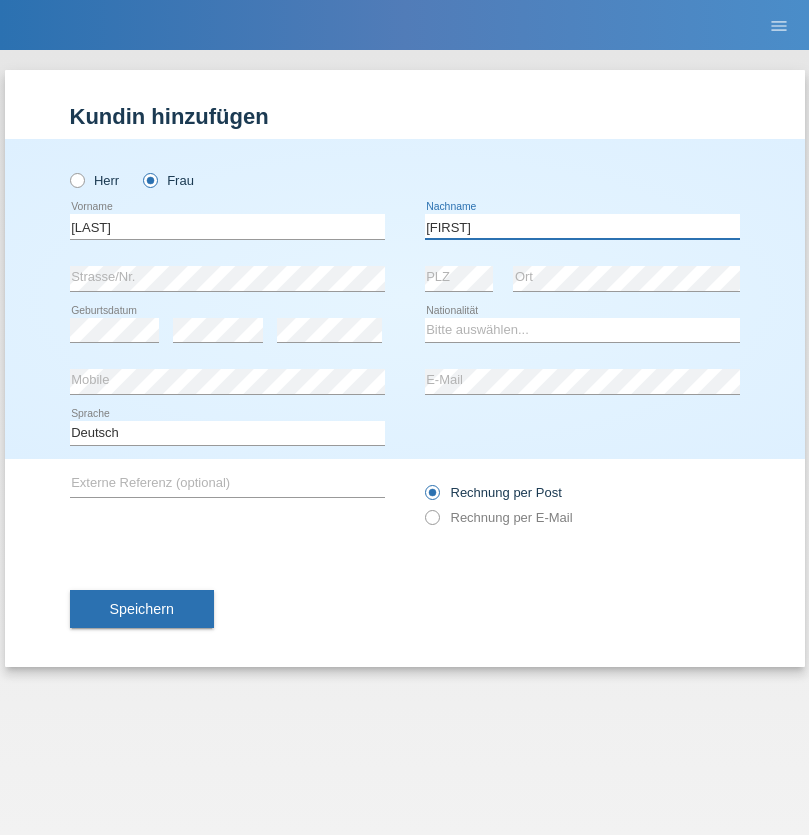 type on "Jolana" 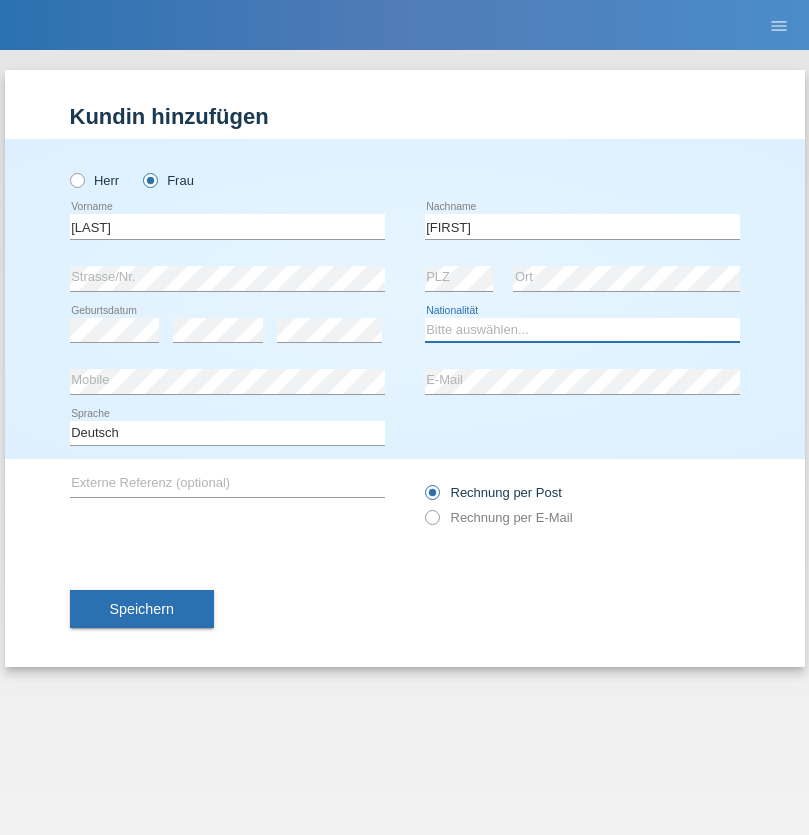 select on "UA" 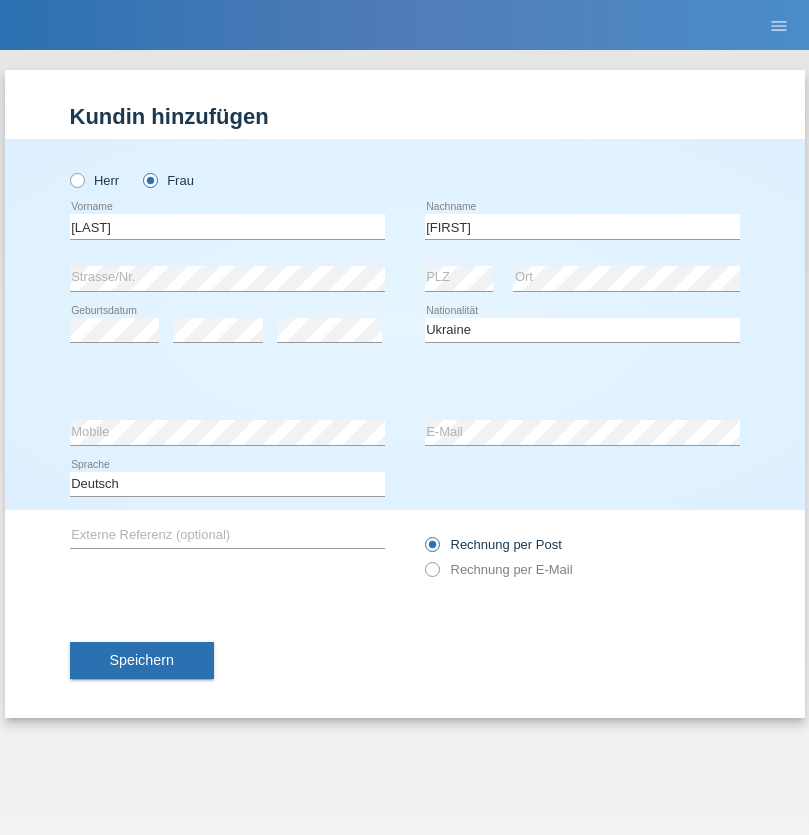 select on "C" 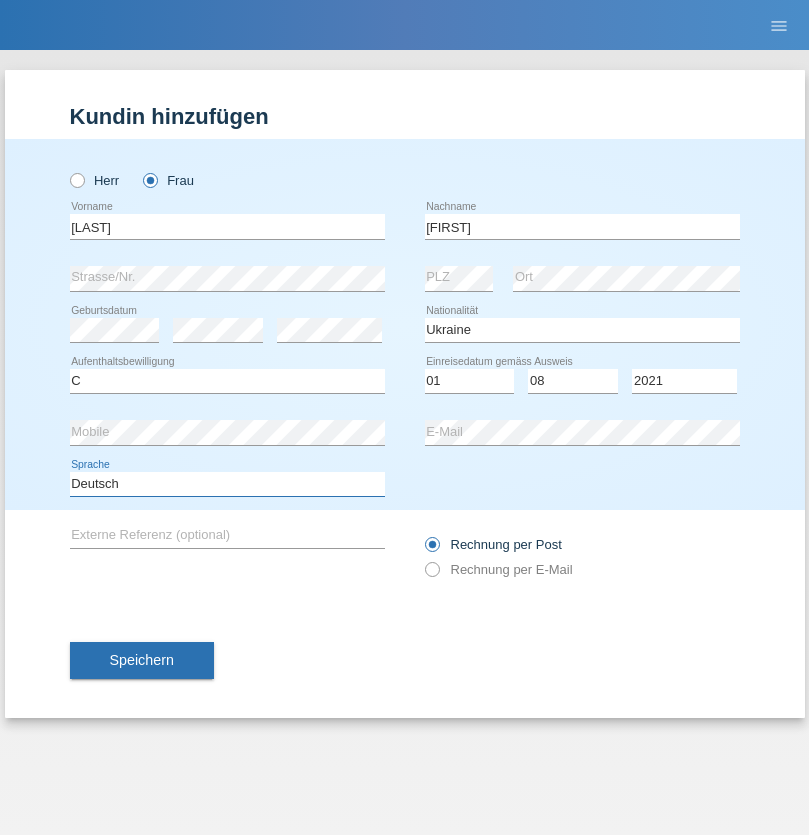 select on "en" 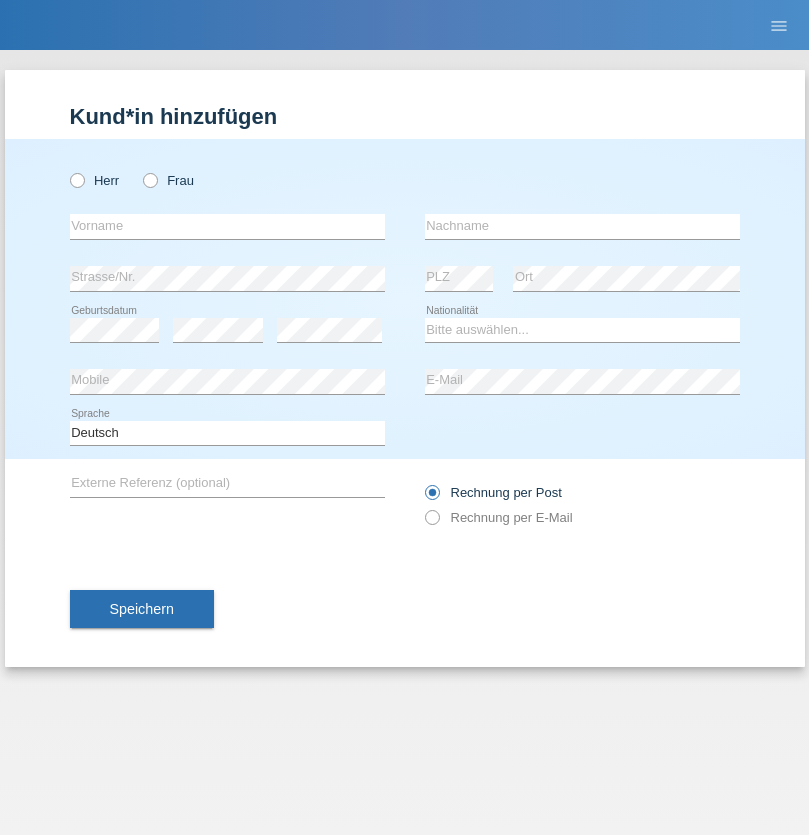 scroll, scrollTop: 0, scrollLeft: 0, axis: both 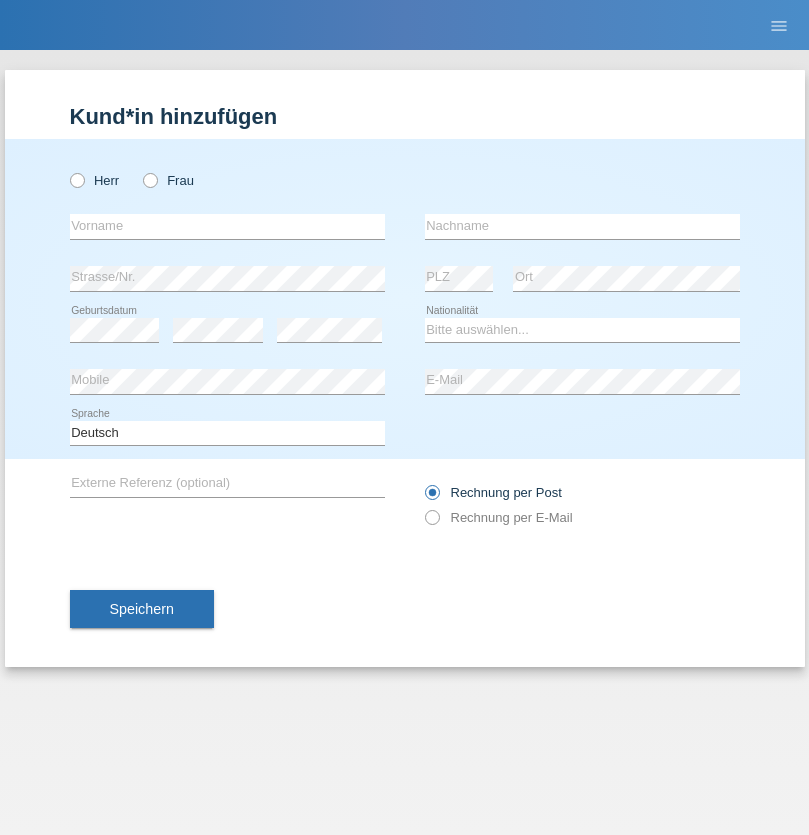 radio on "true" 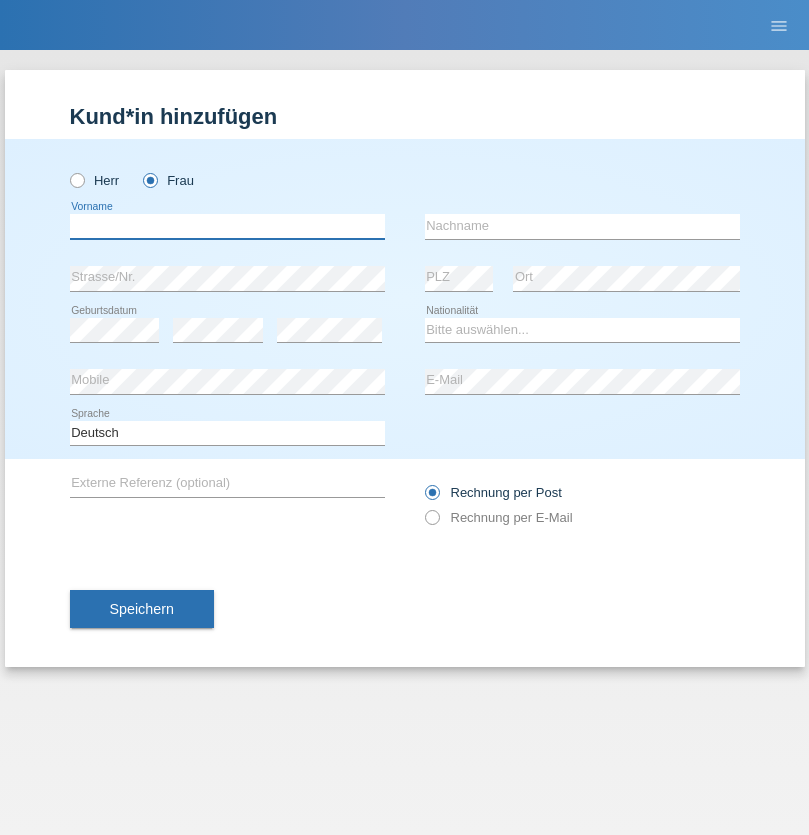 click at bounding box center [227, 226] 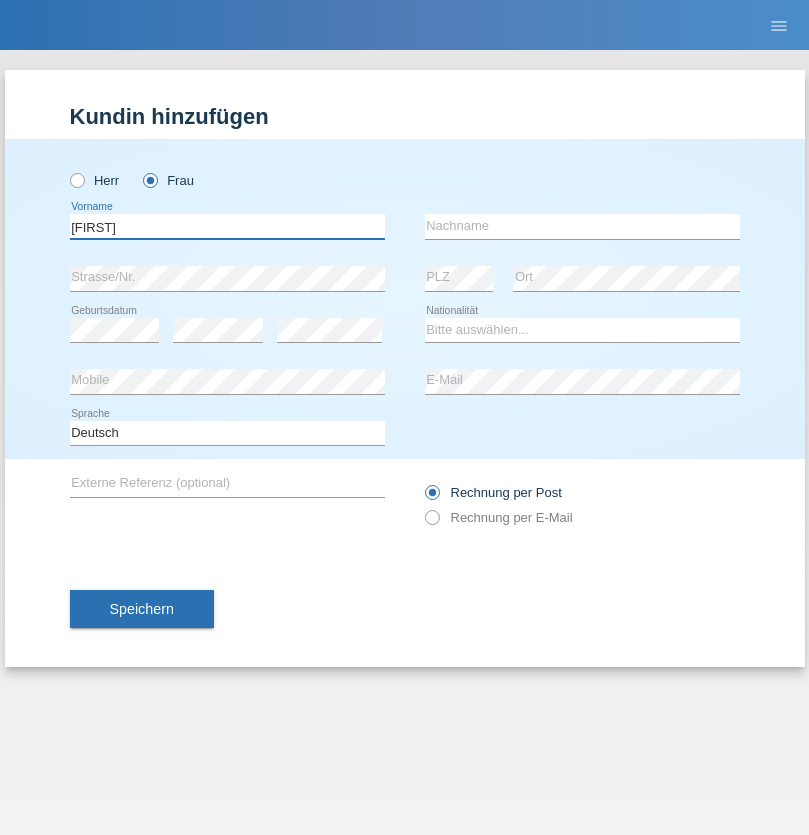 type on "Jaqueline" 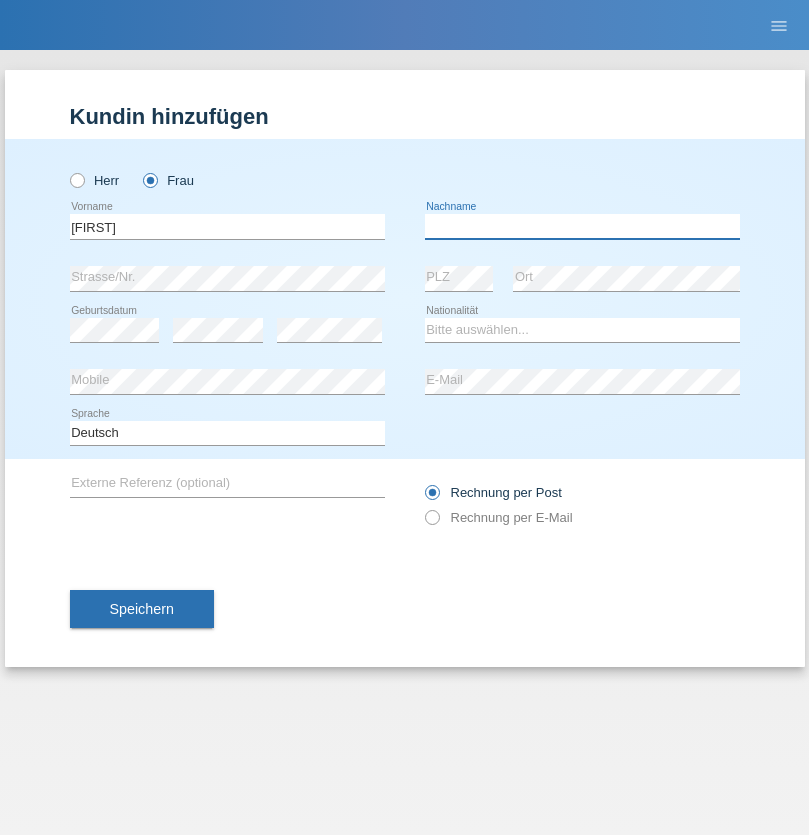 click at bounding box center [582, 226] 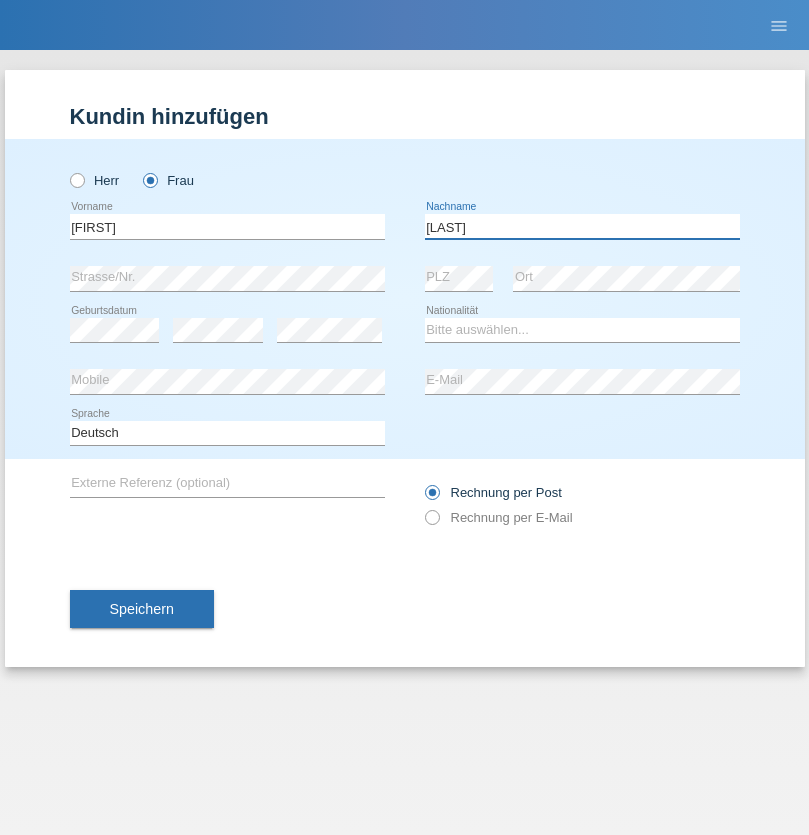 type on "Gjini" 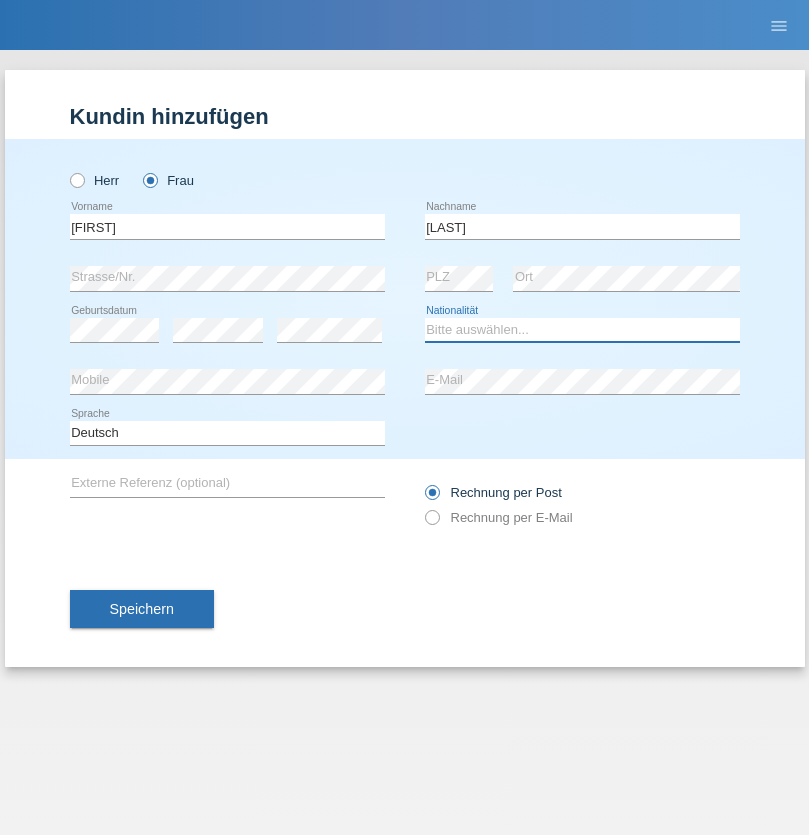 select on "DE" 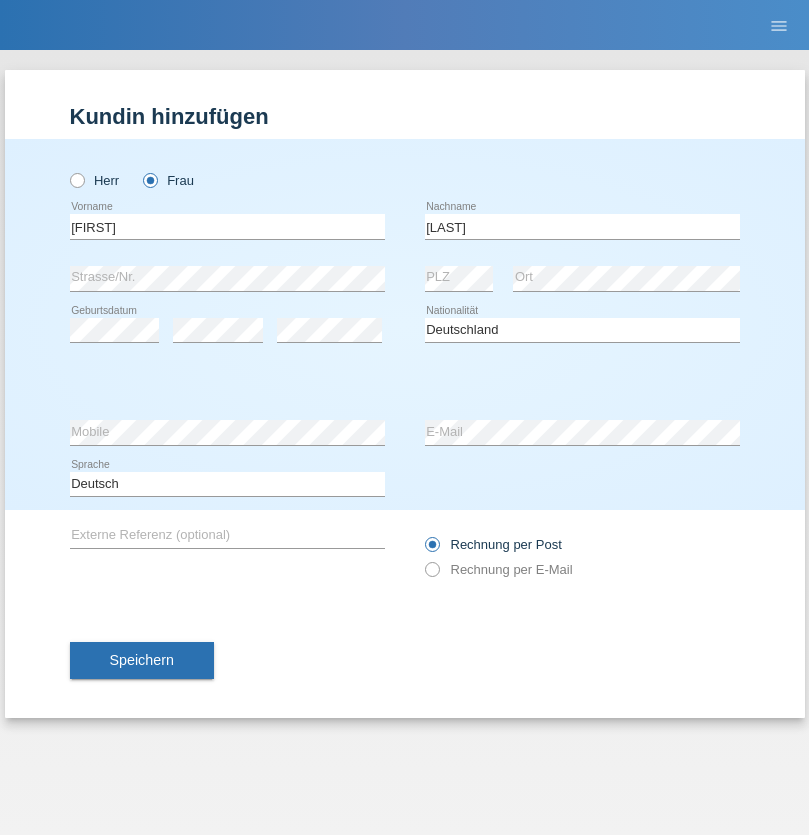select on "C" 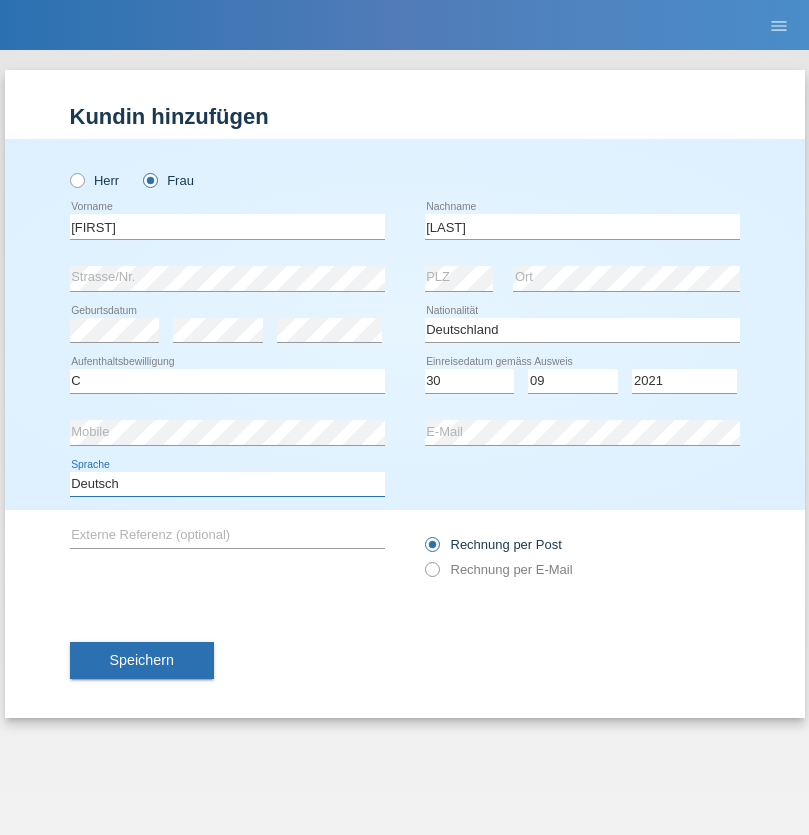 select on "en" 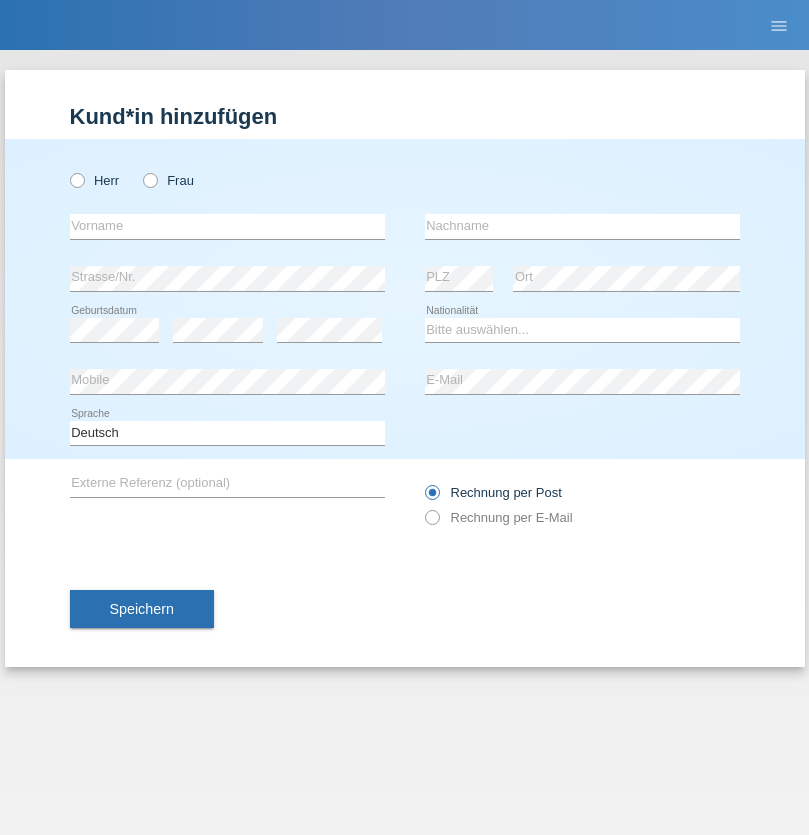 scroll, scrollTop: 0, scrollLeft: 0, axis: both 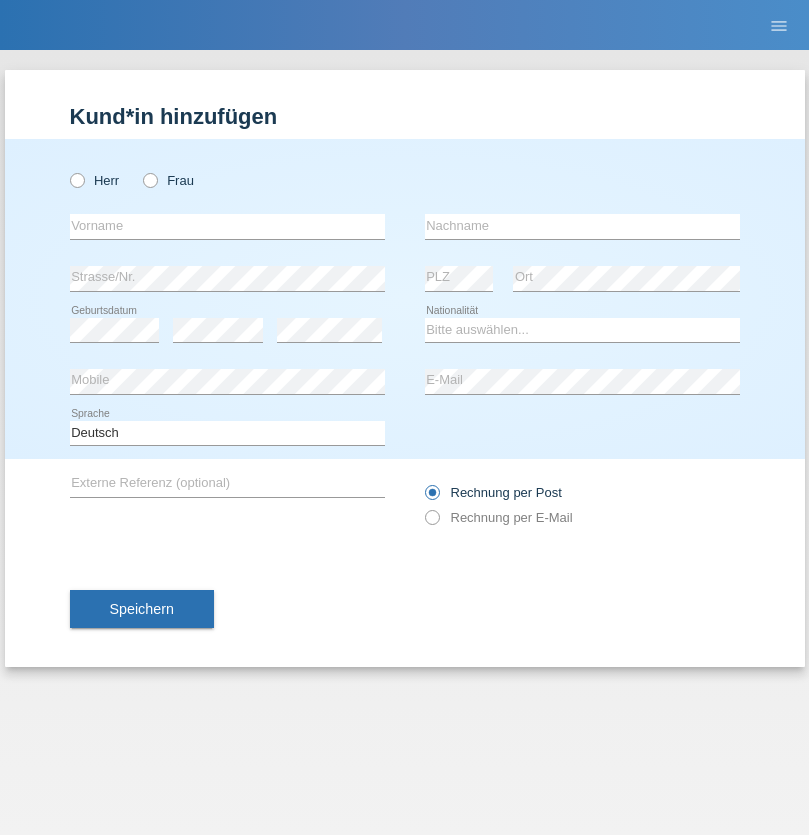 radio on "true" 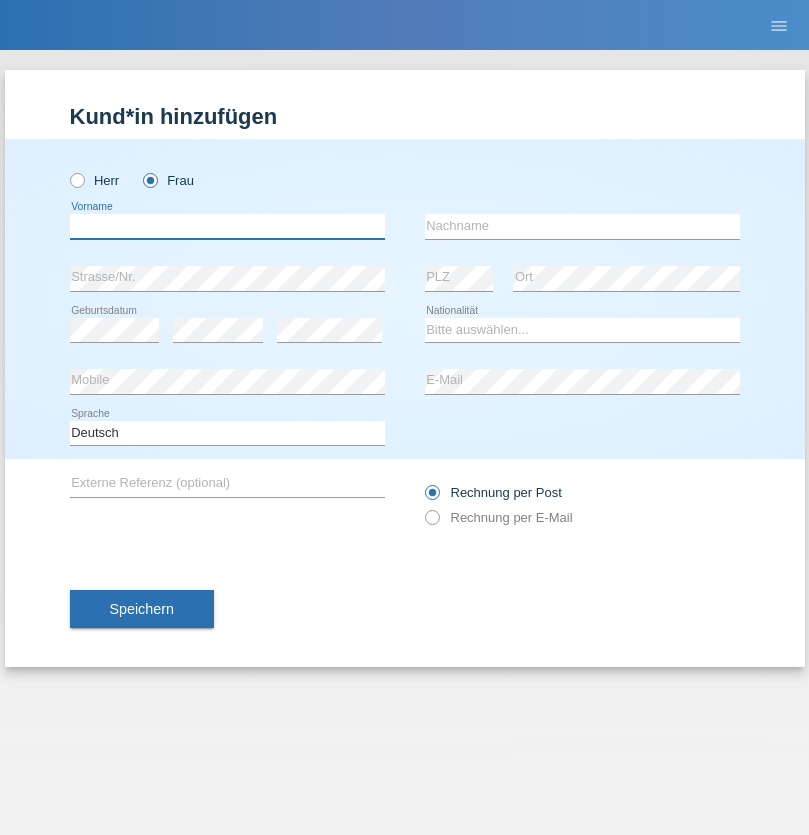 click at bounding box center (227, 226) 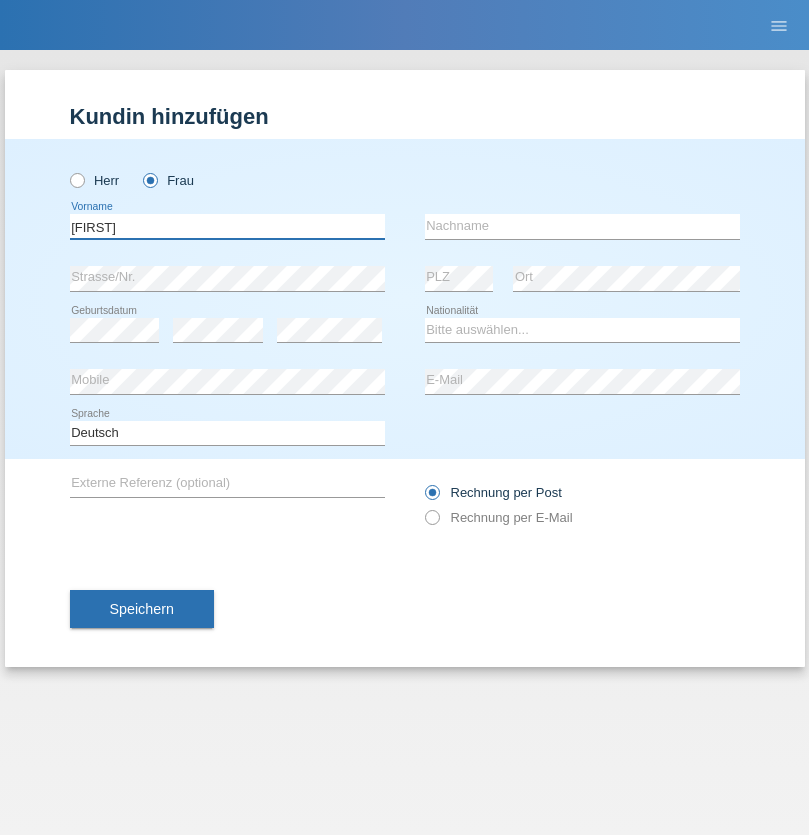 type on "[FIRST]" 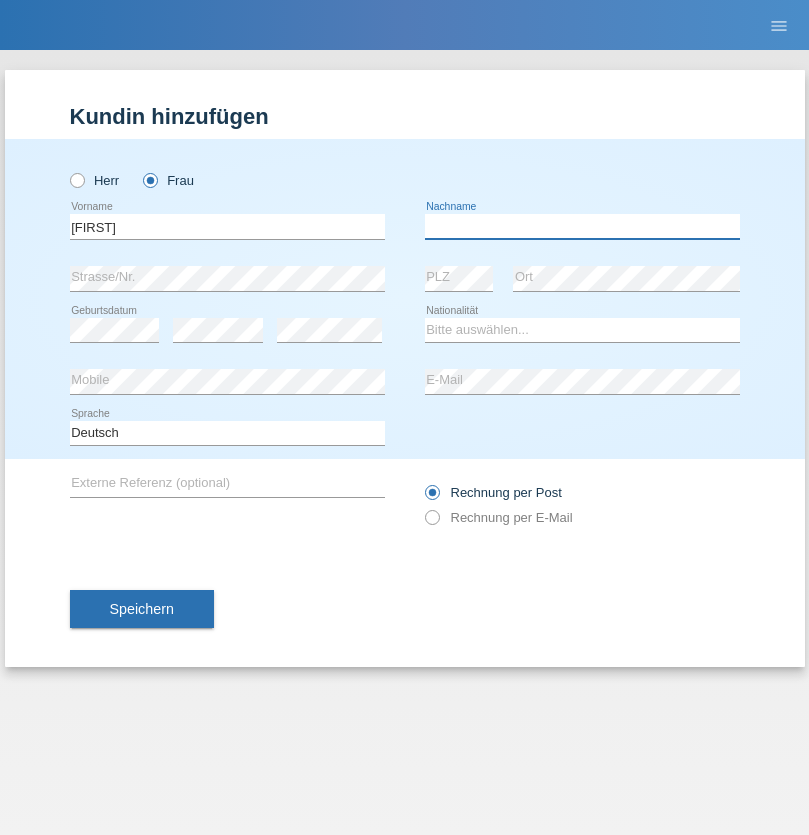 click at bounding box center [582, 226] 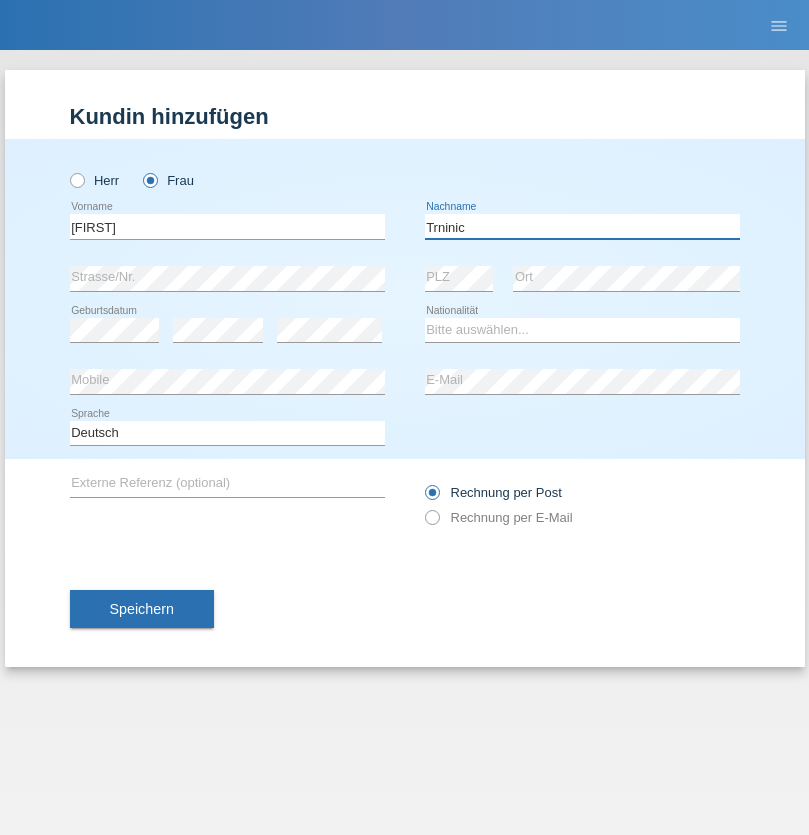 type on "Trninic" 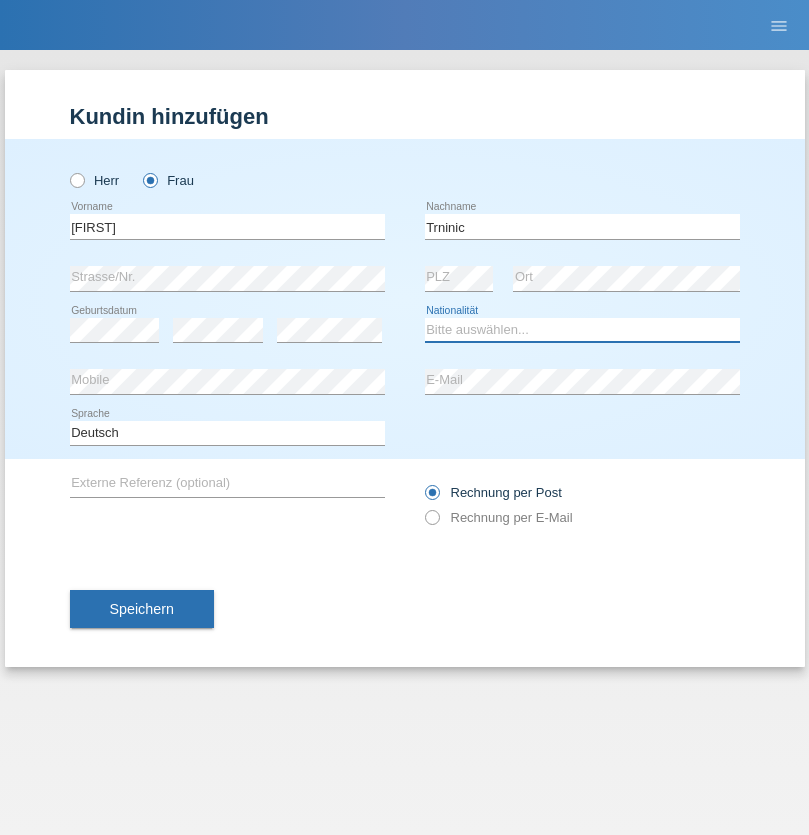 select on "HR" 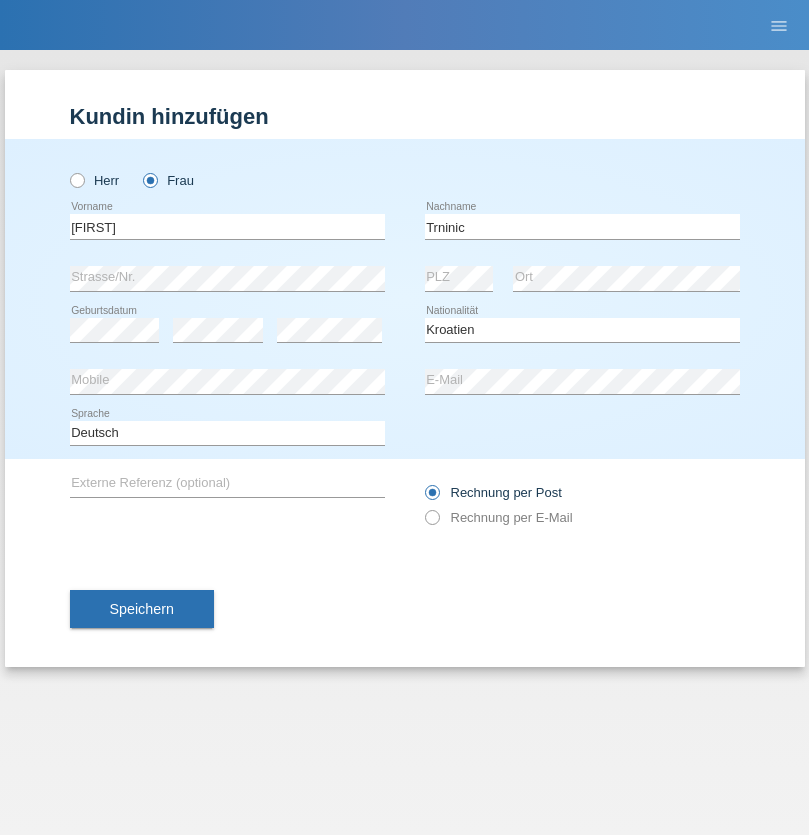 select on "C" 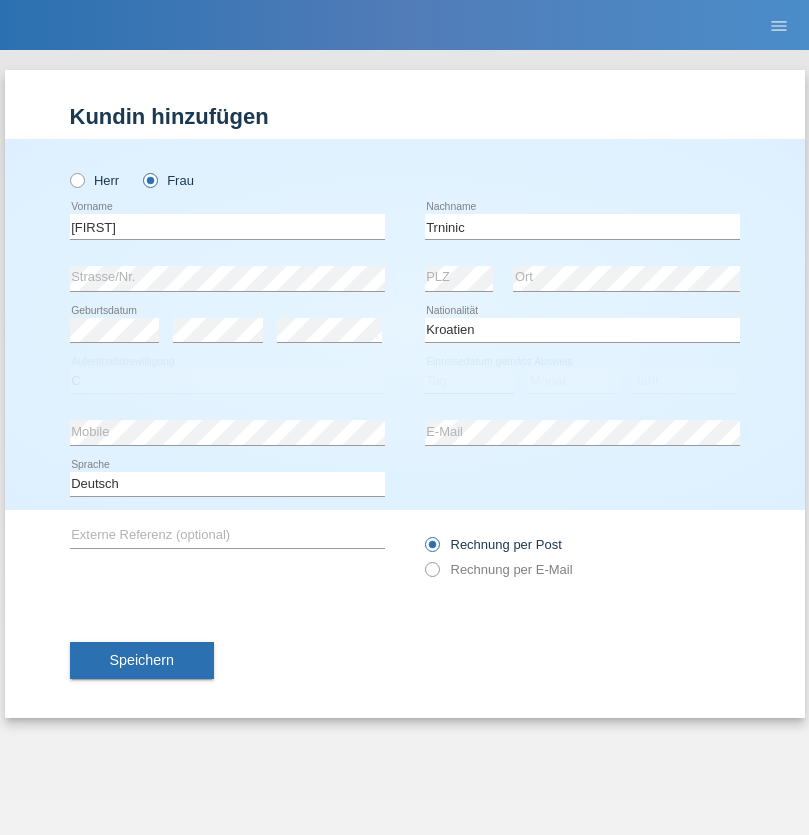 select on "01" 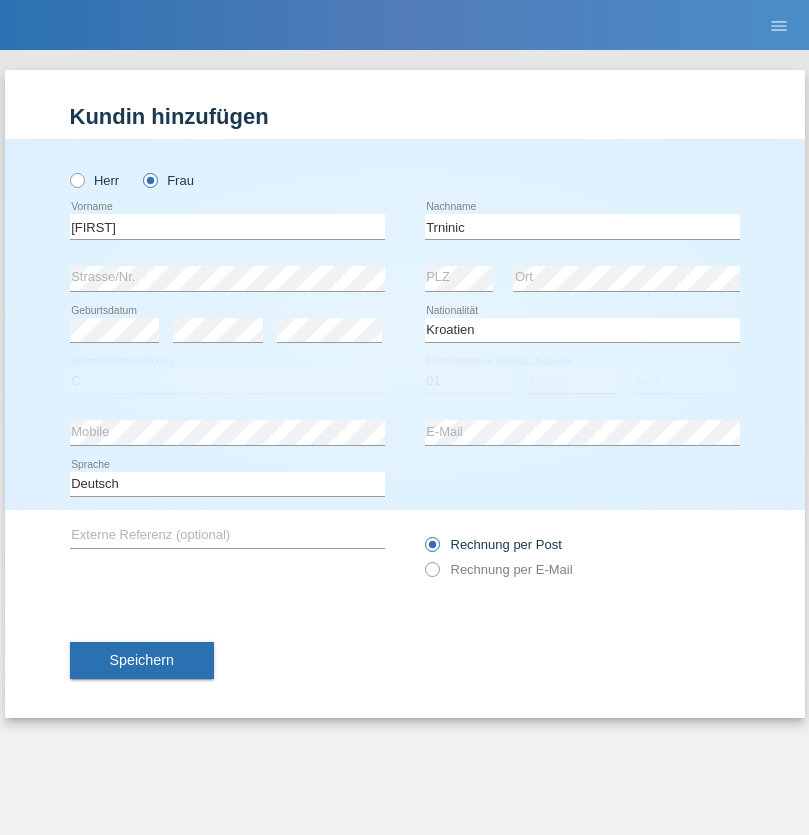 select on "08" 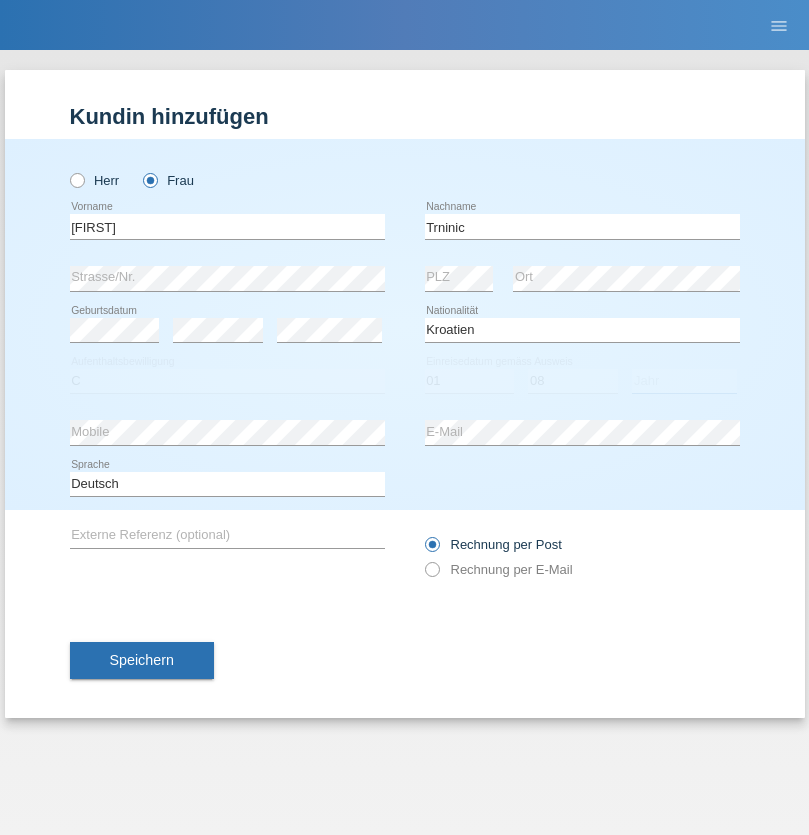 select on "2021" 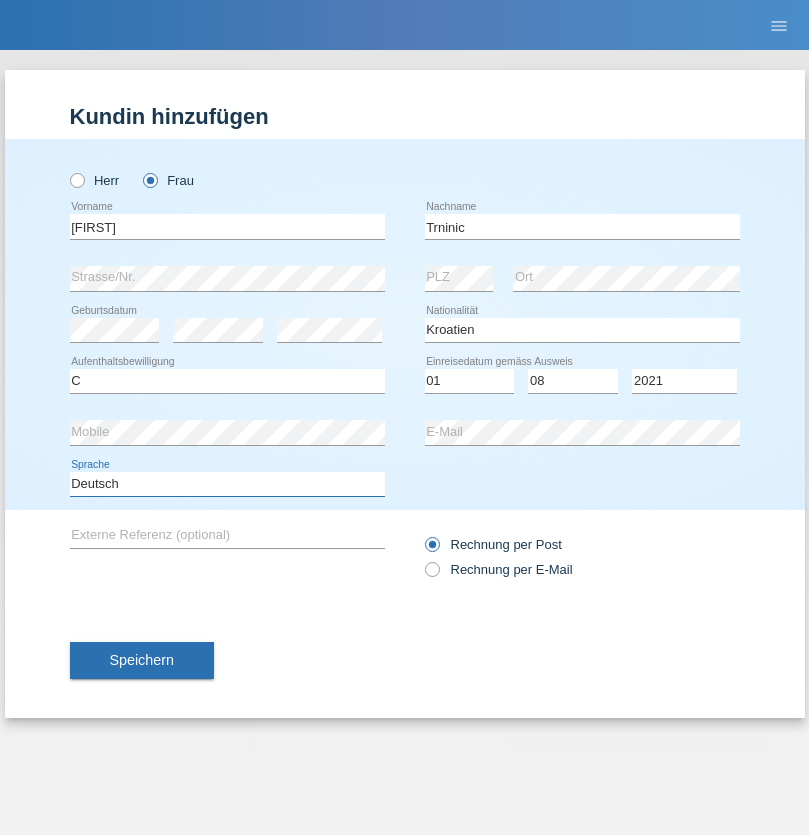 select on "en" 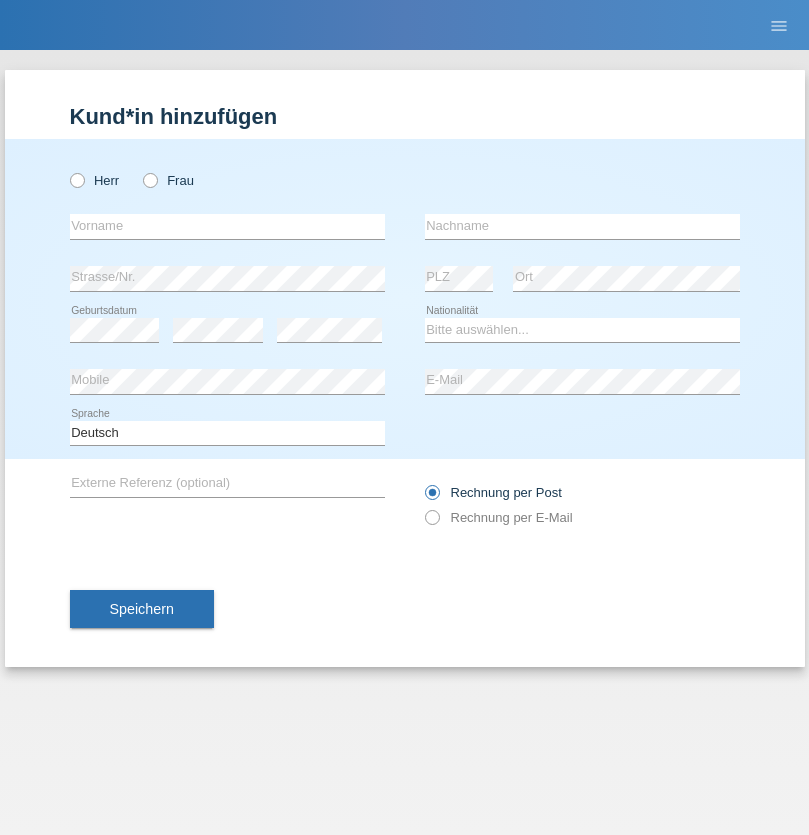 scroll, scrollTop: 0, scrollLeft: 0, axis: both 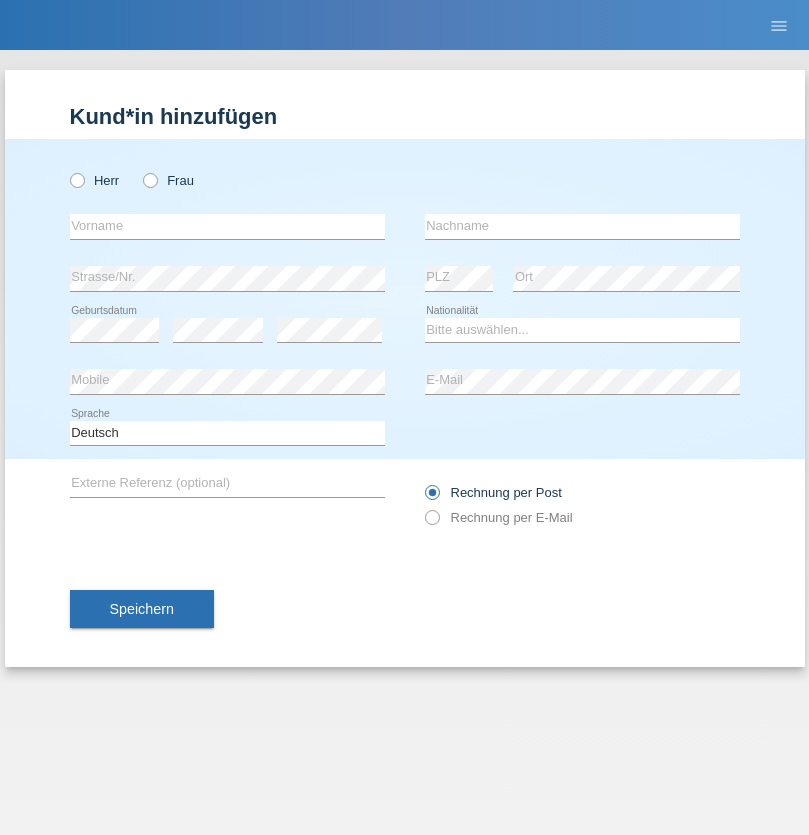 radio on "true" 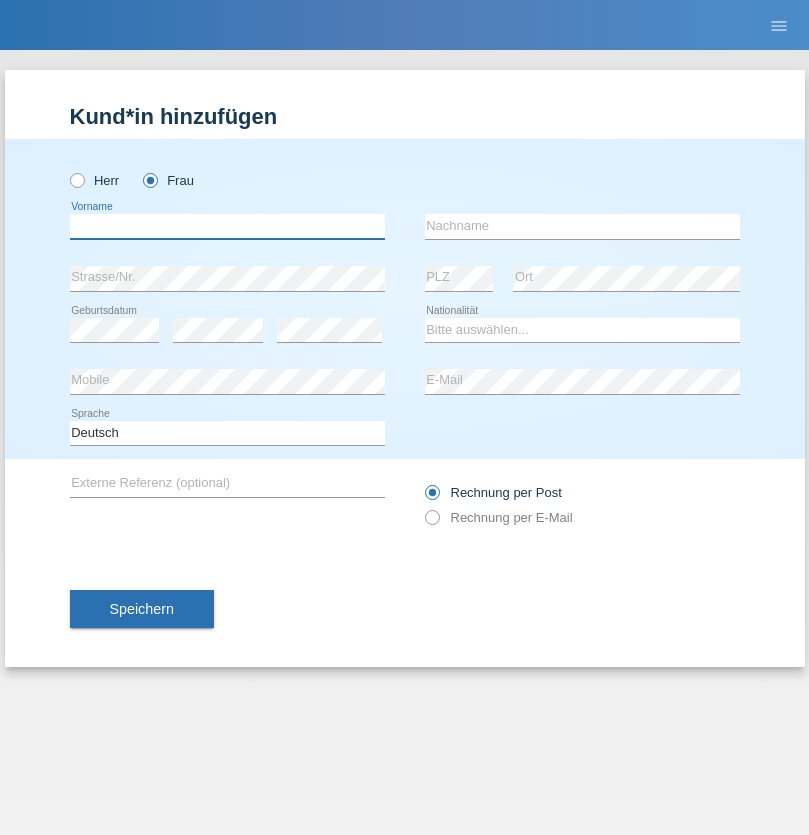 click at bounding box center (227, 226) 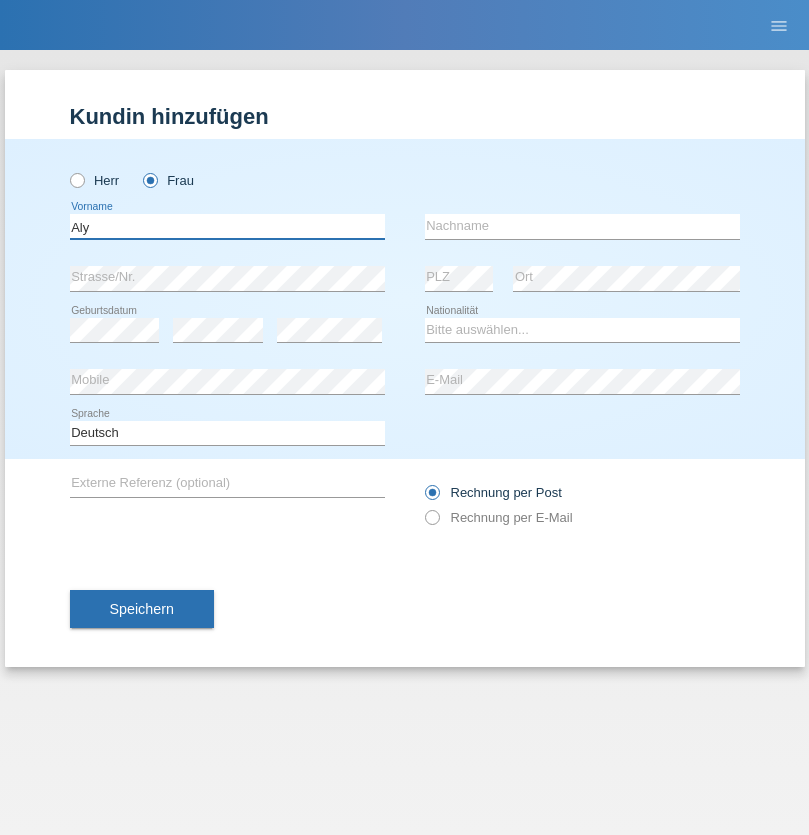 type on "Aly" 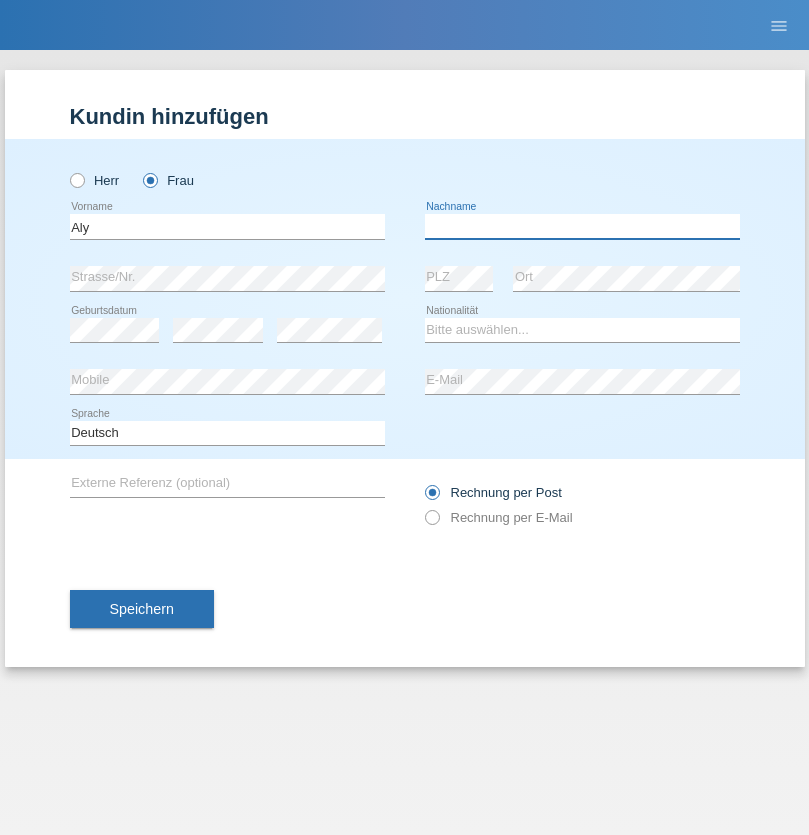 click at bounding box center (582, 226) 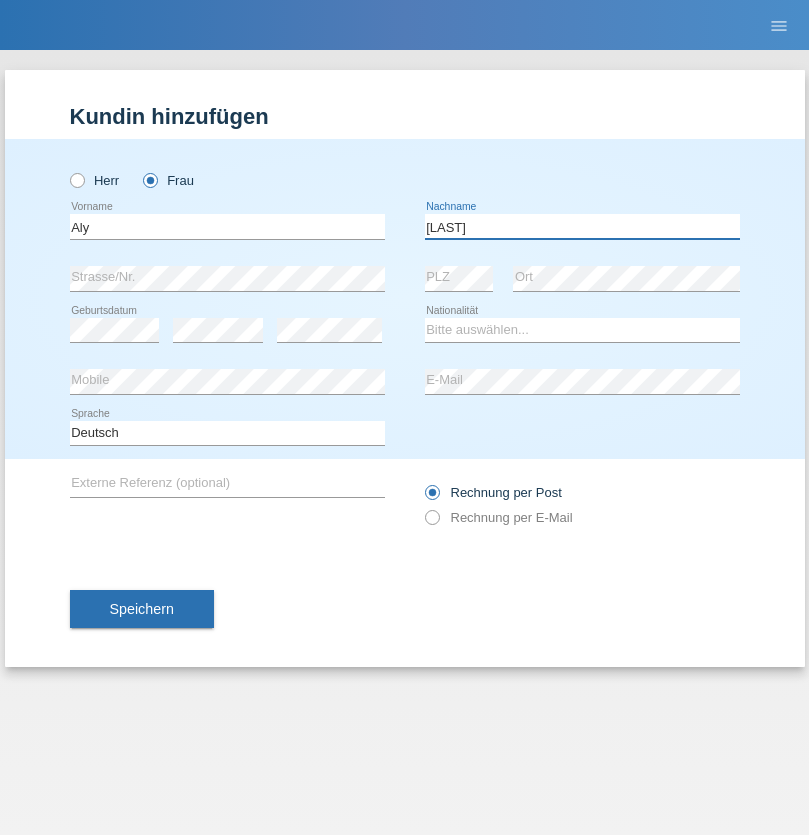 type on "[LAST]" 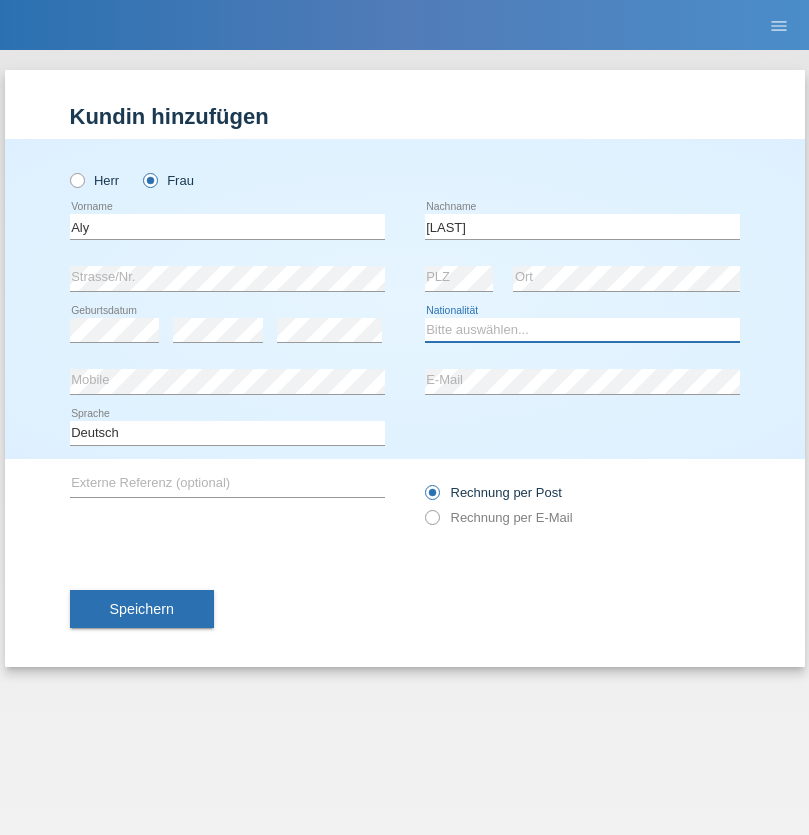 select on "DM" 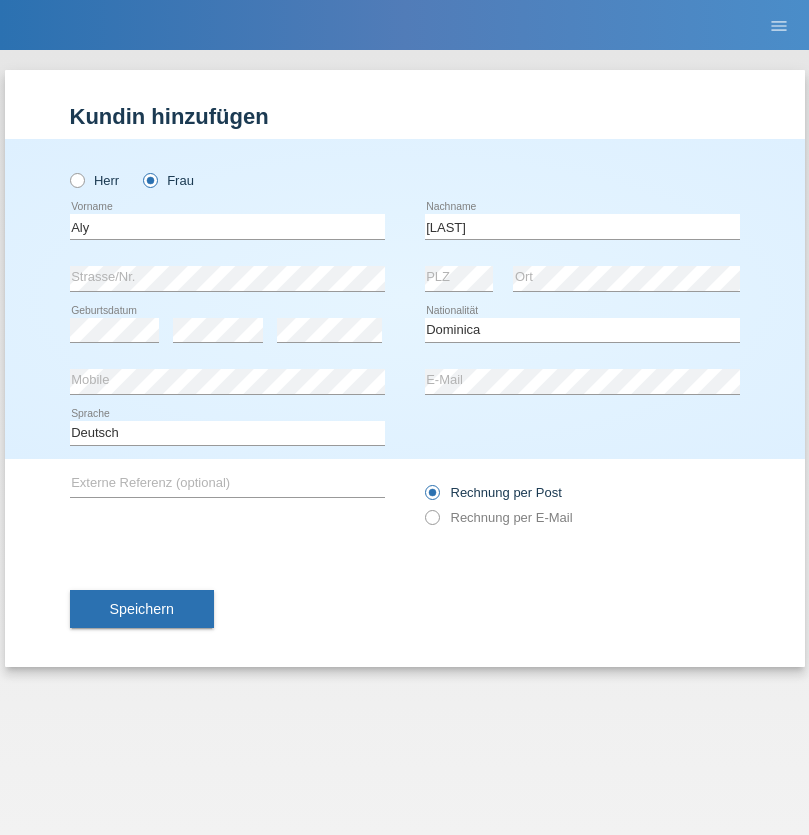 select on "C" 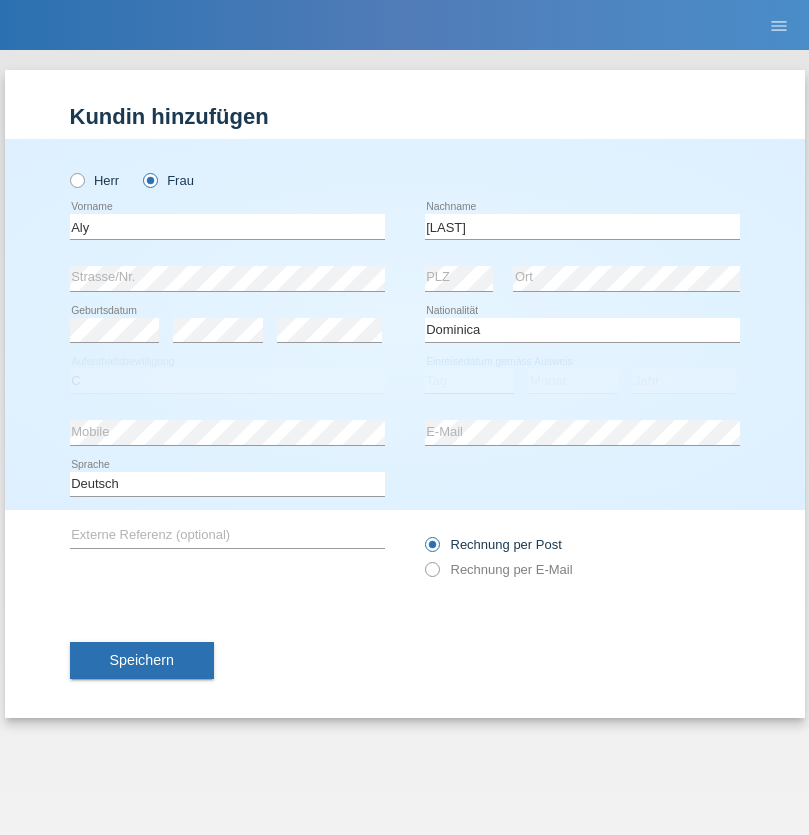 select on "01" 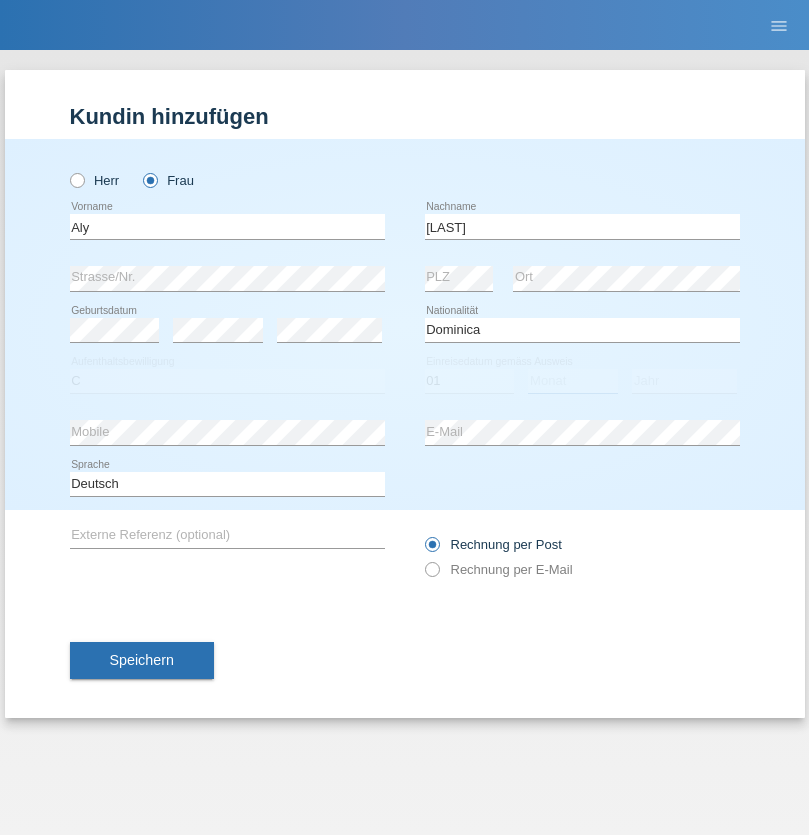 select on "08" 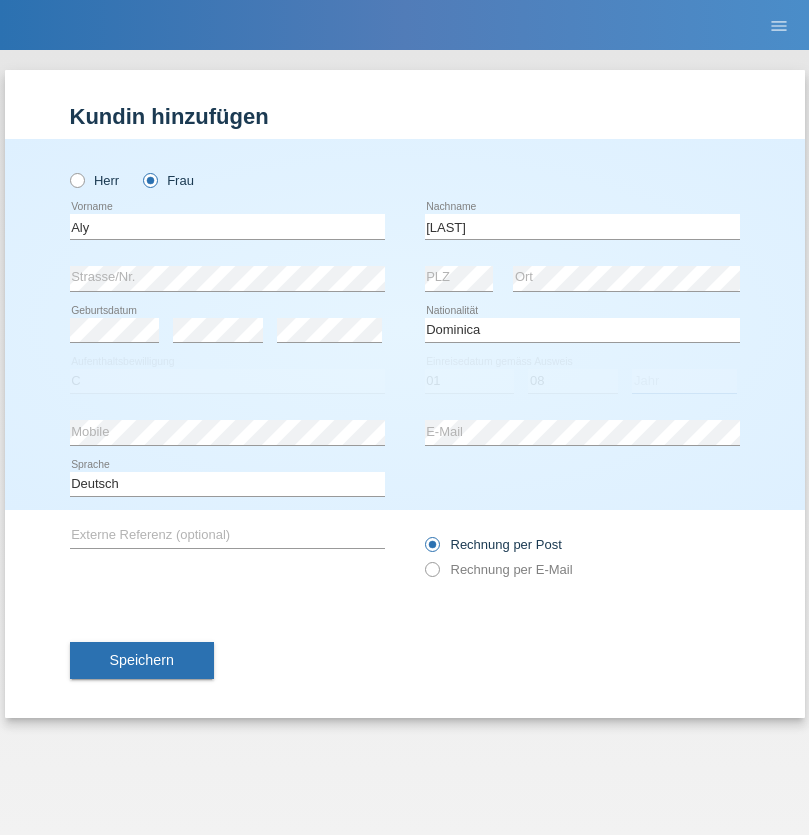 select on "2021" 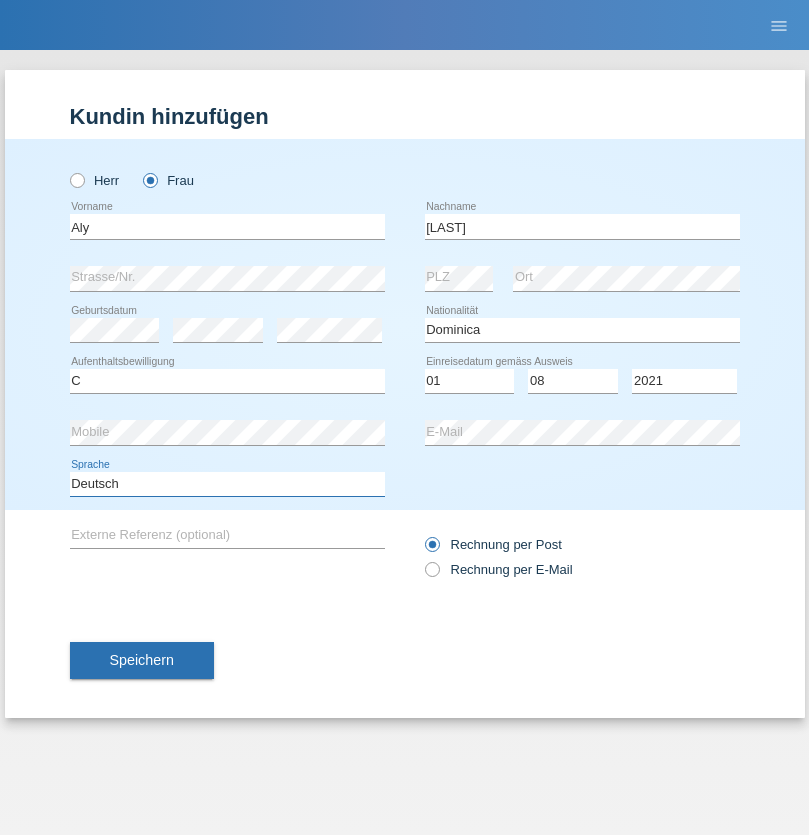 select on "en" 